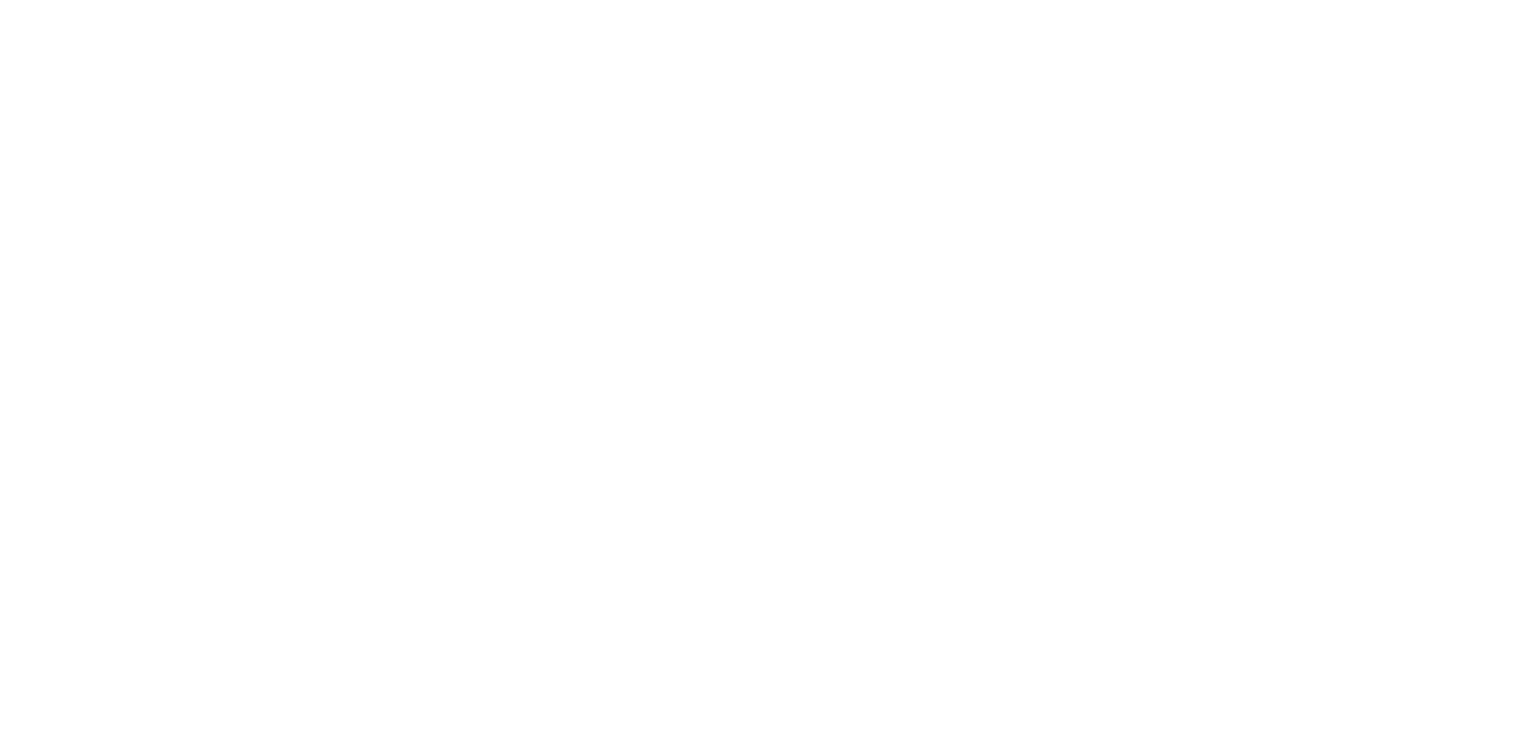 scroll, scrollTop: 0, scrollLeft: 0, axis: both 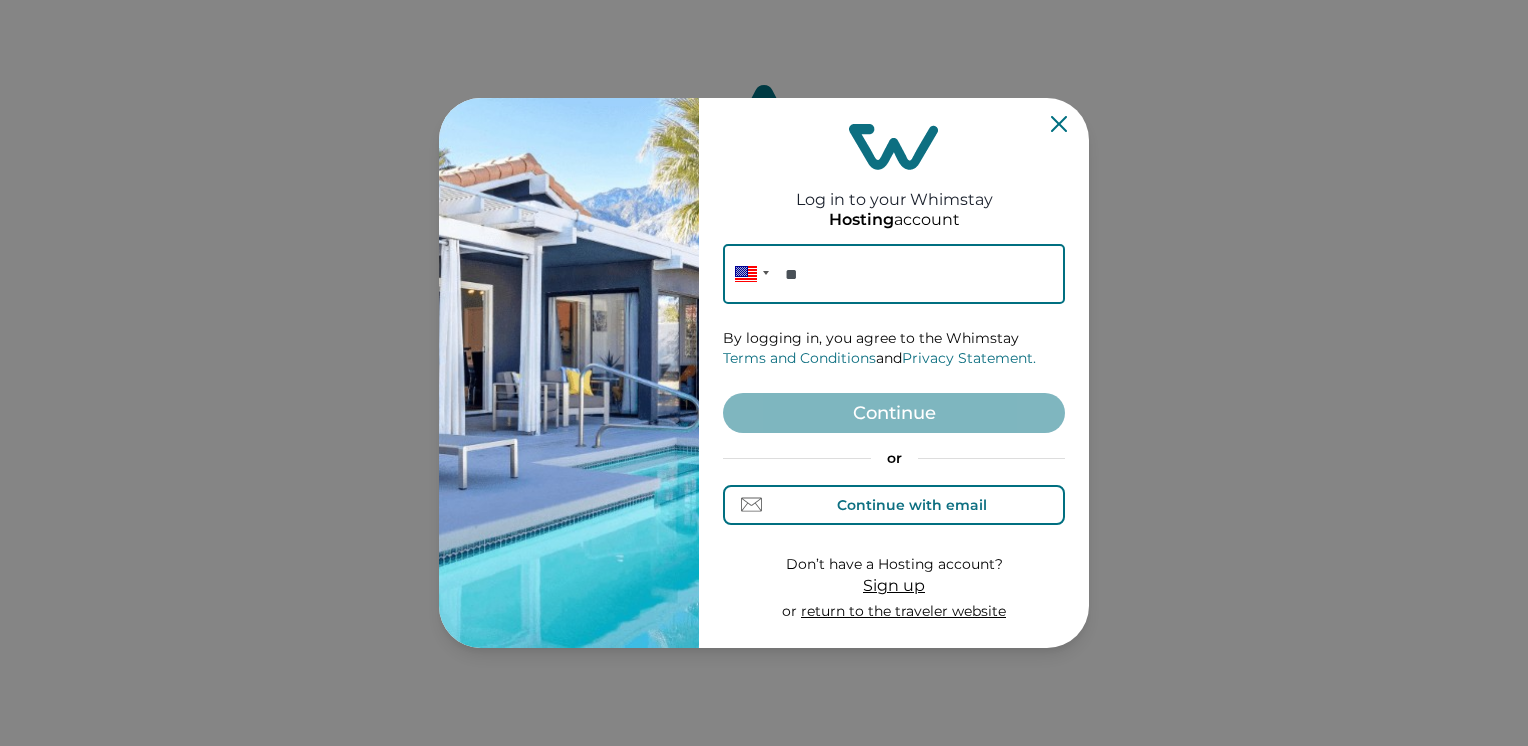 click on "Continue with email" at bounding box center [912, 505] 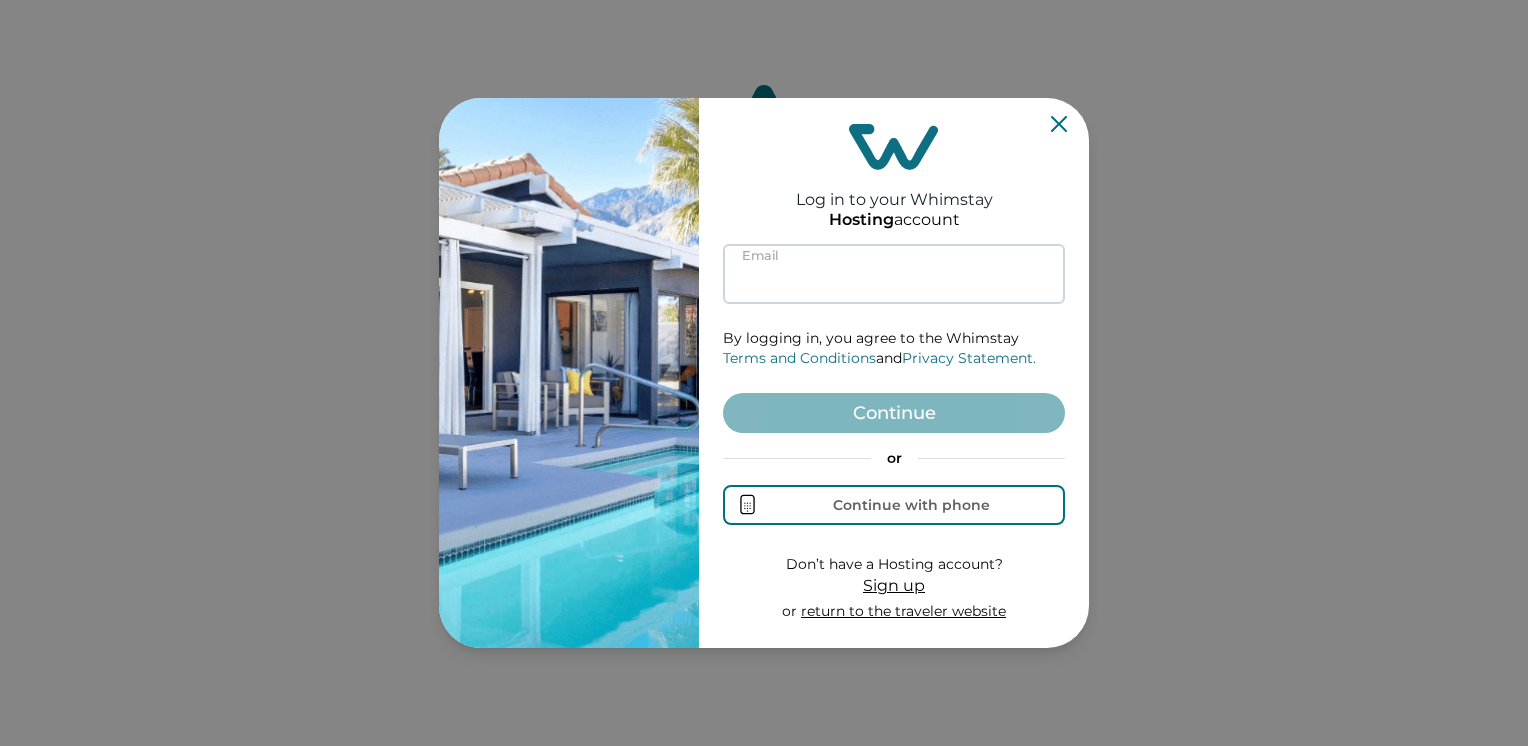 click at bounding box center (894, 274) 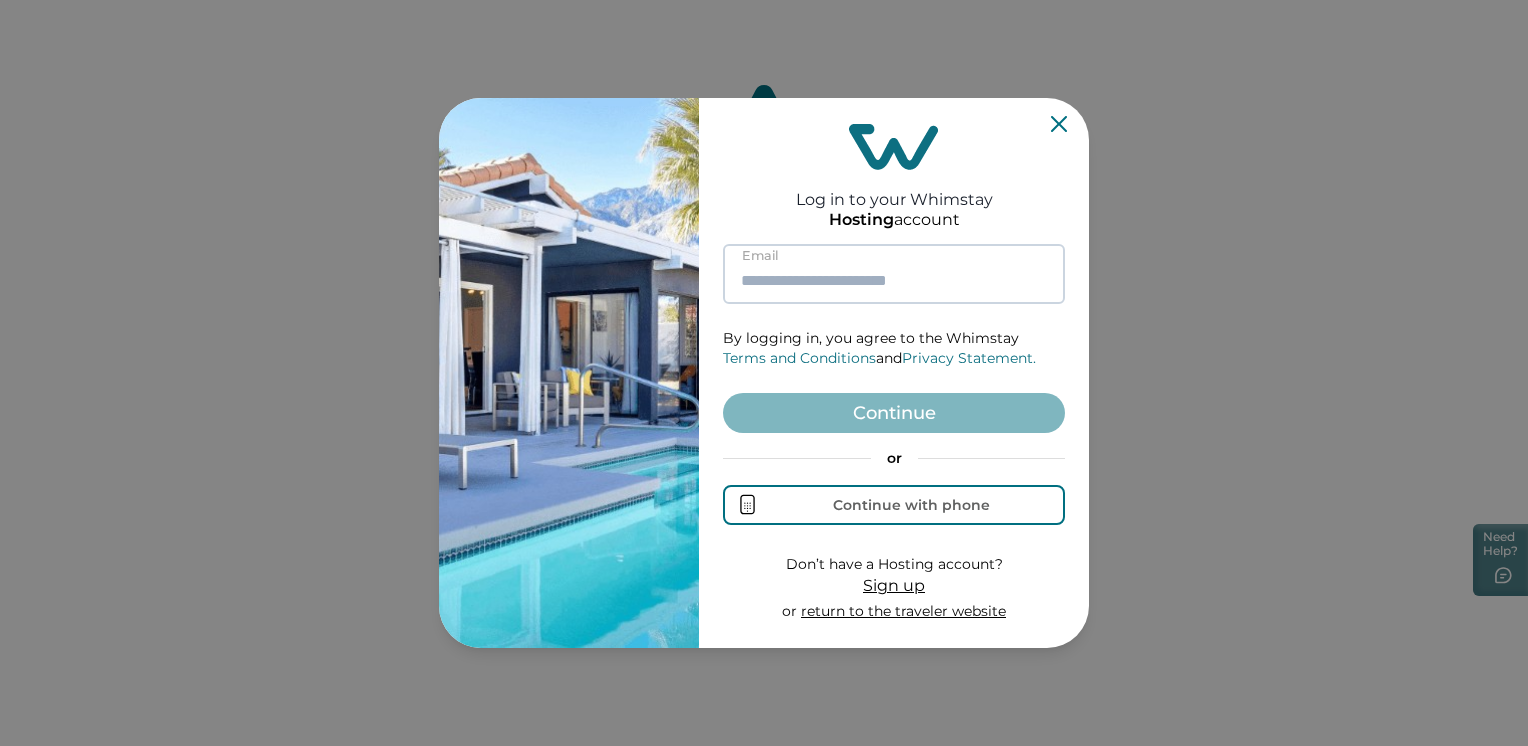 type on "**********" 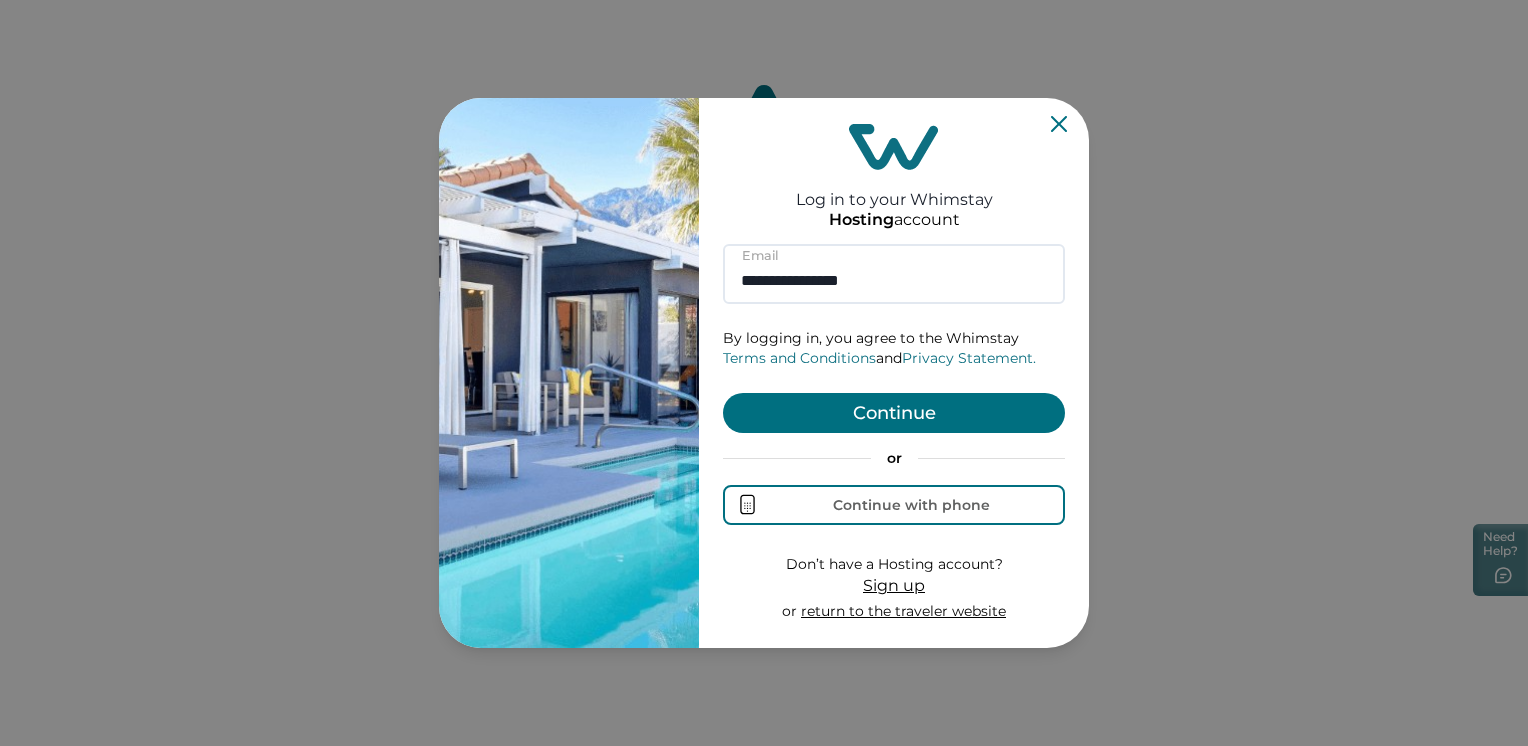 click on "Continue" at bounding box center (894, 413) 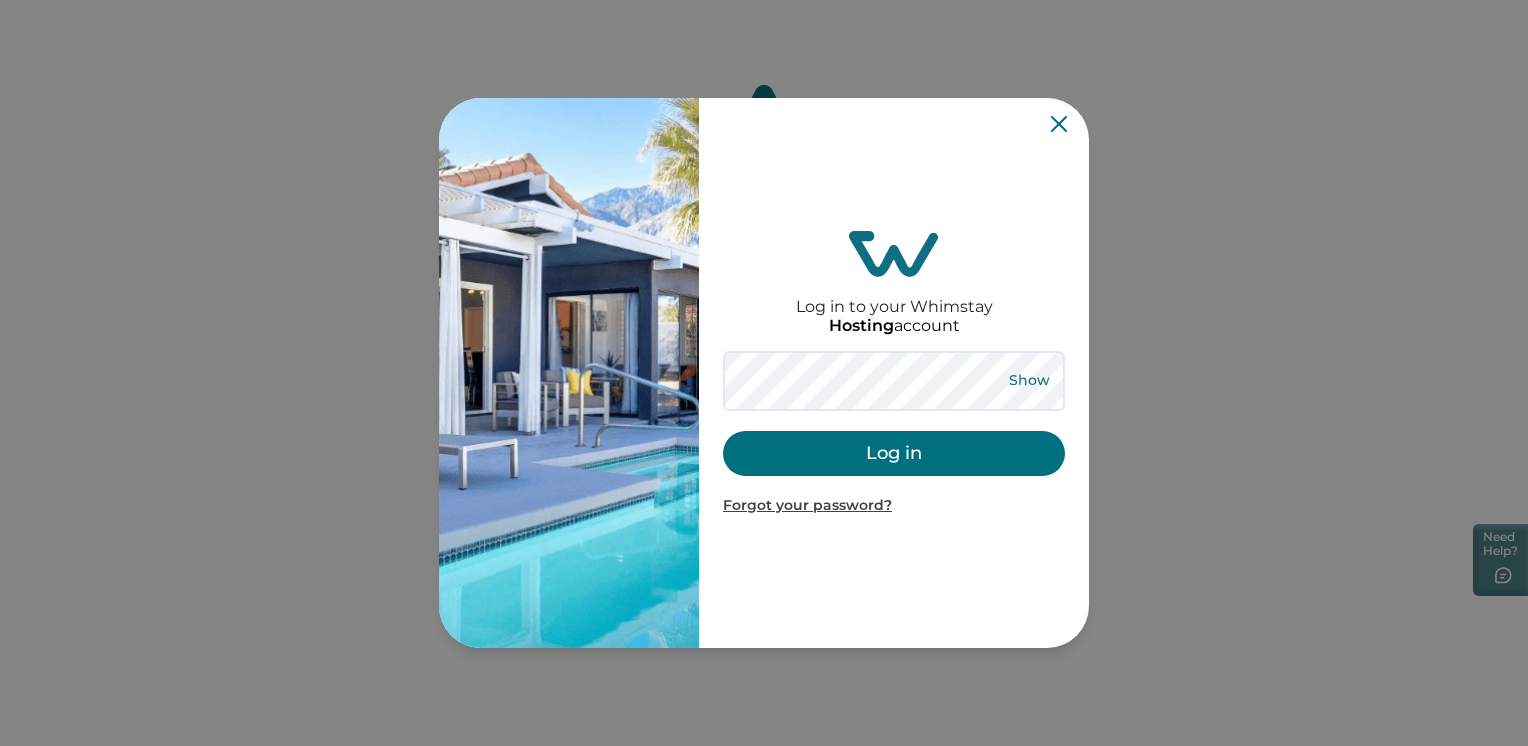 click on "Show" at bounding box center (1029, 381) 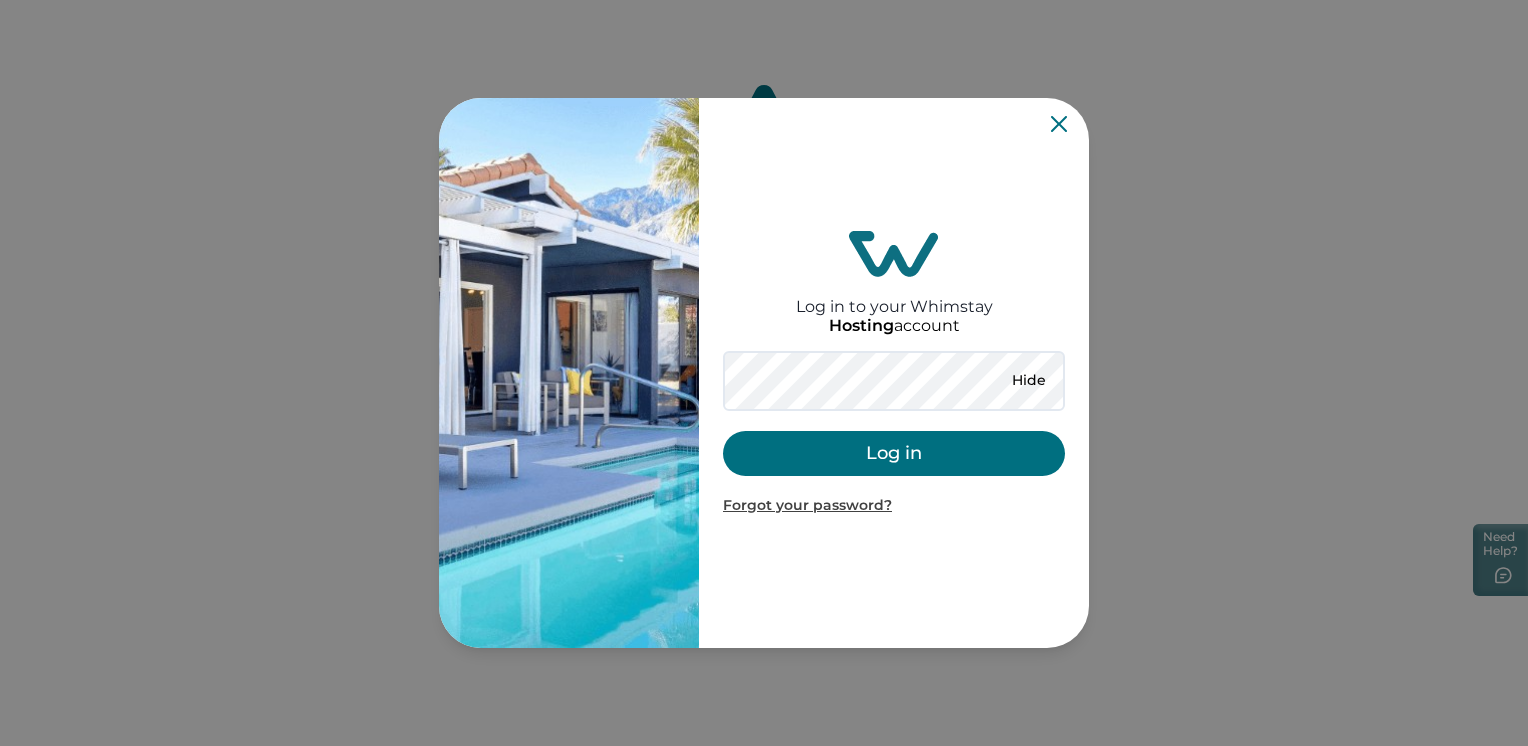 click on "Log in" at bounding box center [894, 453] 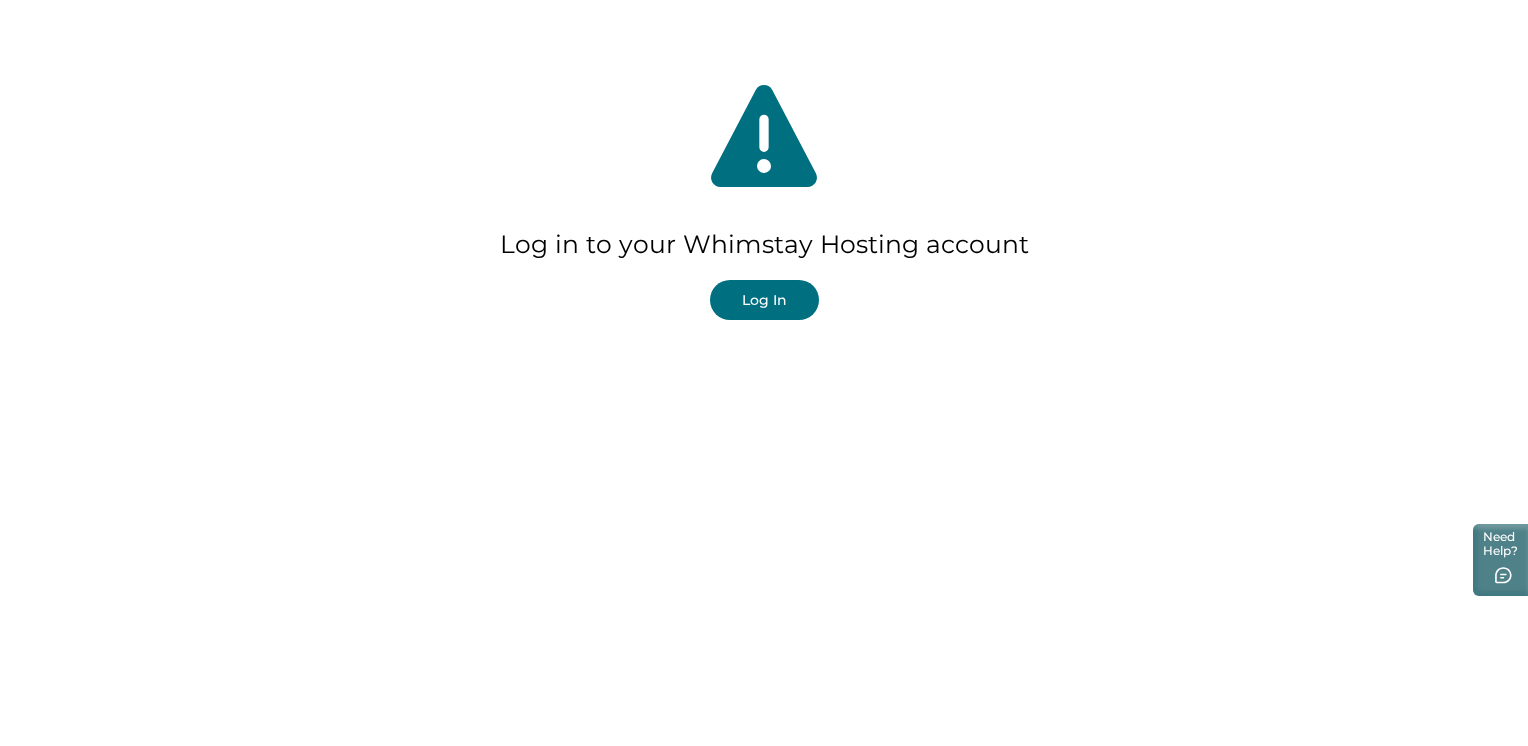 click on "Log In" at bounding box center (764, 300) 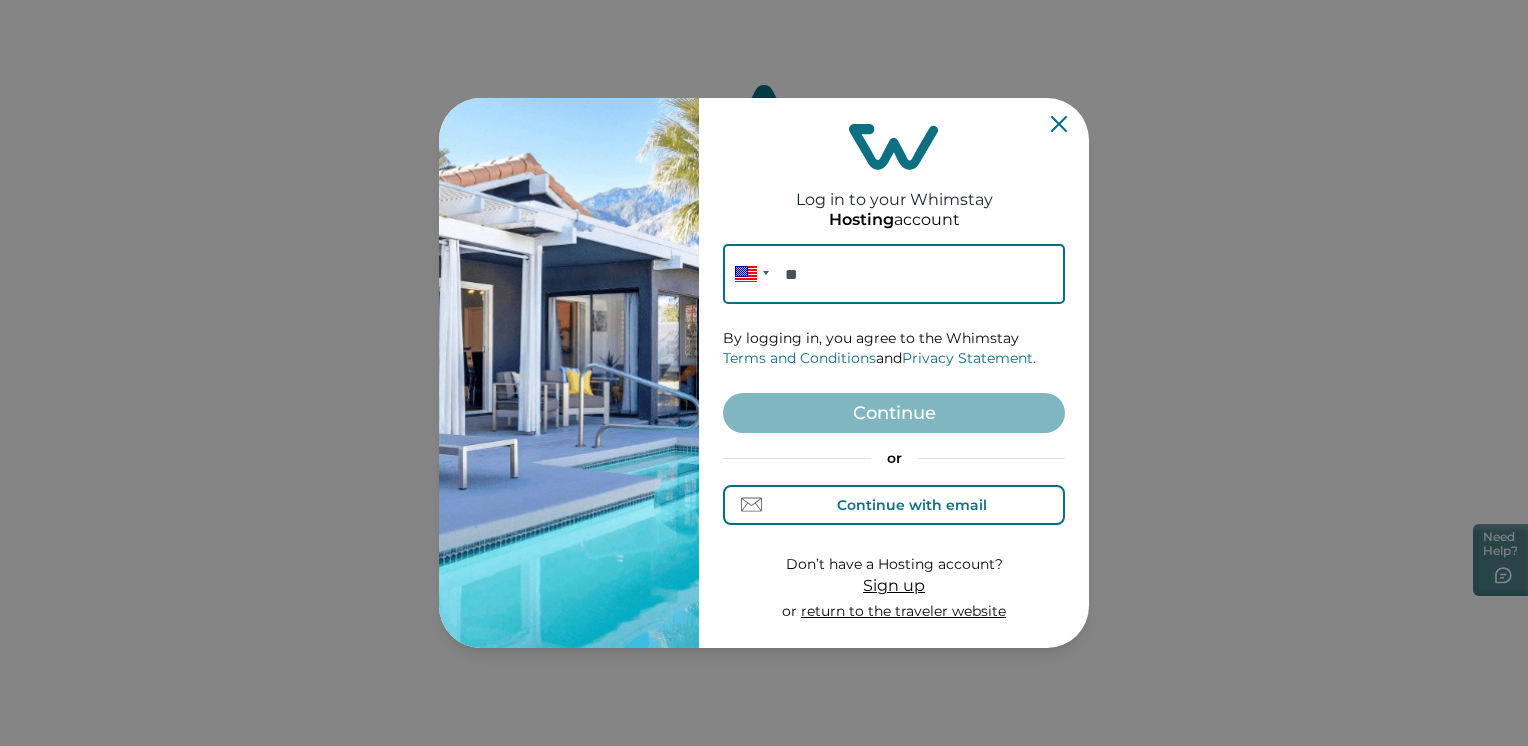 click on "Continue with email" at bounding box center [894, 505] 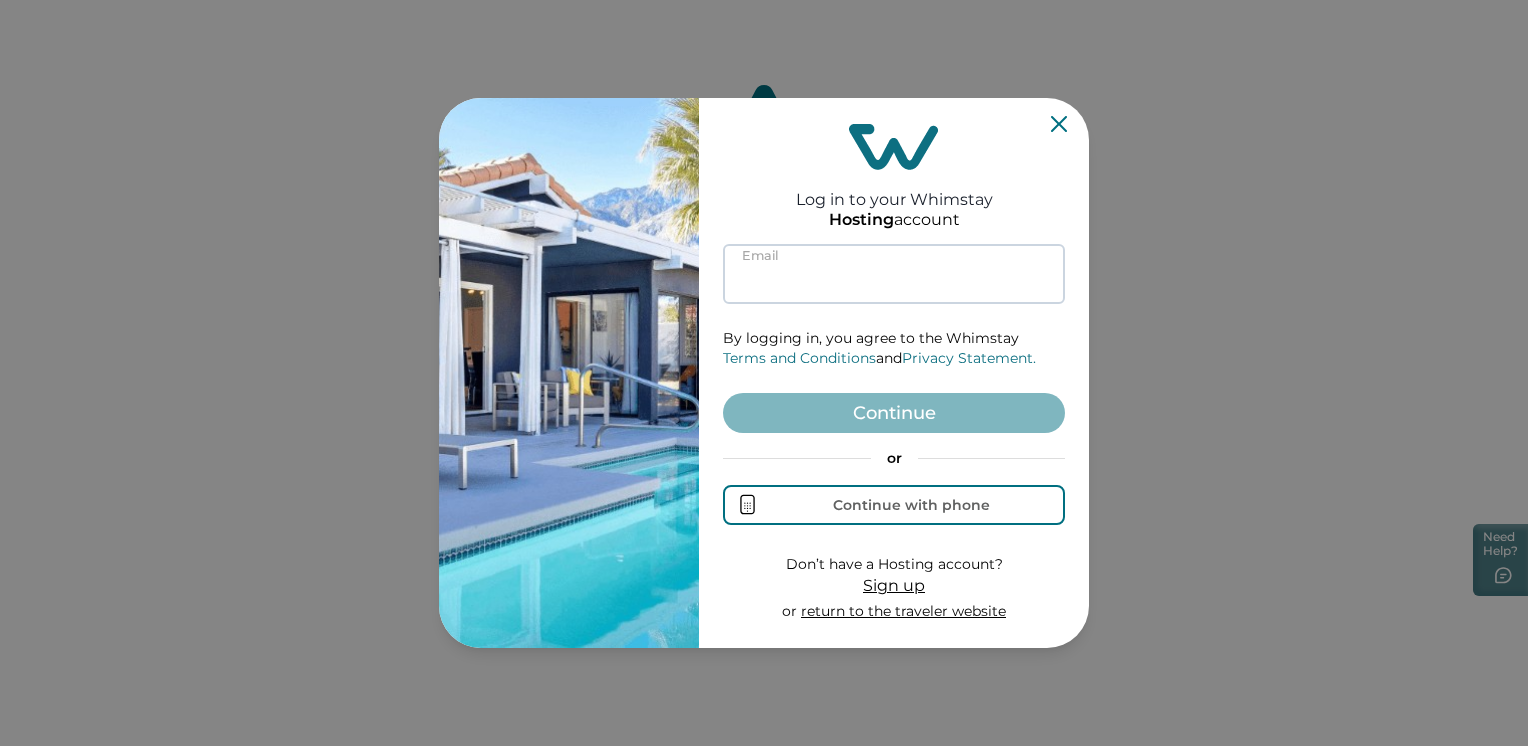 click at bounding box center [894, 274] 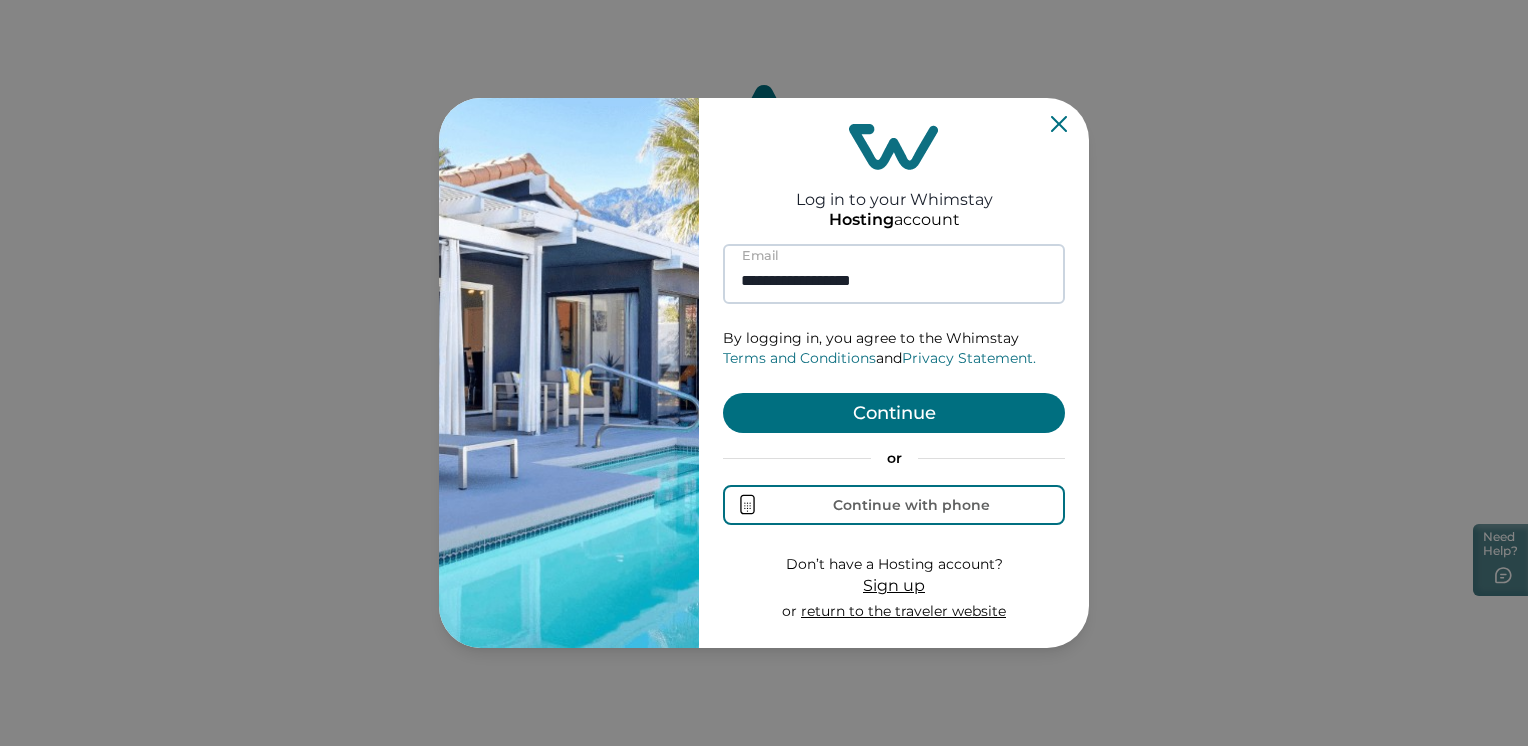 type on "**********" 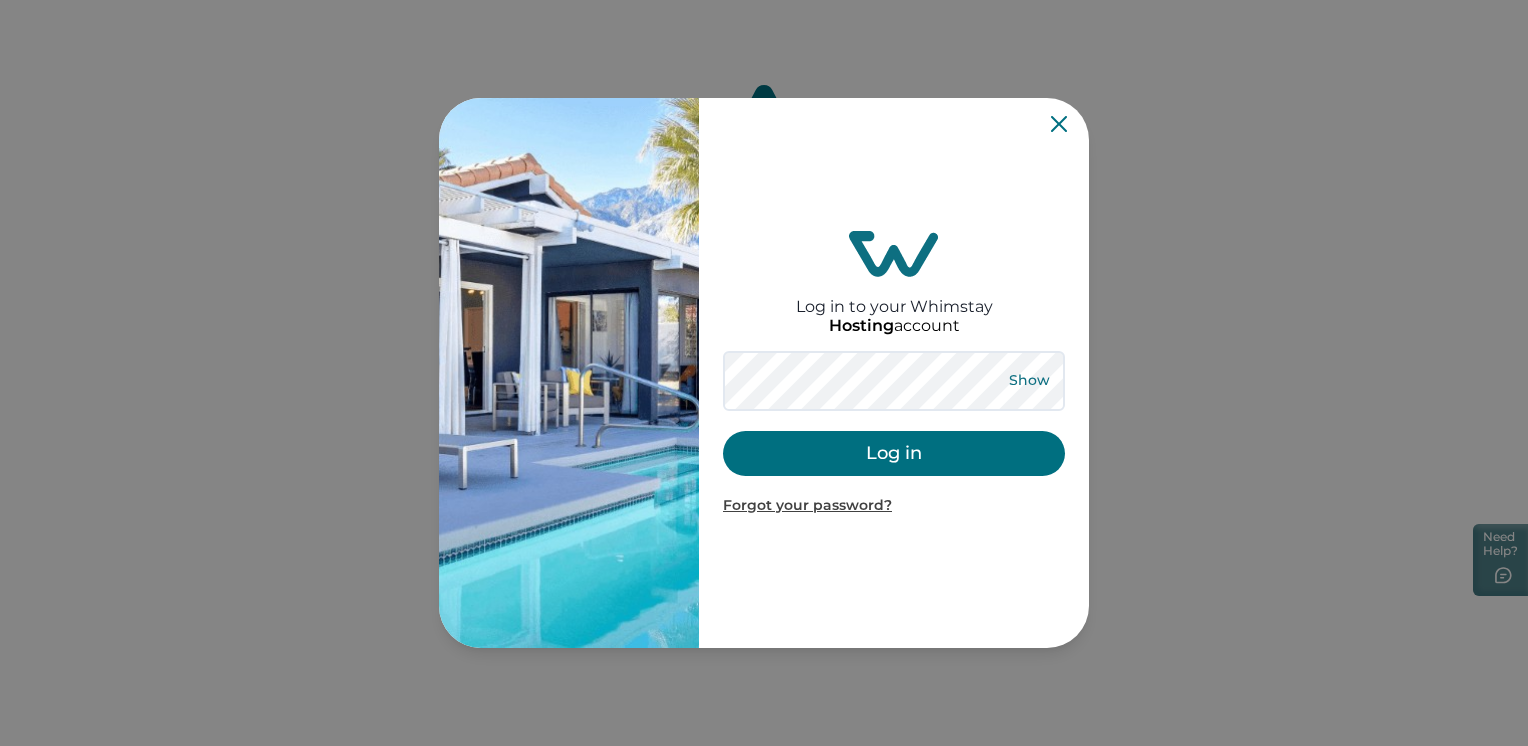 click on "Show" at bounding box center (1029, 381) 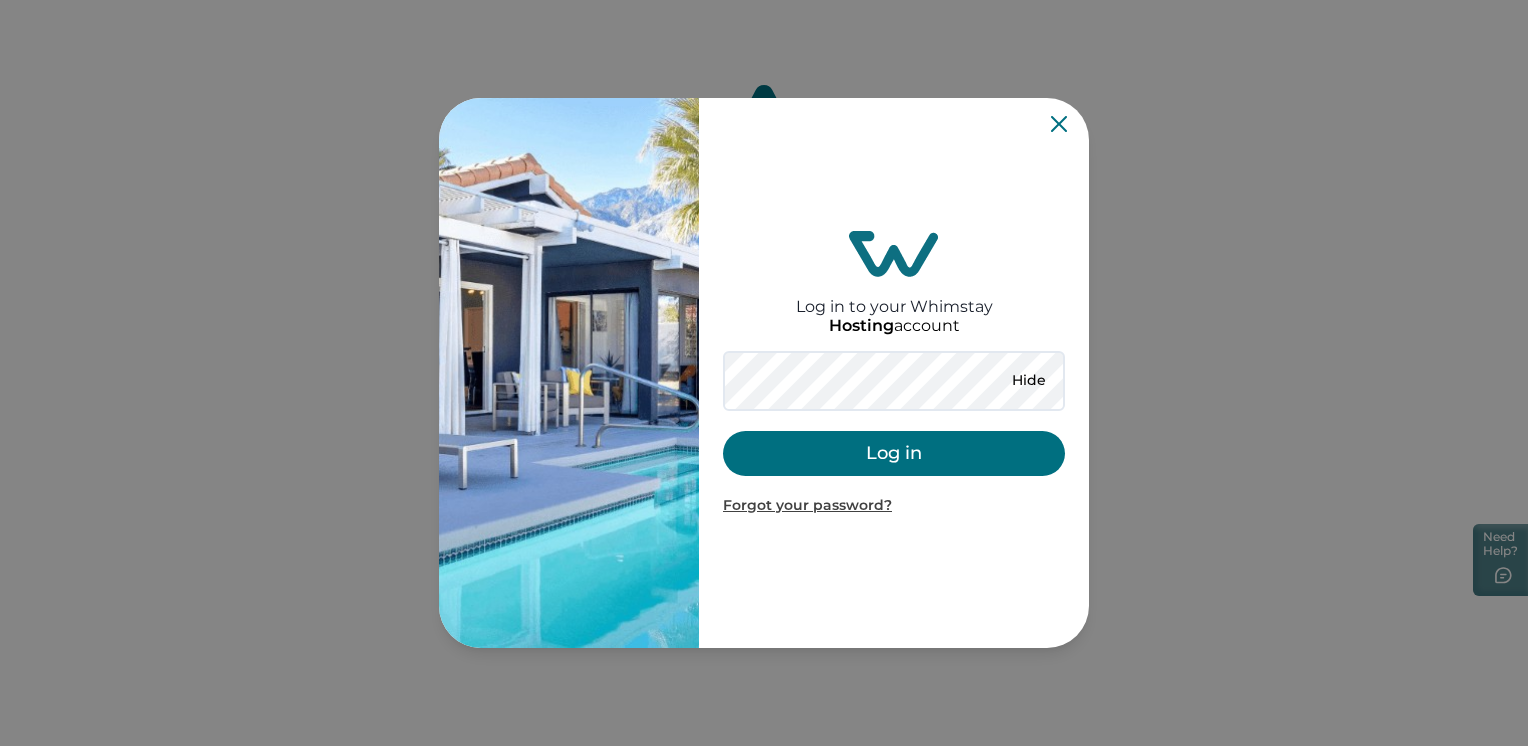 click on "Log in" at bounding box center (894, 453) 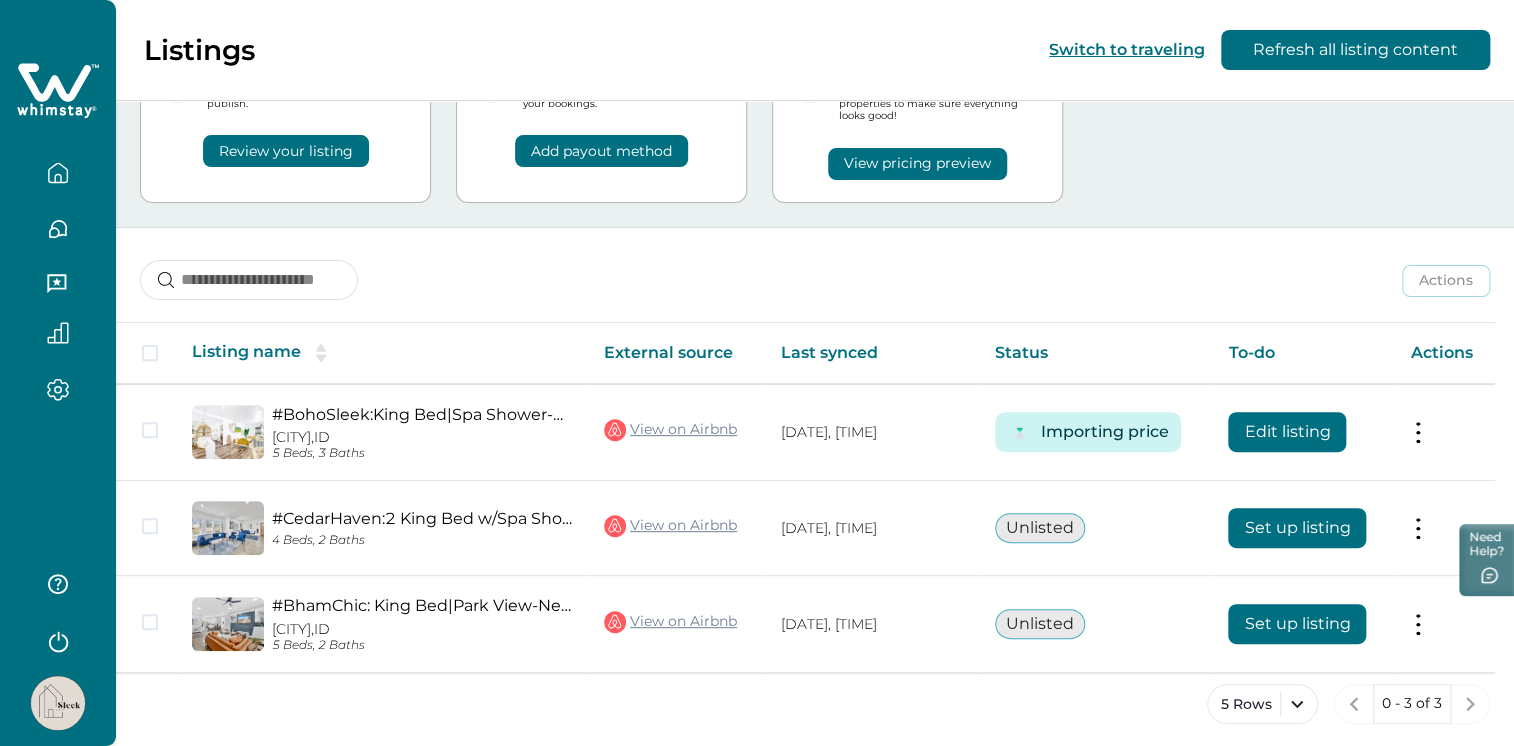 scroll, scrollTop: 123, scrollLeft: 0, axis: vertical 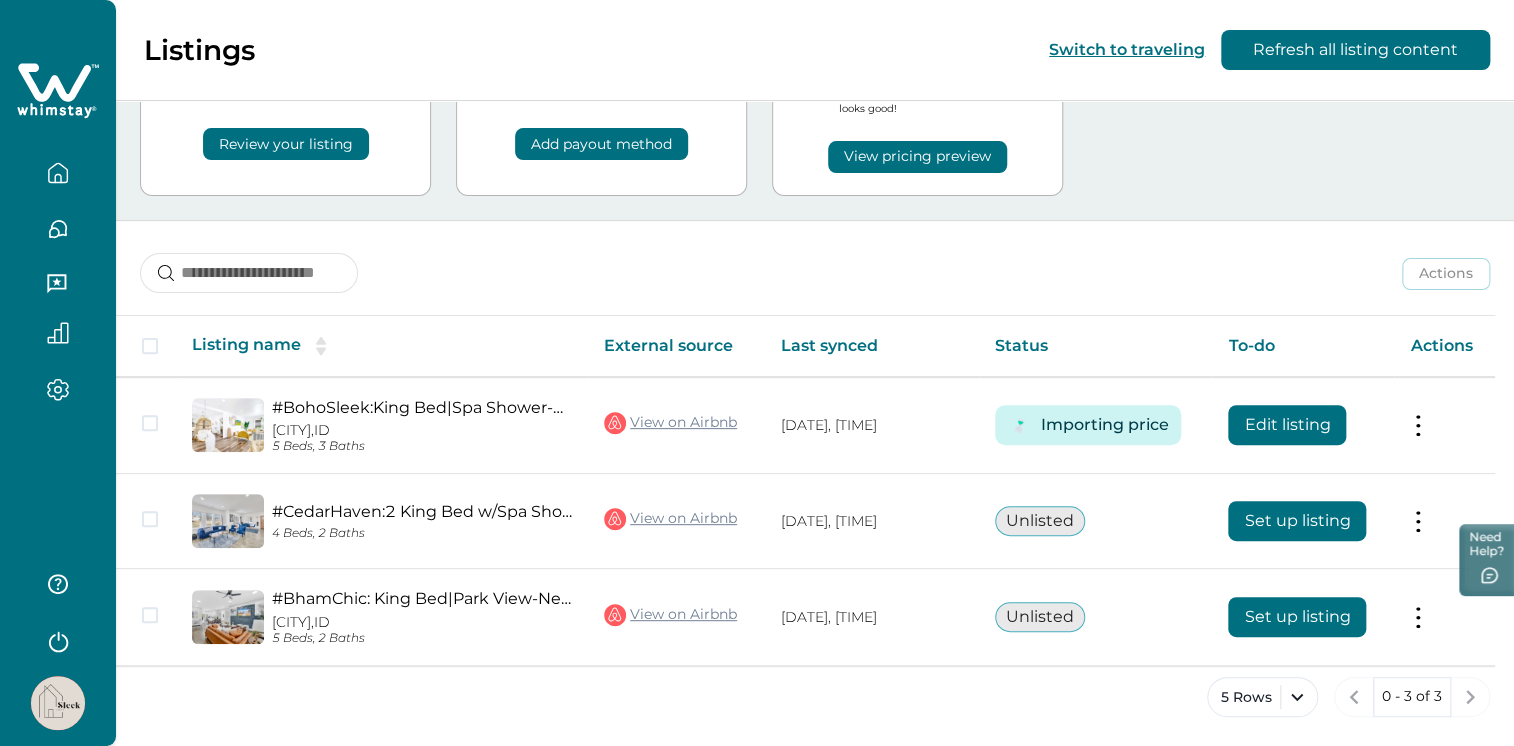click on "Skip to Content   Listings Switch to traveling Refresh all listing content Your next steps Review your listings  Please review your listing details to publish. Review your listing Connect payout method Add your payout method to get paid for your bookings. Add payout method Review pricing details Review pricing details for all your properties to make sure everything looks good! View pricing preview Actions Actions Publish listing Unlist listing Listing name External source Last synced Status To-do Actions #BohoSleek:King Bed|Spa Shower-Near TopGolf|Dwntwn Athol,  ID 5 Beds, 3 Baths  View on Airbnb 08/01/2025, 01 PM Importing price Edit listing Actions View listing on Whimstay Unlist listing View listing details #CedarHaven:2 King Bed w/Spa Shower-9min to Dwntwn 4 Beds, 2 Baths  View on Airbnb 08/01/2025, 09 AM Unlisted Set up listing Actions View listing on Whimstay #BhamChic: King Bed|Park View-Near TopGolf|Dwntwn Athol,  ID 5 Beds, 2 Baths  View on Airbnb 08/01/2025, 09 AM Unlisted Set up listing Actions" at bounding box center (757, 250) 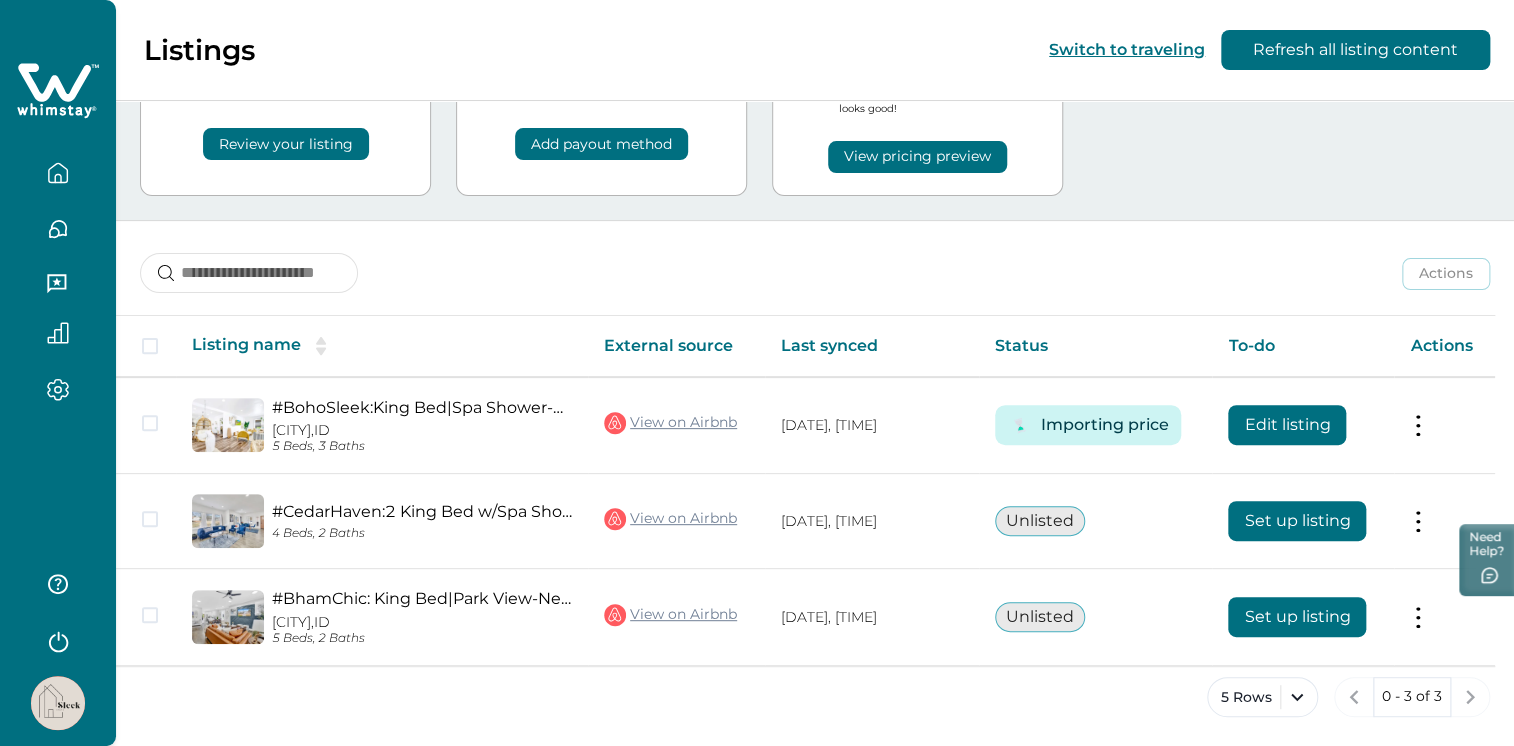 click at bounding box center [58, 373] 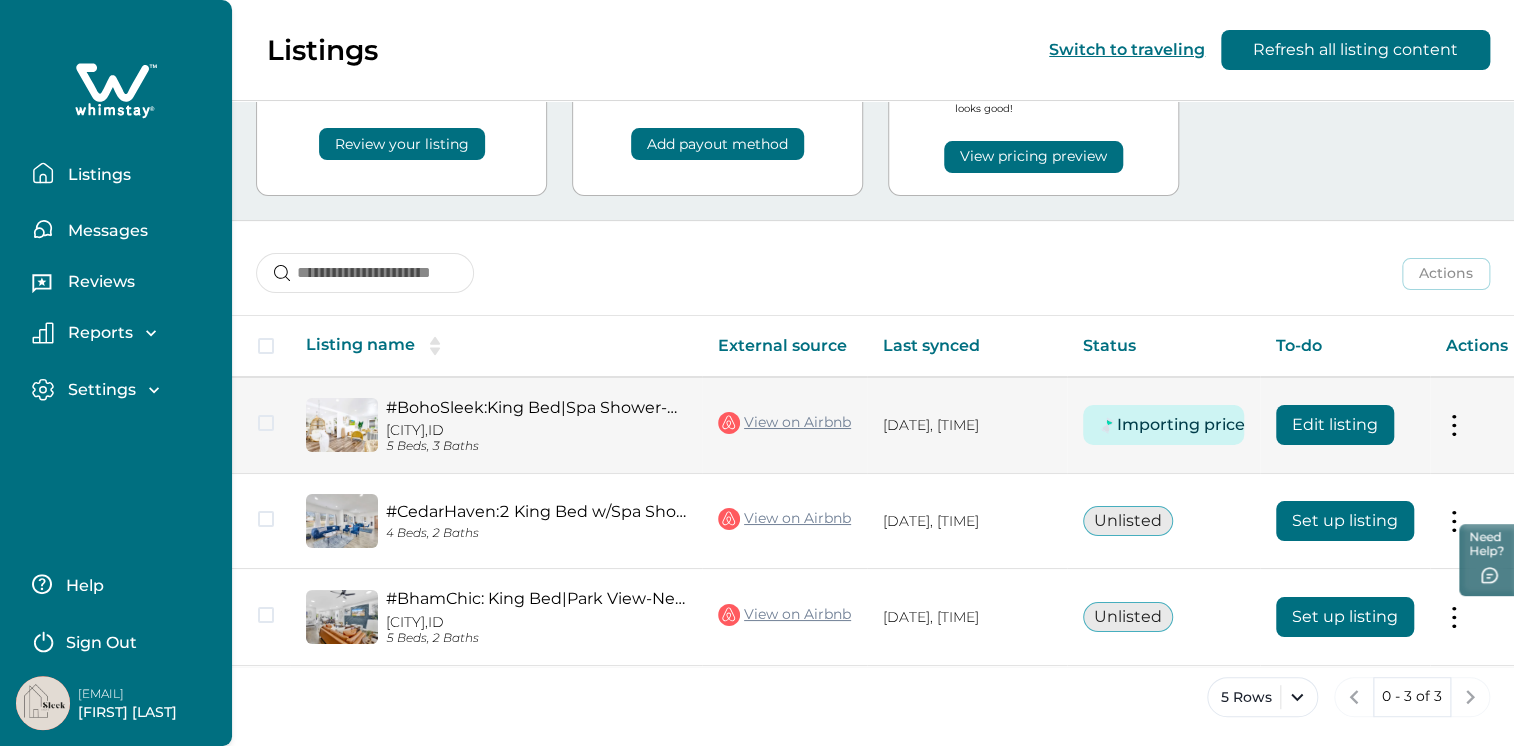 click on "#BohoSleek:King Bed|Spa Shower-Near TopGolf|Dwntwn Athol,  ID 5 Beds, 3 Baths  View on Airbnb 08/01/2025, 01 PM Importing price Edit listing Actions View listing on Whimstay Unlist listing View listing details" at bounding box center (878, 425) 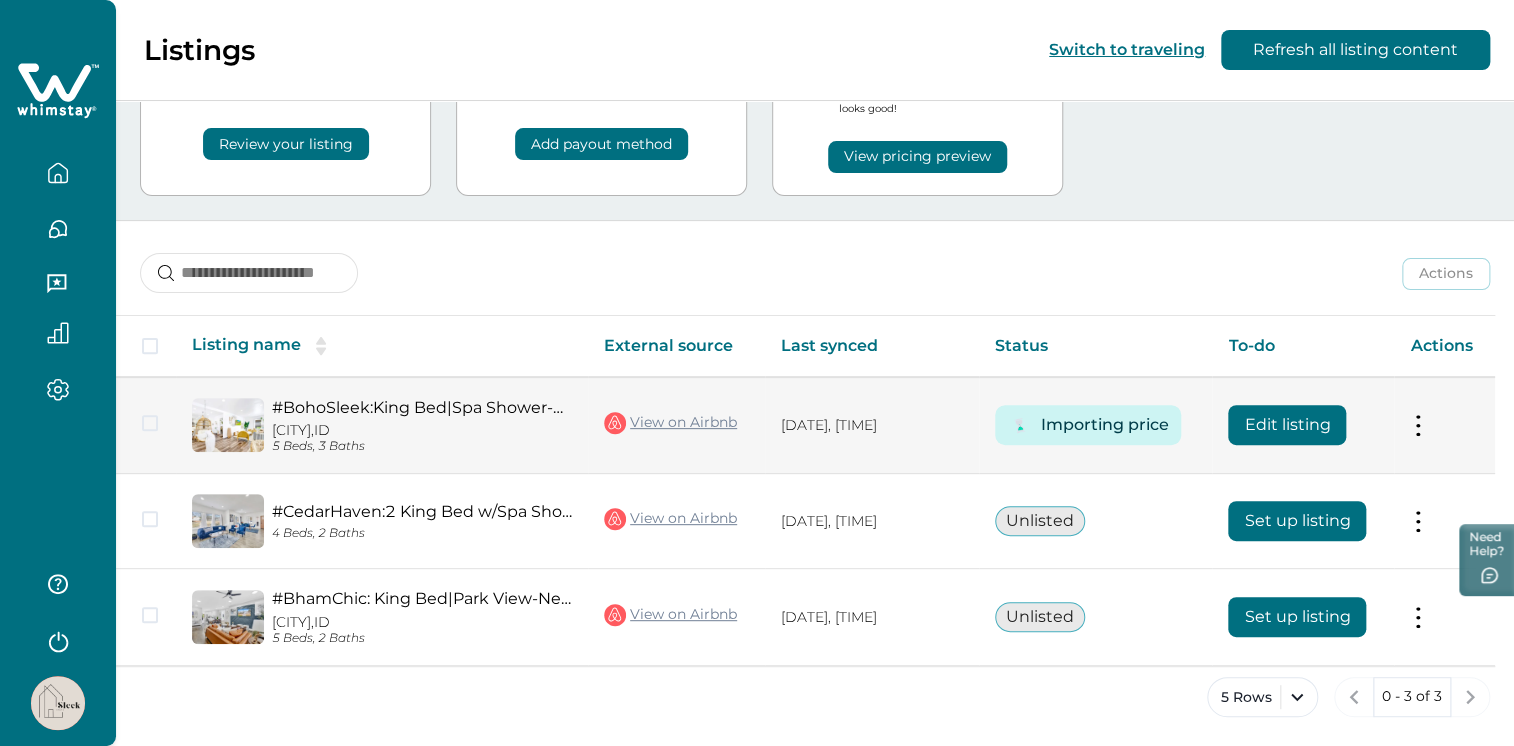 click on "View on Airbnb" at bounding box center (670, 423) 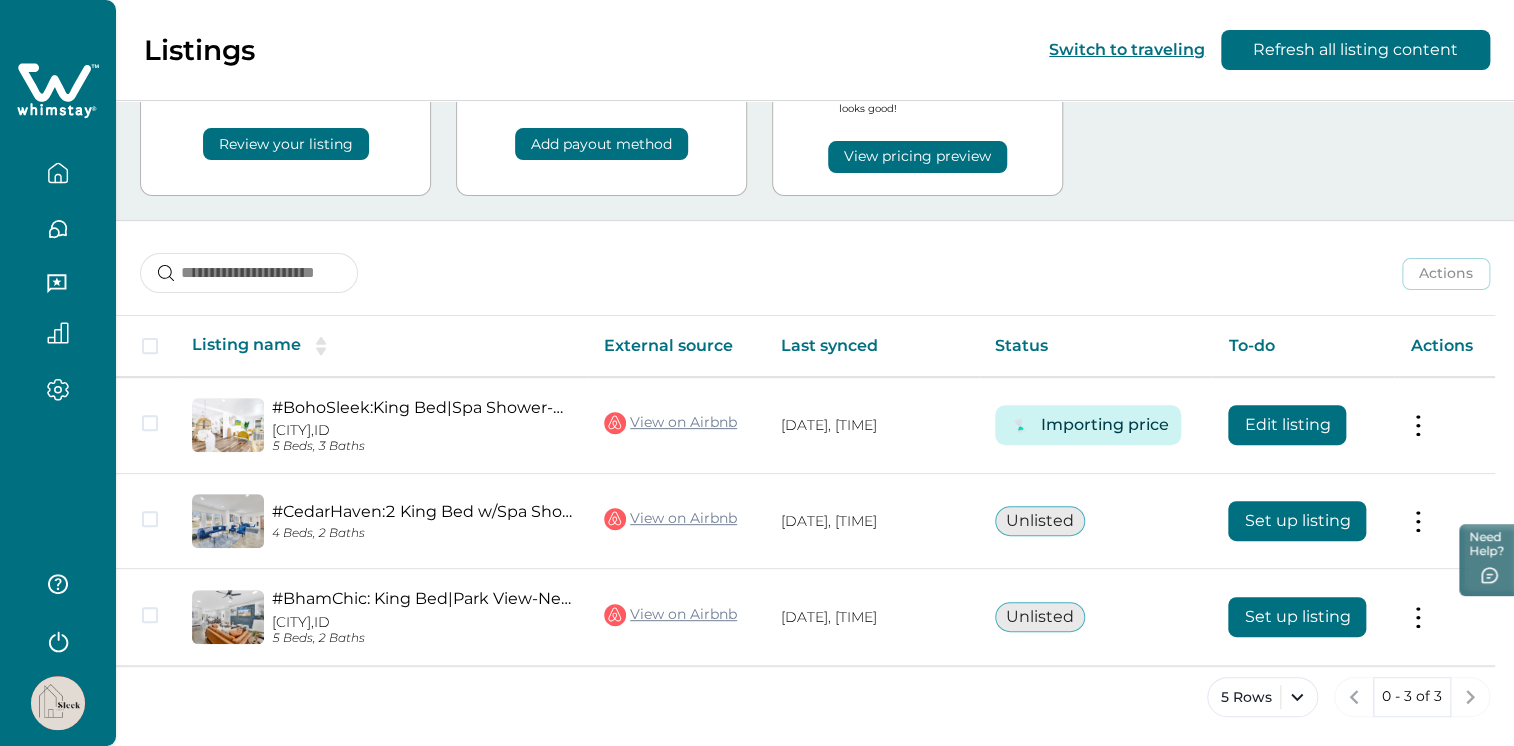click at bounding box center [58, 373] 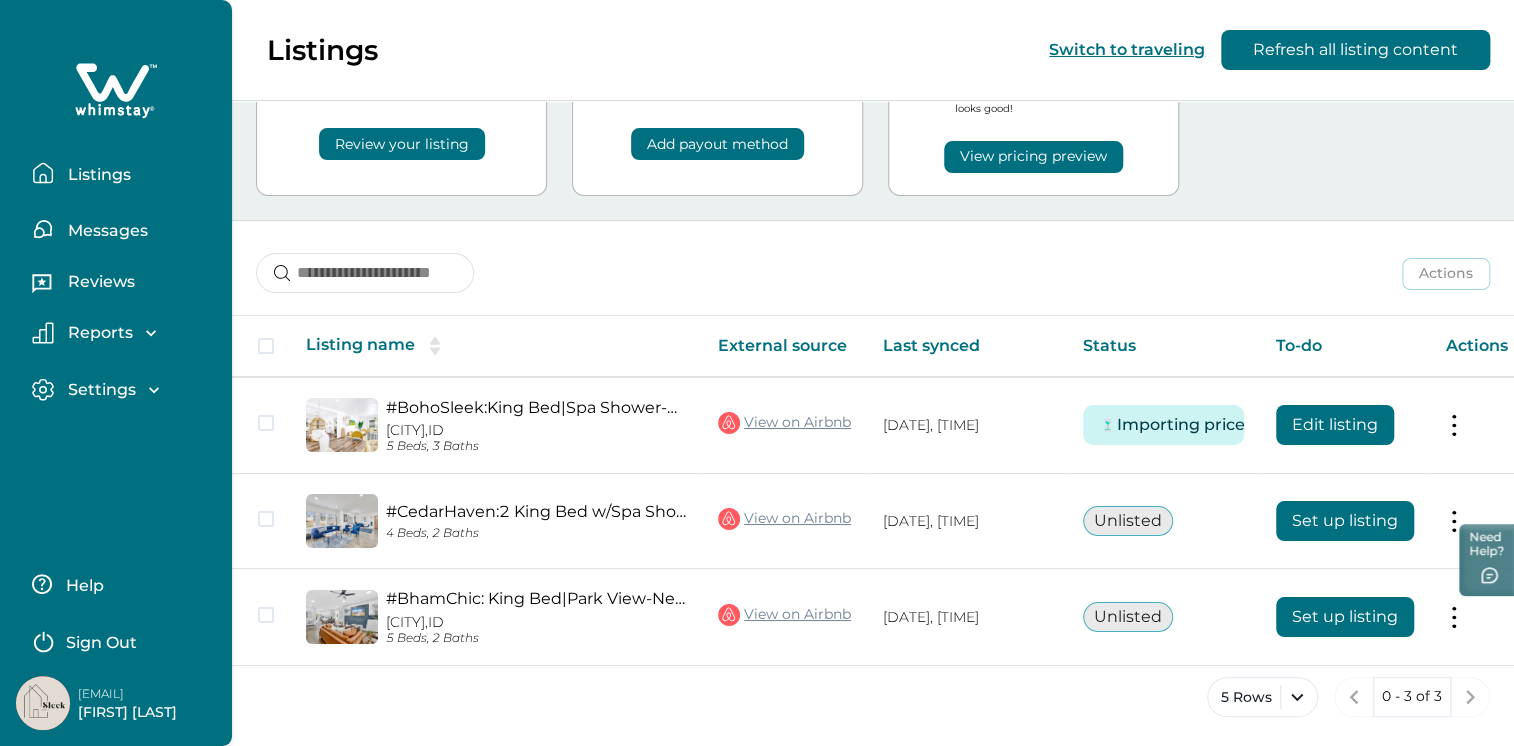 click on "rbo002@yopmail.com" at bounding box center (158, 694) 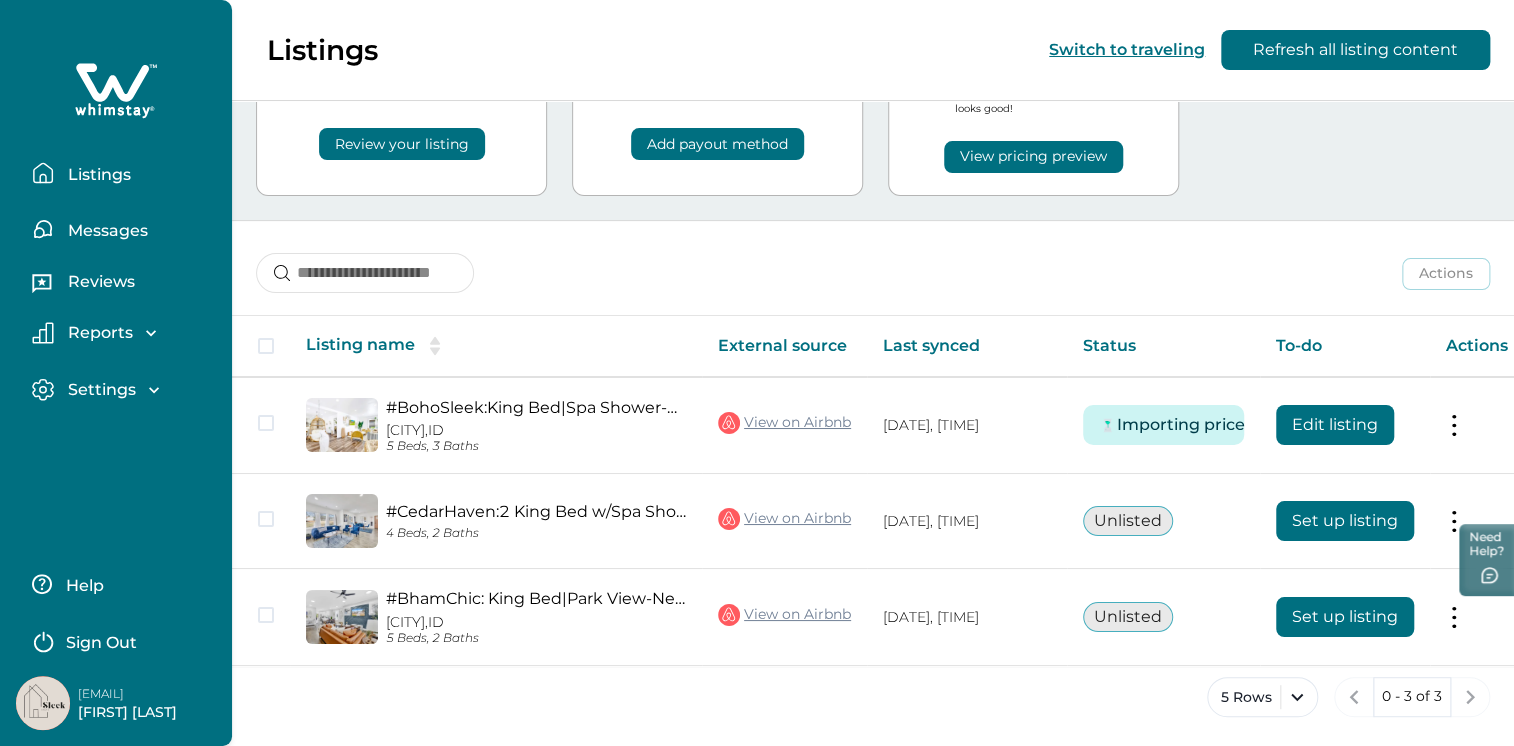 click on "rbo002@yopmail.com" at bounding box center (158, 694) 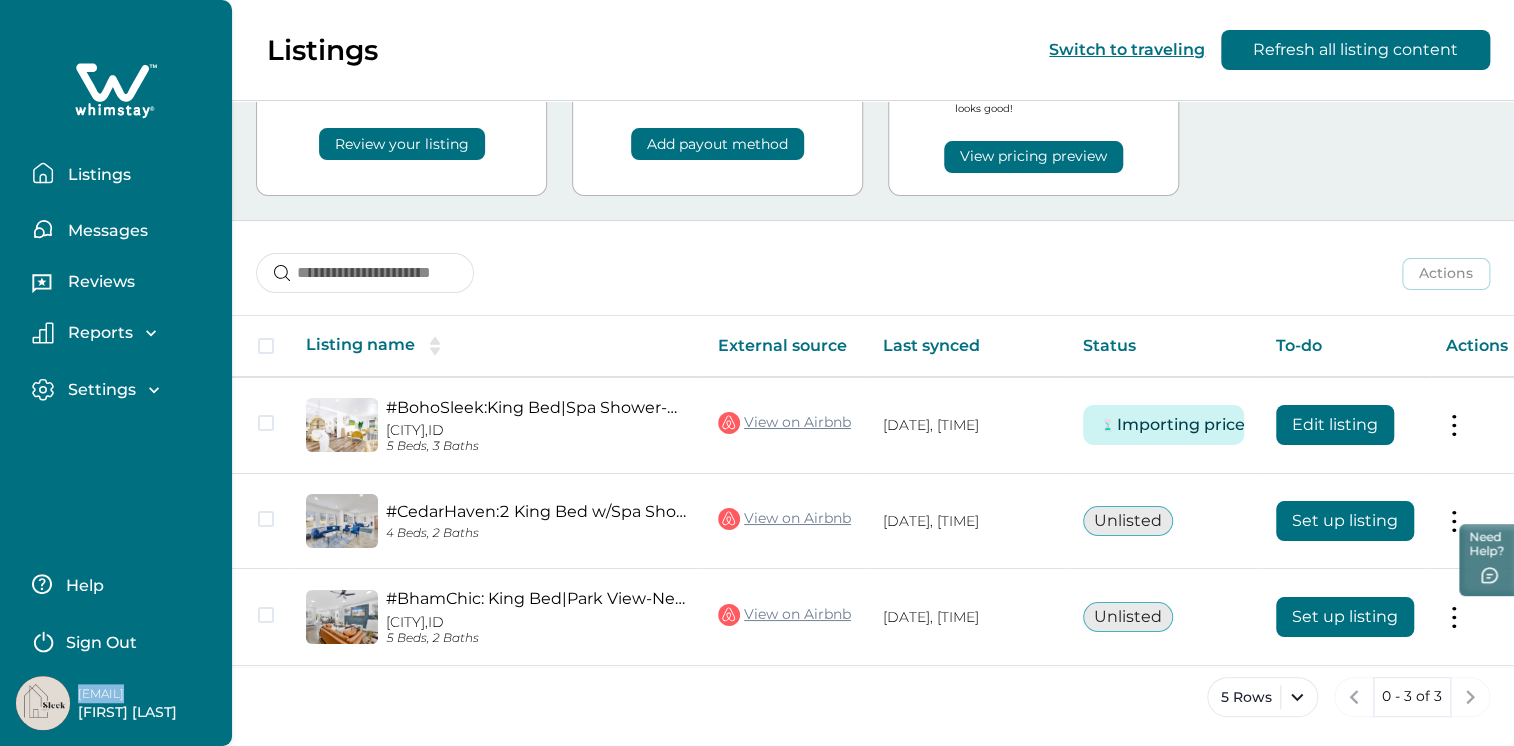 click on "rbo002@yopmail.com" at bounding box center [158, 694] 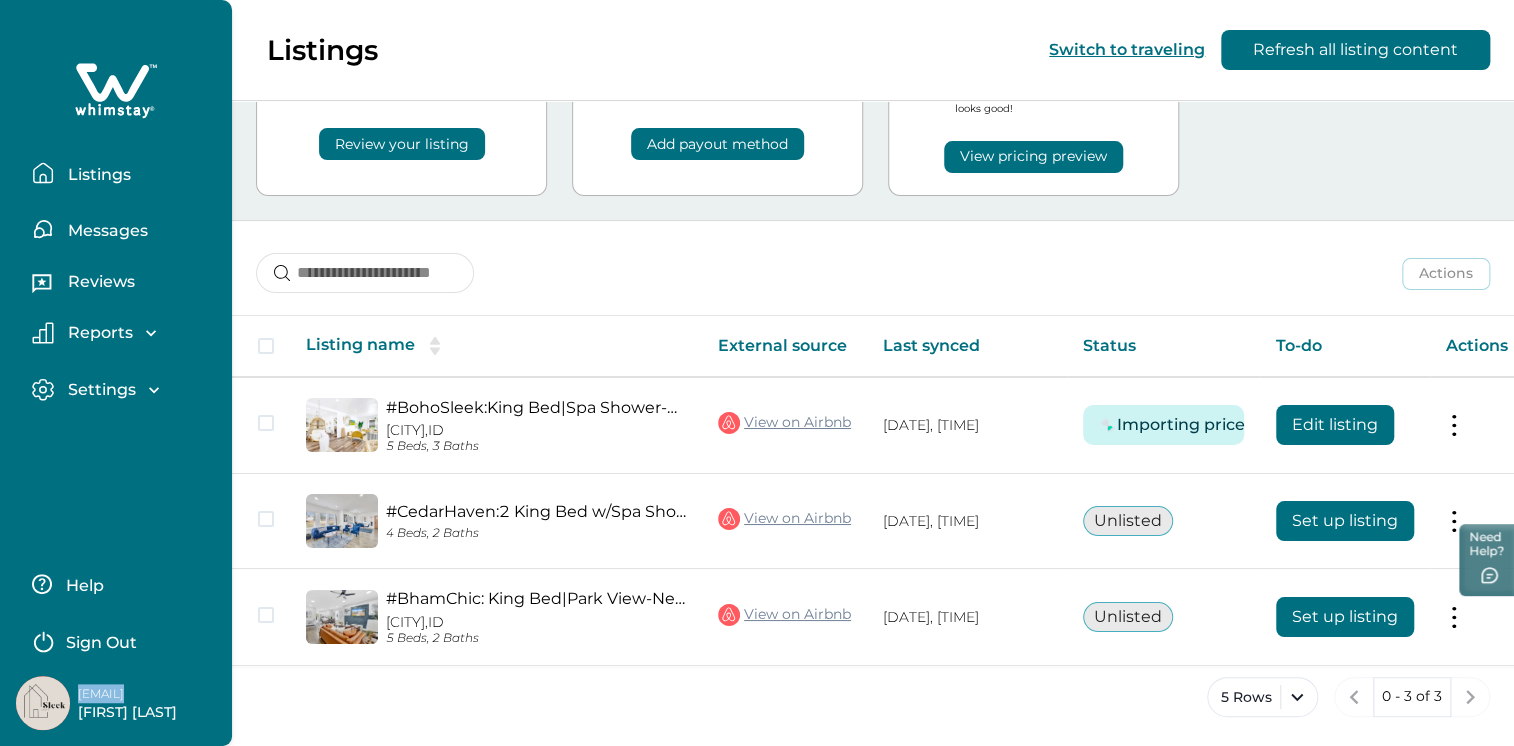click on "rbo002@yopmail.com" at bounding box center (158, 694) 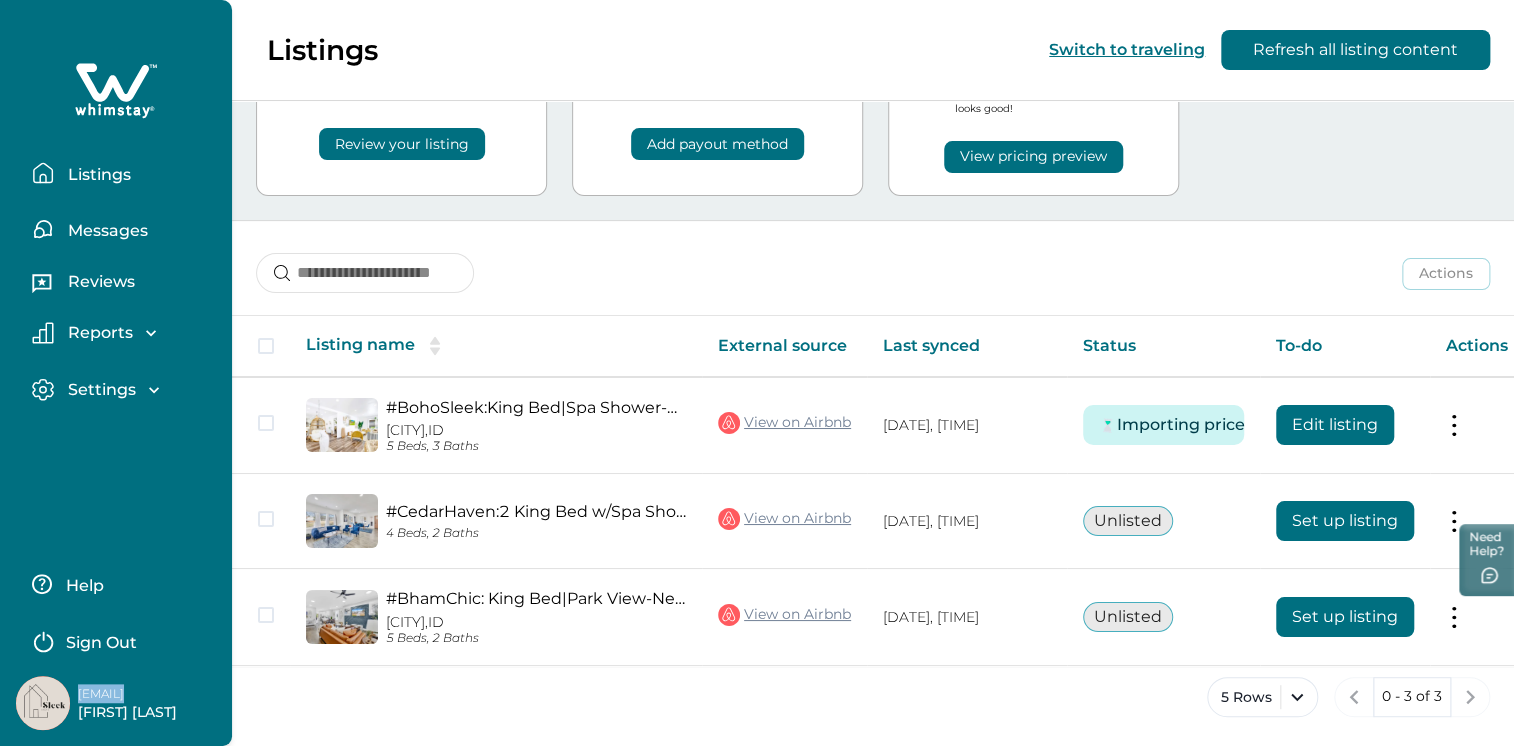 copy on "rbo002@yopmail.com" 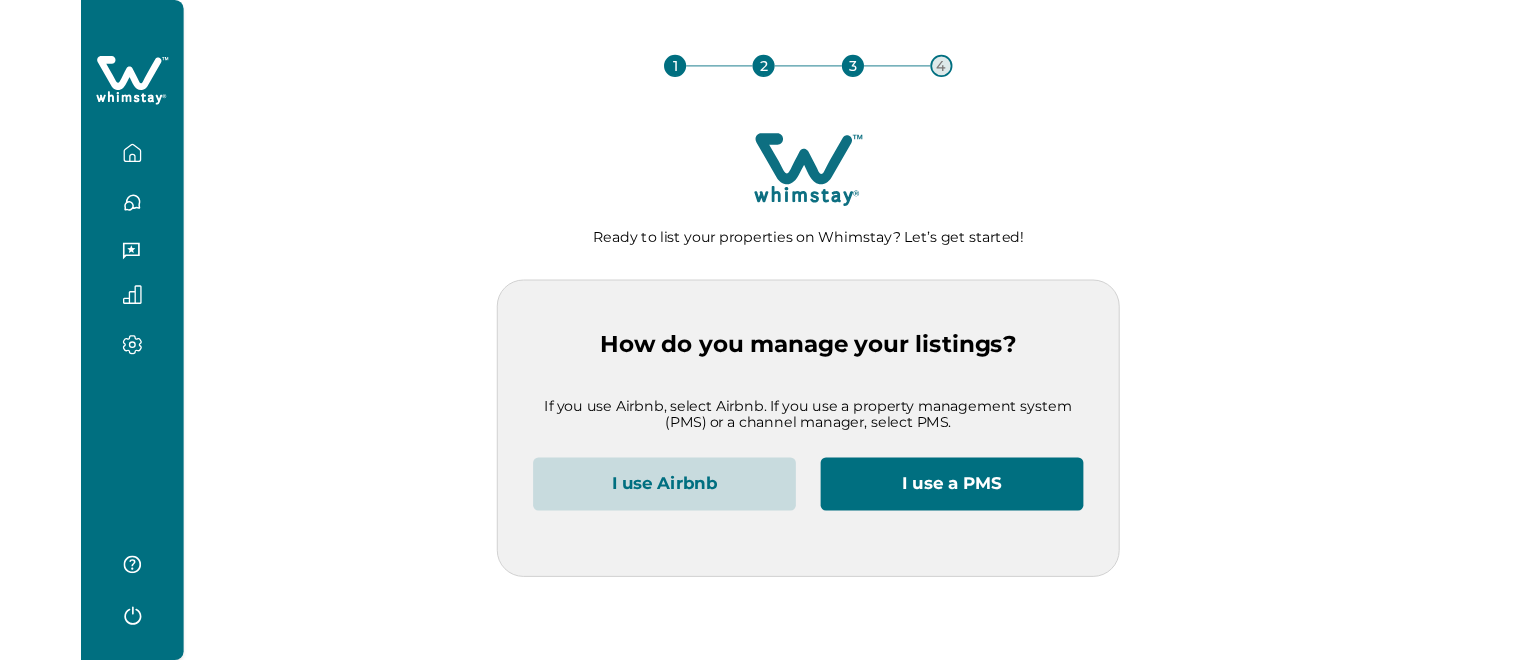scroll, scrollTop: 0, scrollLeft: 0, axis: both 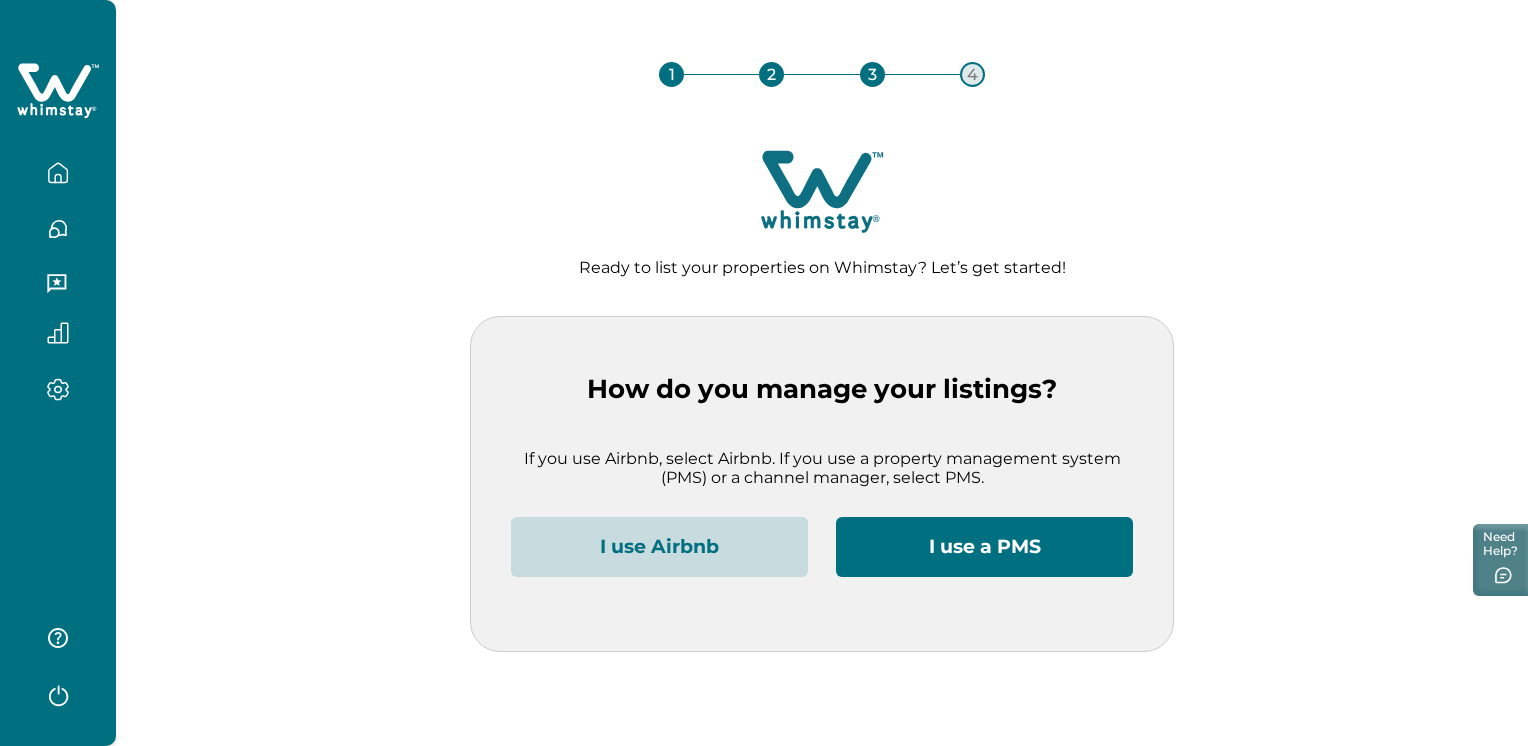 click on "I use Airbnb" at bounding box center (659, 547) 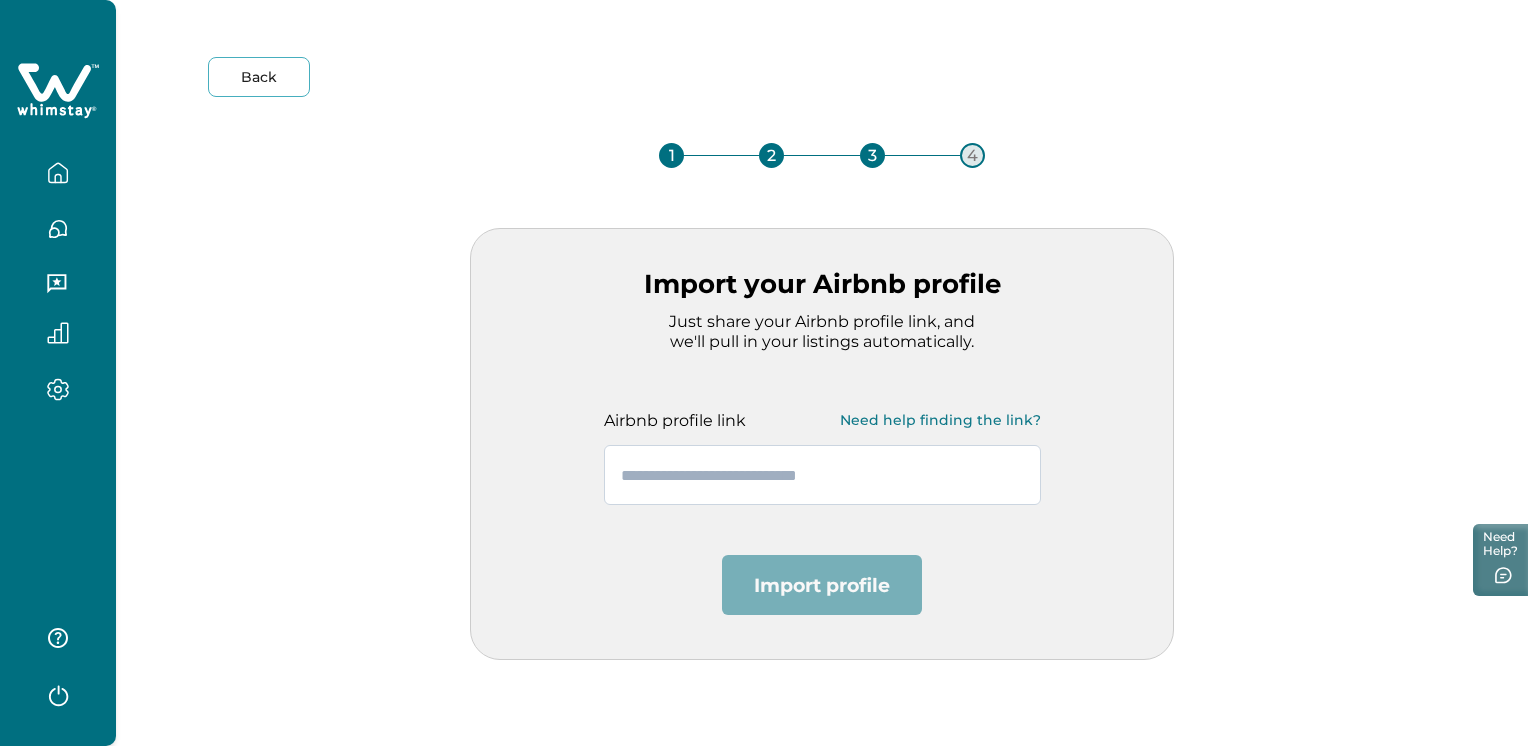 click at bounding box center [822, 475] 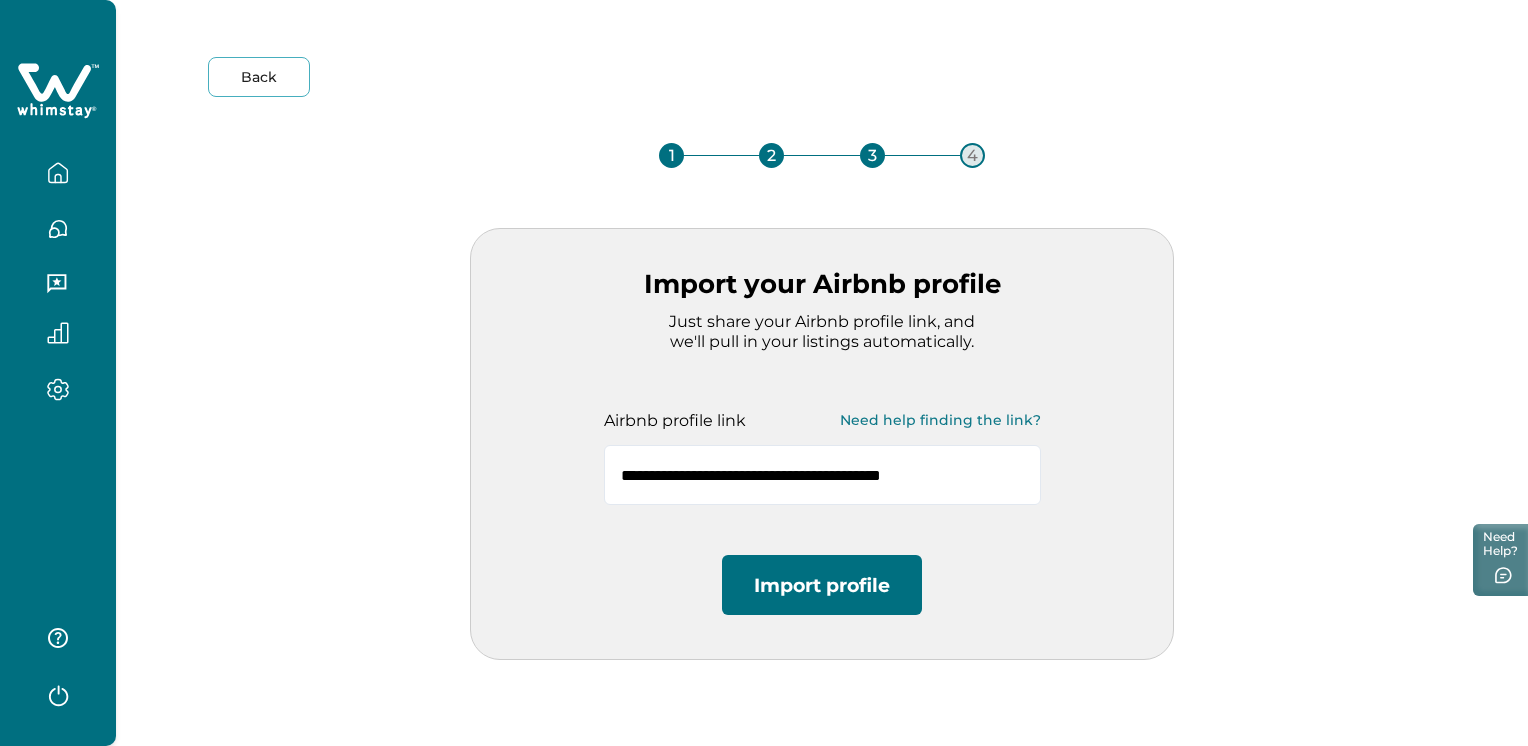 type on "**********" 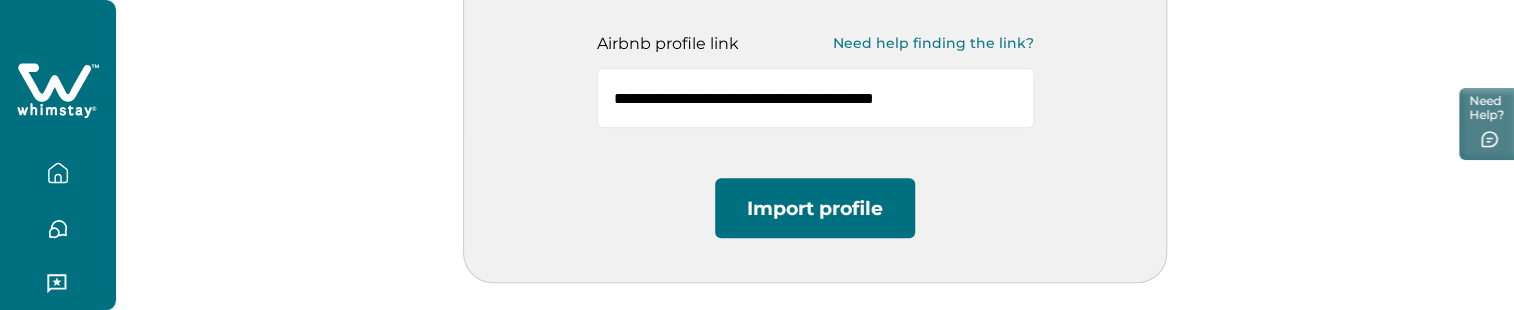 scroll, scrollTop: 381, scrollLeft: 0, axis: vertical 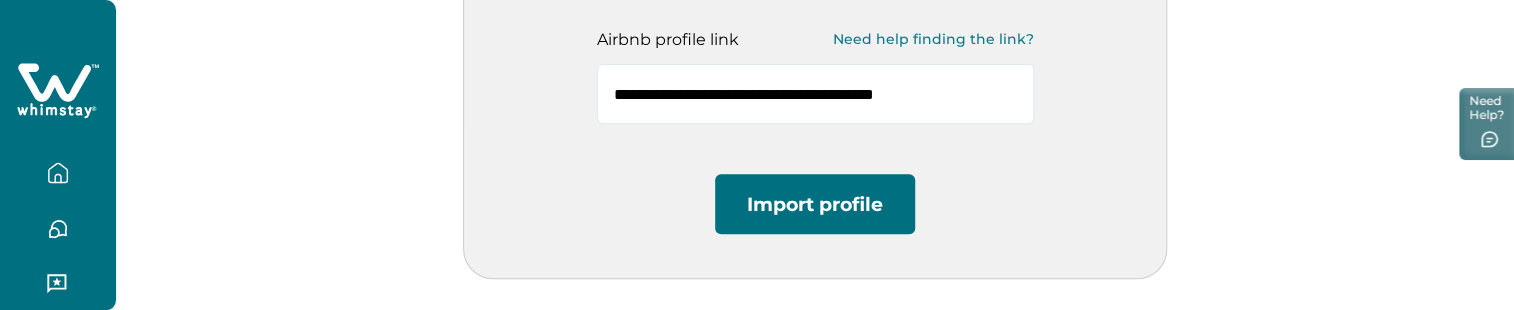 click on "Import profile" at bounding box center [815, 204] 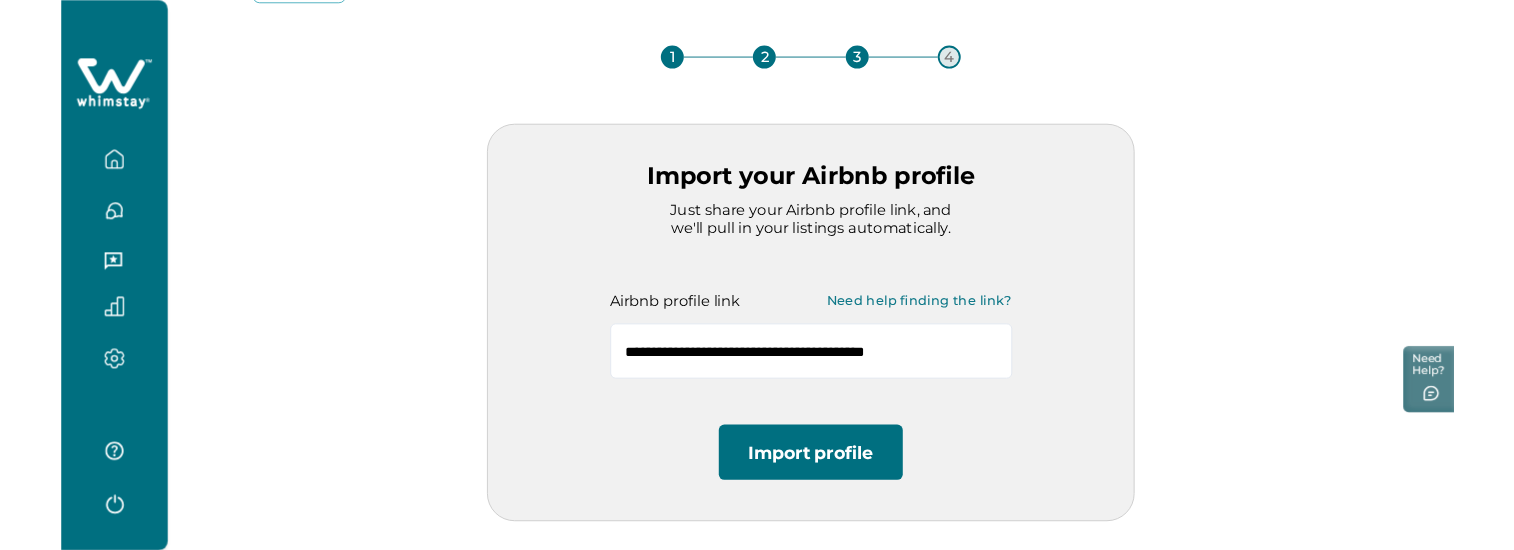 scroll, scrollTop: 32, scrollLeft: 0, axis: vertical 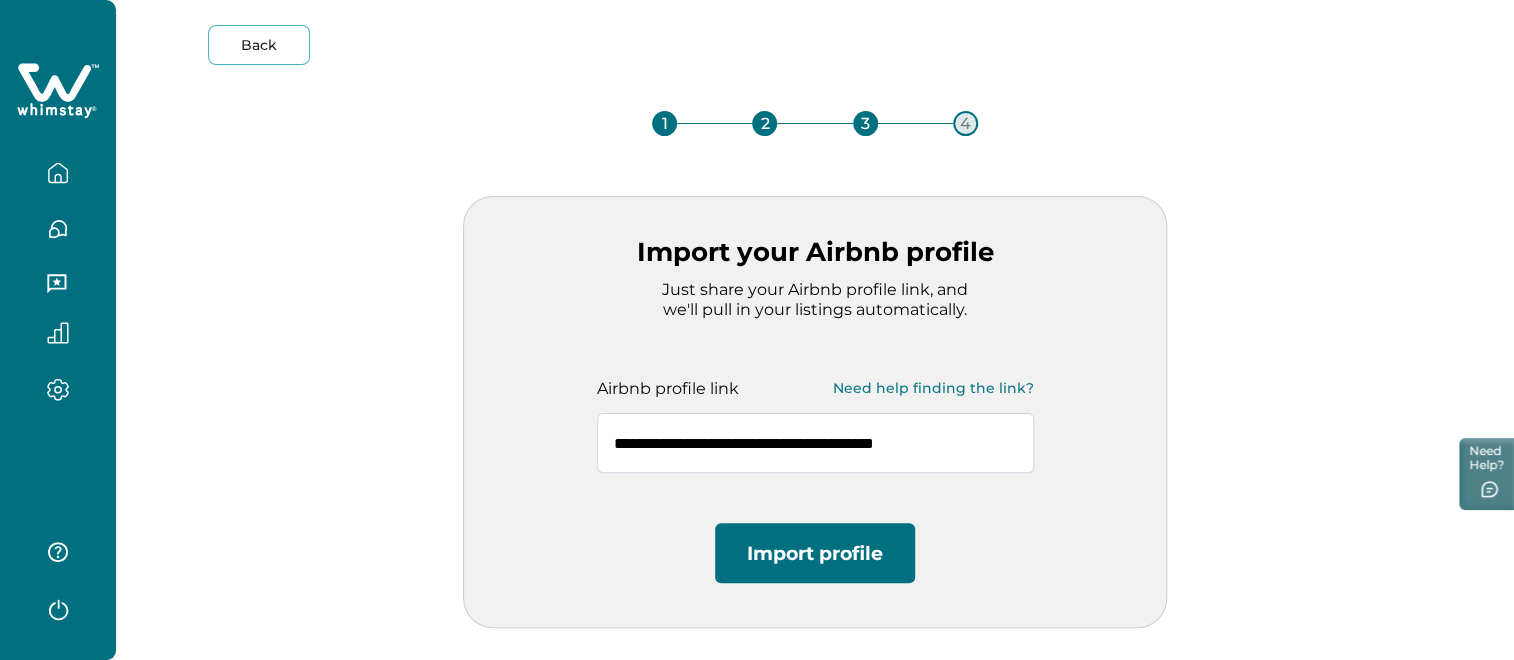 click on "**********" at bounding box center [815, 443] 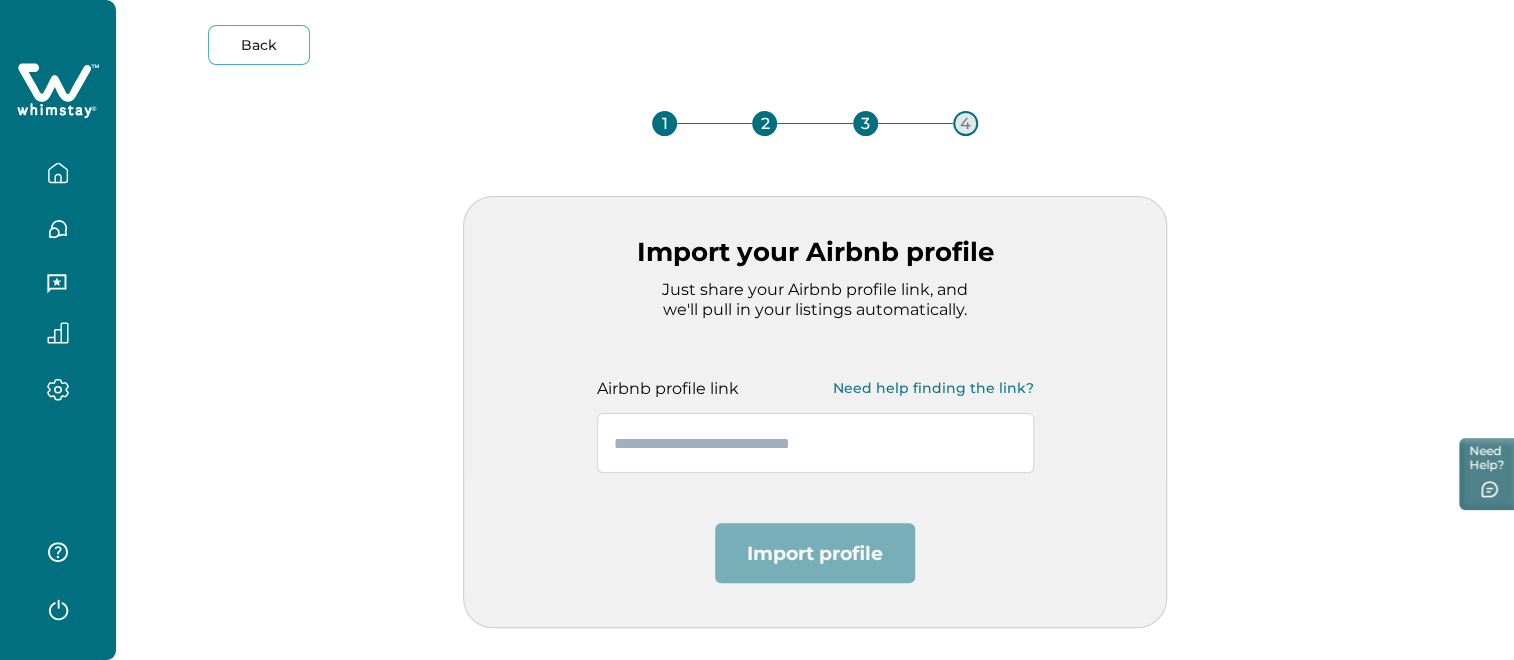 paste on "**********" 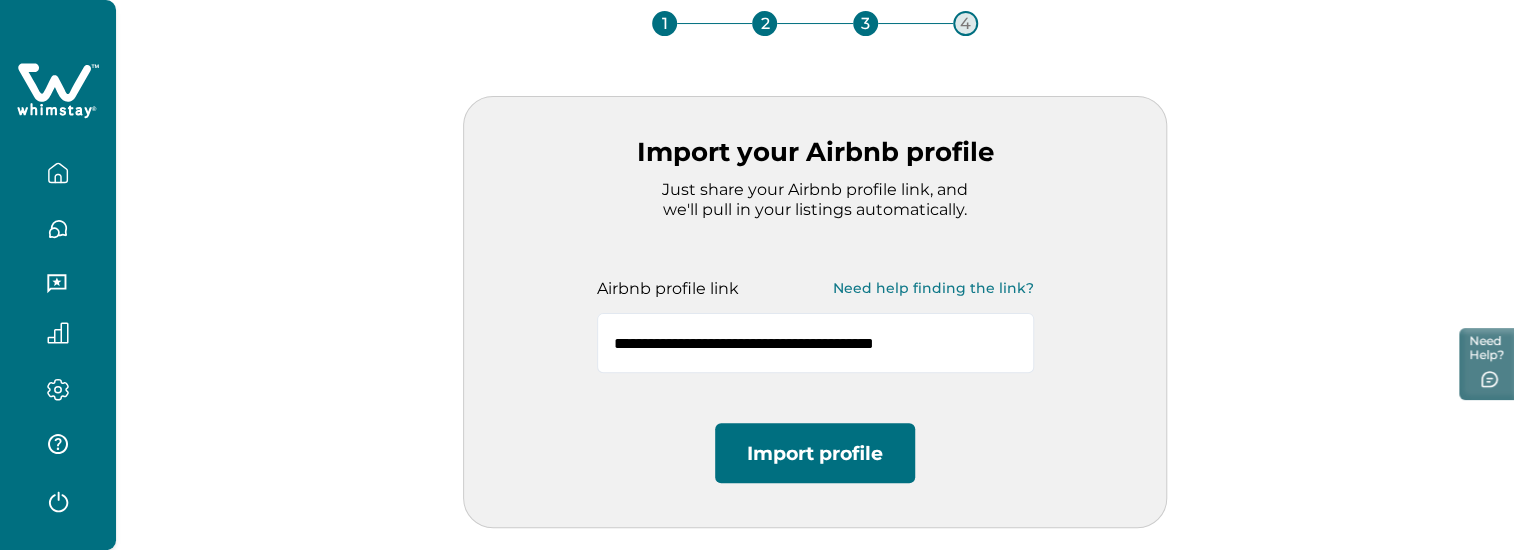scroll, scrollTop: 141, scrollLeft: 0, axis: vertical 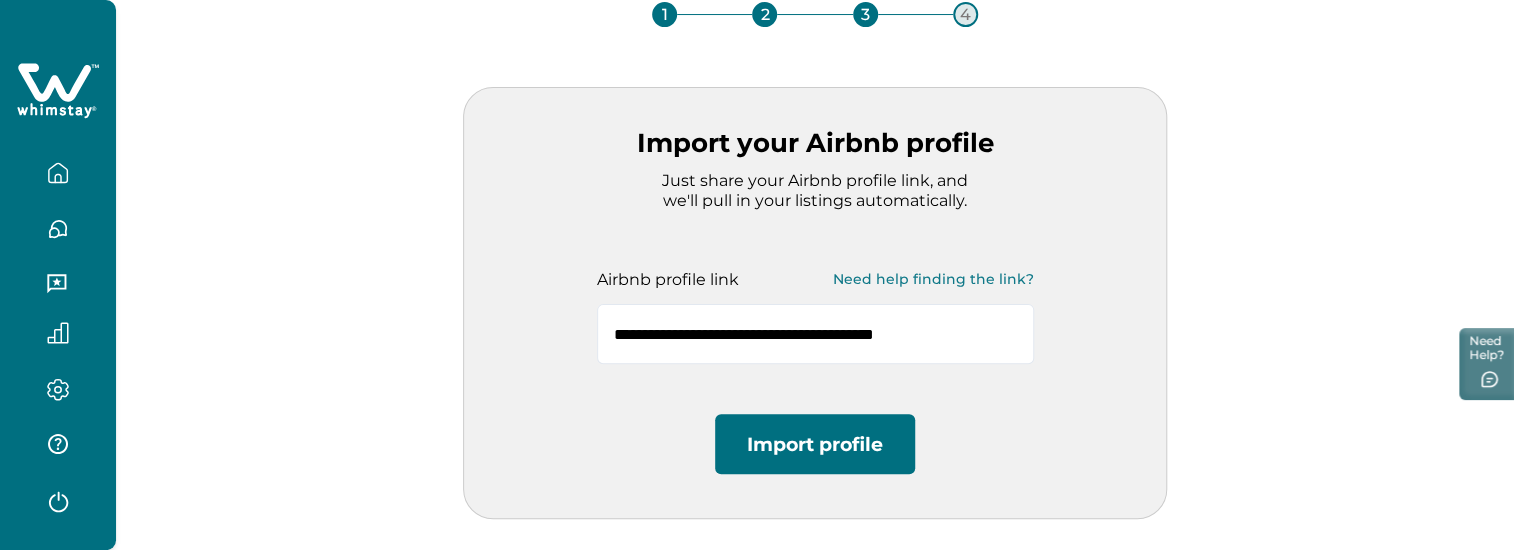 click on "Import profile" at bounding box center [815, 444] 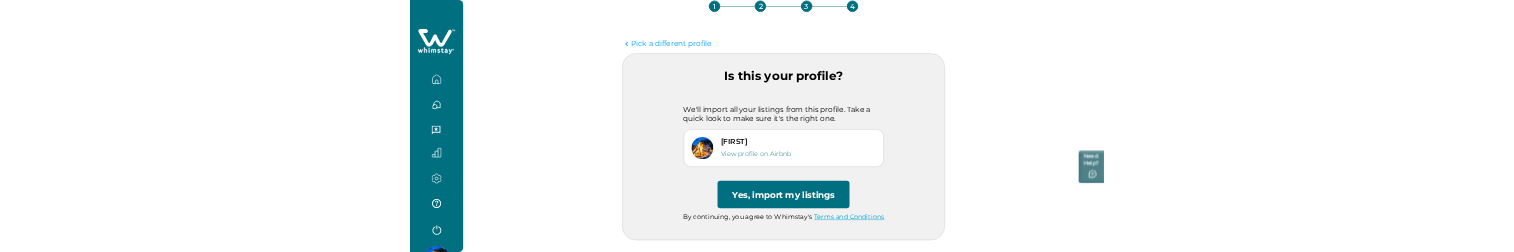 scroll, scrollTop: 146, scrollLeft: 0, axis: vertical 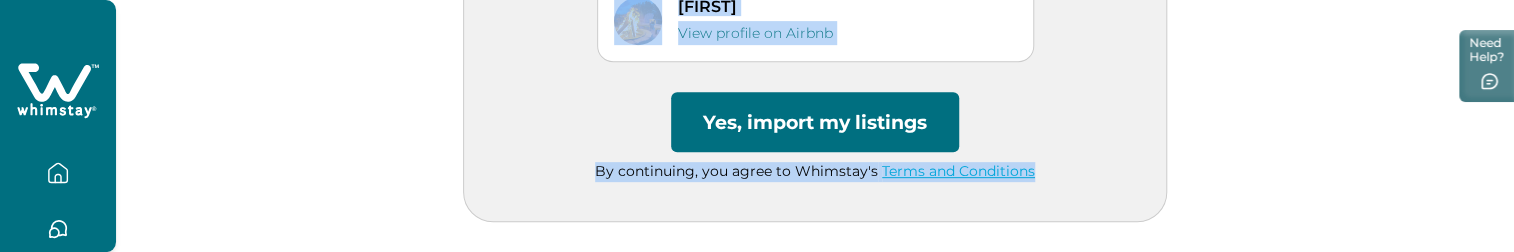 drag, startPoint x: 1120, startPoint y: 250, endPoint x: 1122, endPoint y: 289, distance: 39.051247 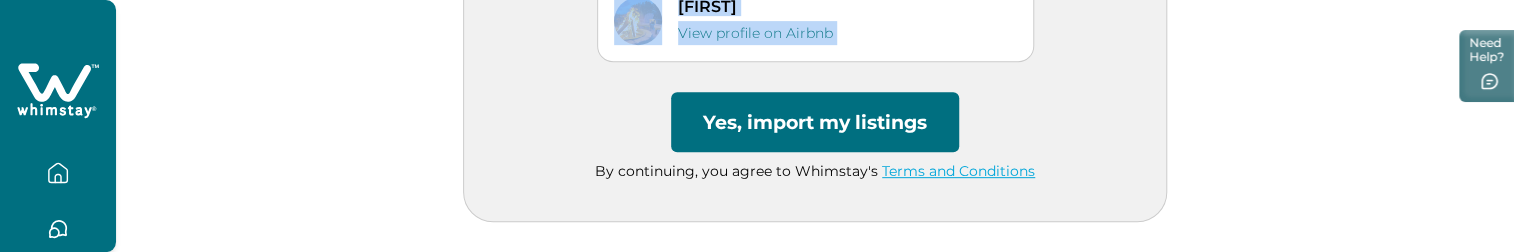drag, startPoint x: 1040, startPoint y: 207, endPoint x: 806, endPoint y: 116, distance: 251.0717 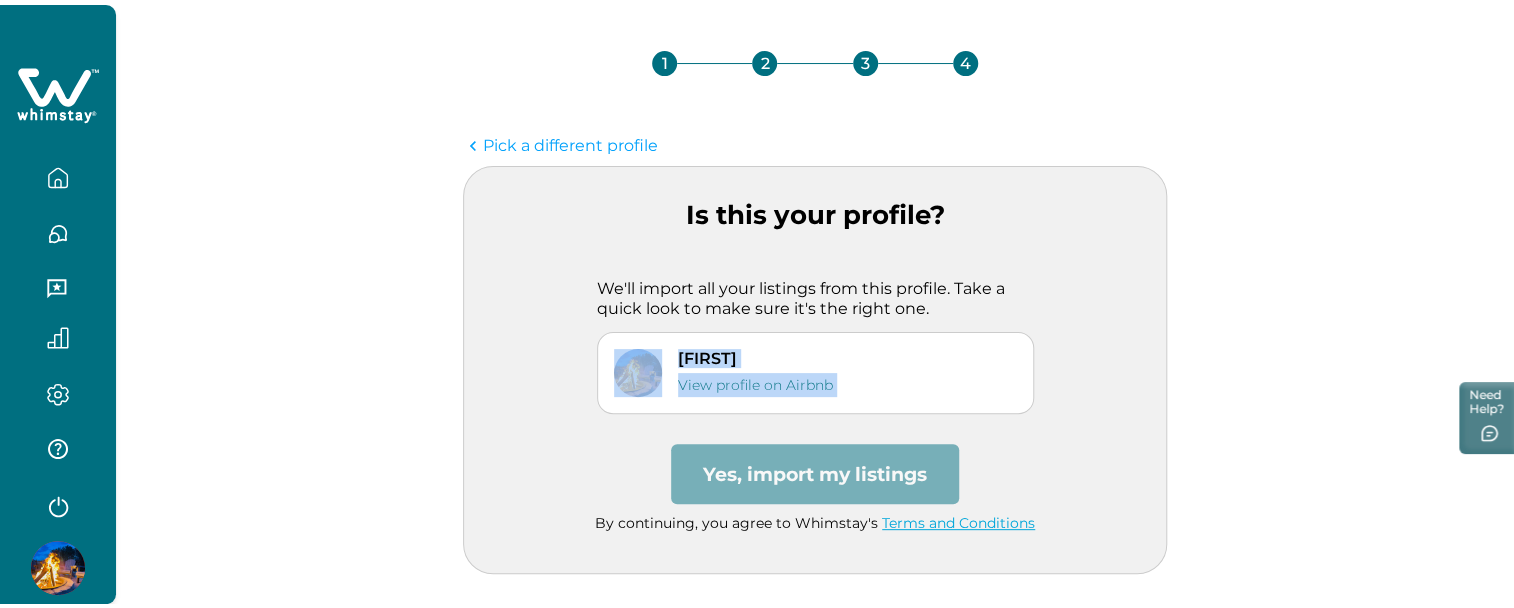 scroll, scrollTop: 88, scrollLeft: 0, axis: vertical 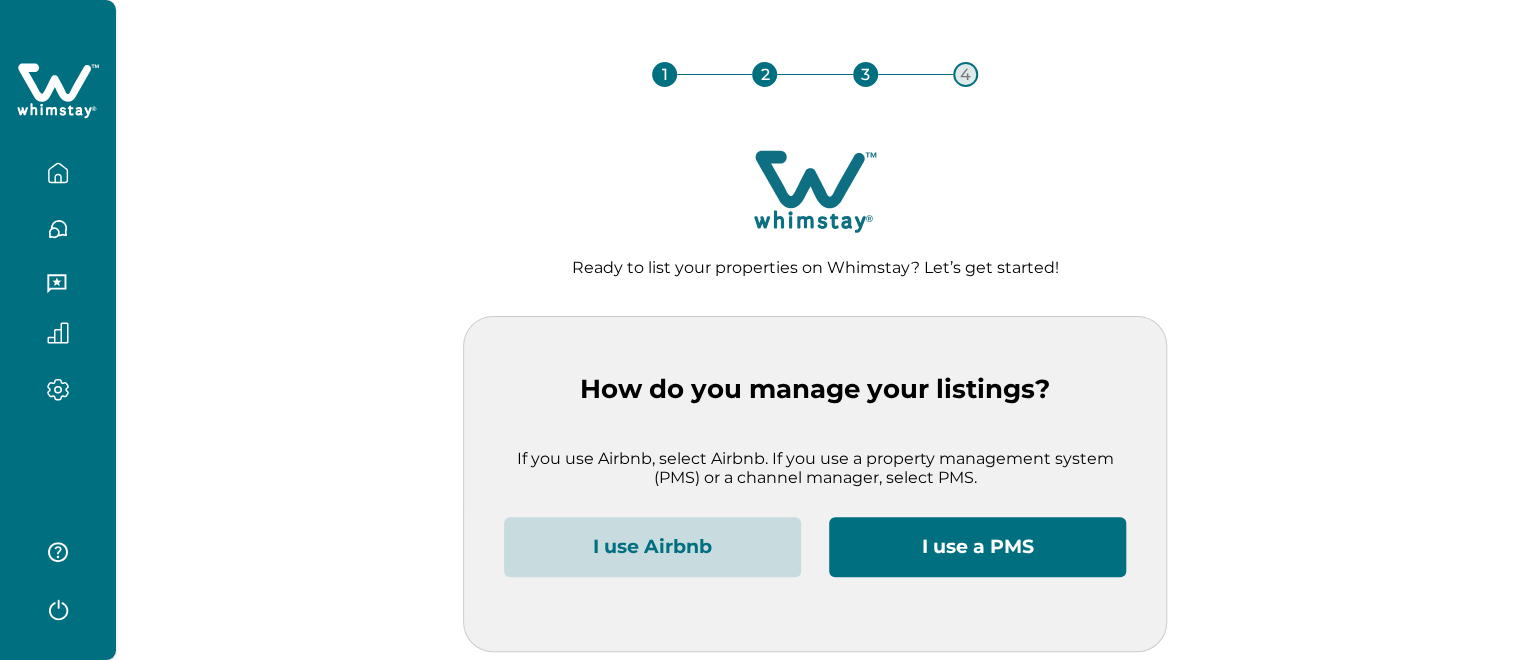 click on "How do you manage your listings? If you use Airbnb, select Airbnb. If you use a property management system (PMS) or a channel manager, select PMS. I use Airbnb I use a PMS" at bounding box center [815, 484] 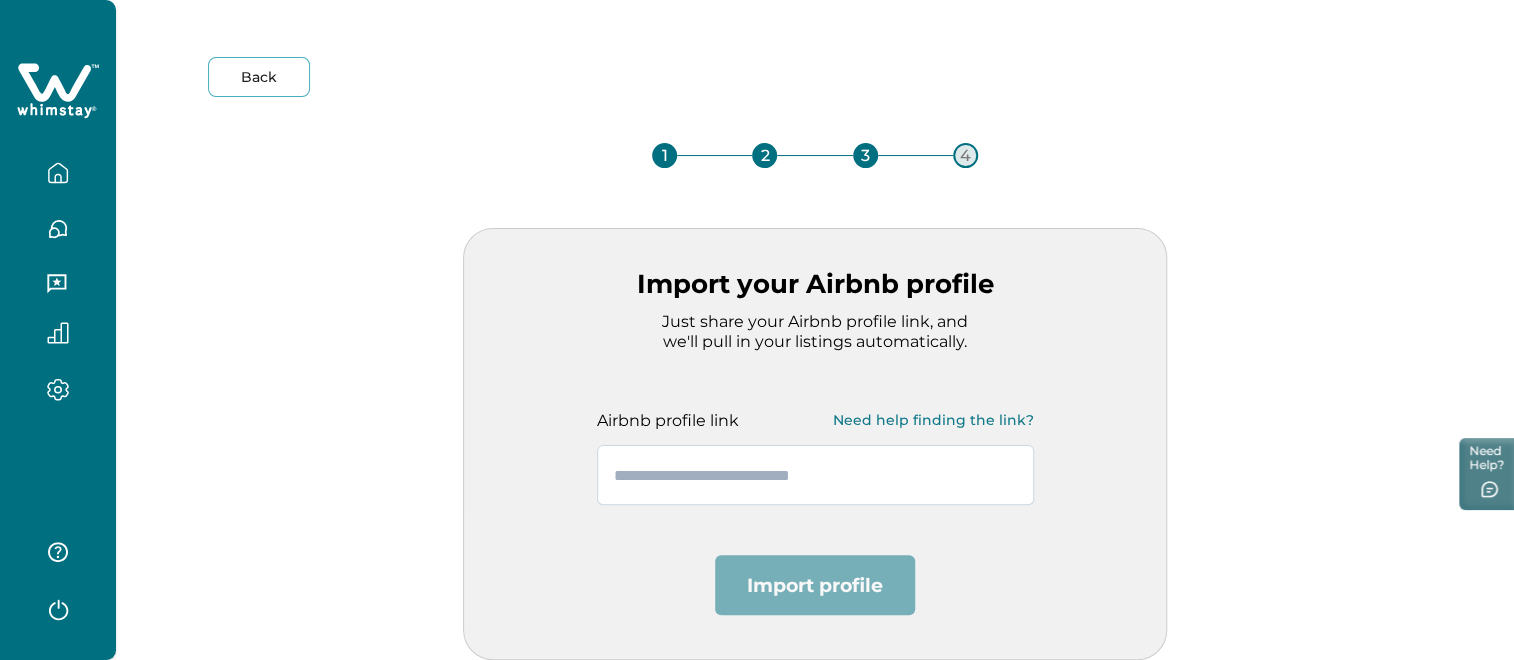 click at bounding box center (815, 475) 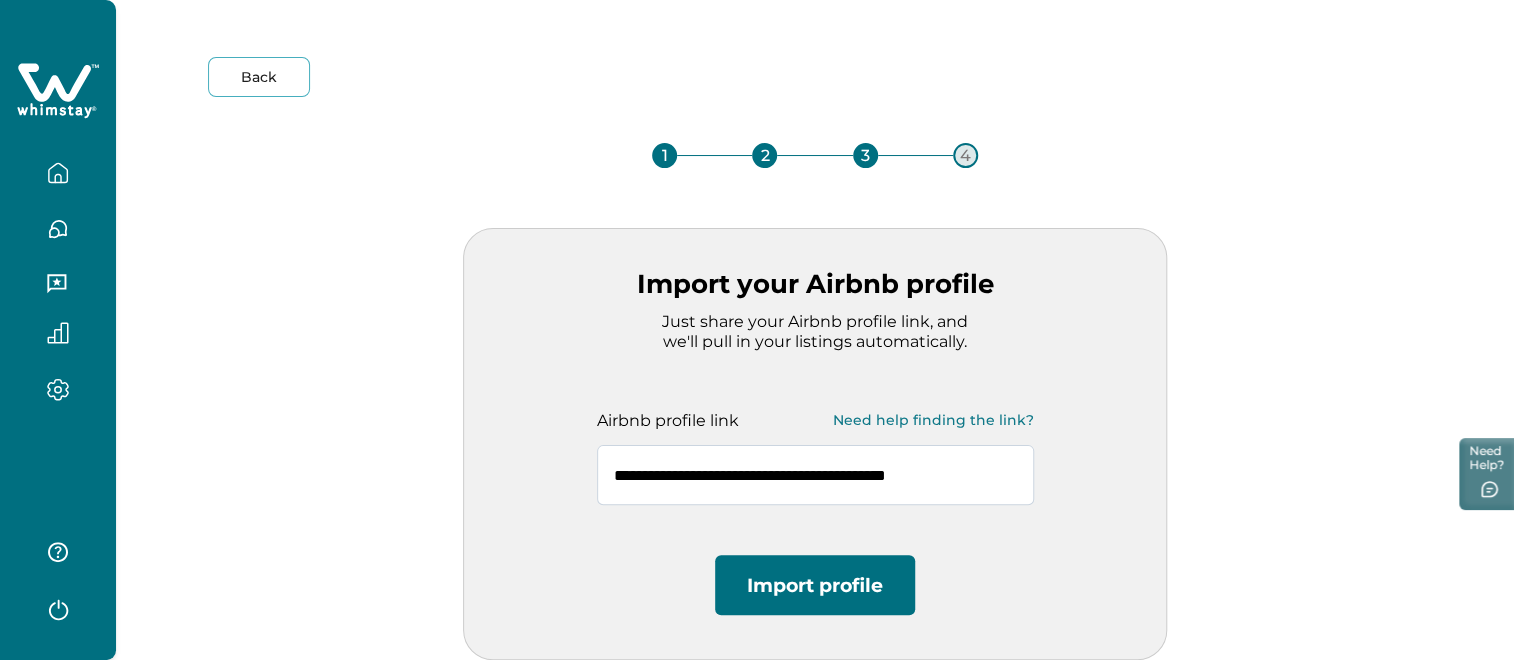 scroll, scrollTop: 32, scrollLeft: 0, axis: vertical 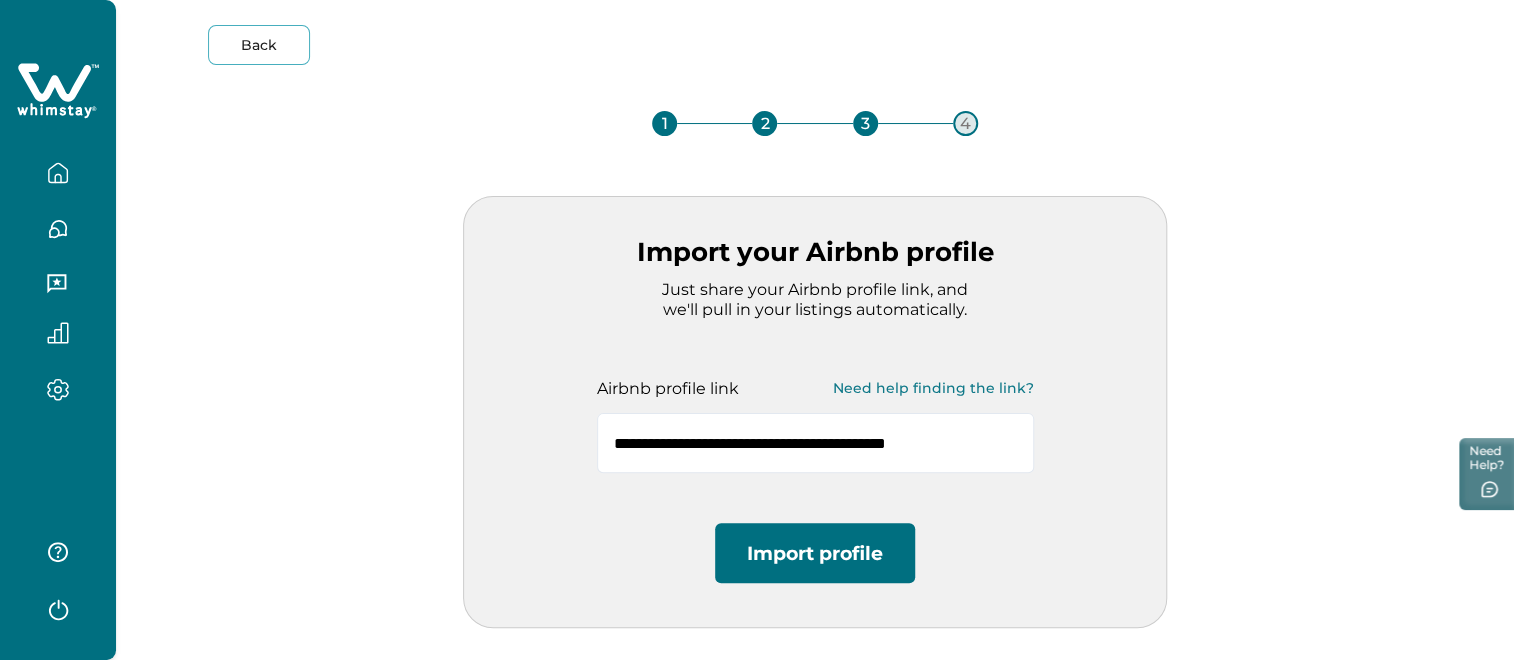 type on "**********" 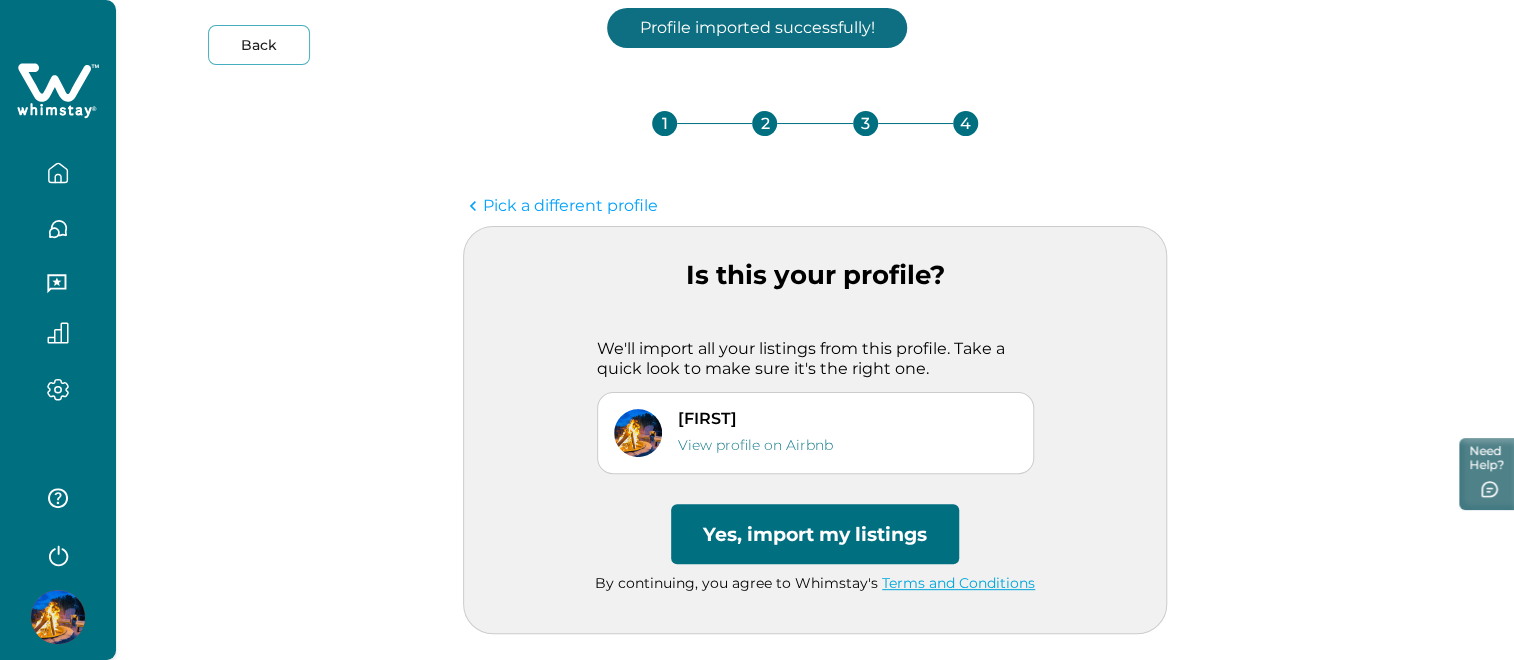 click on "Yes, import my listings" at bounding box center [815, 534] 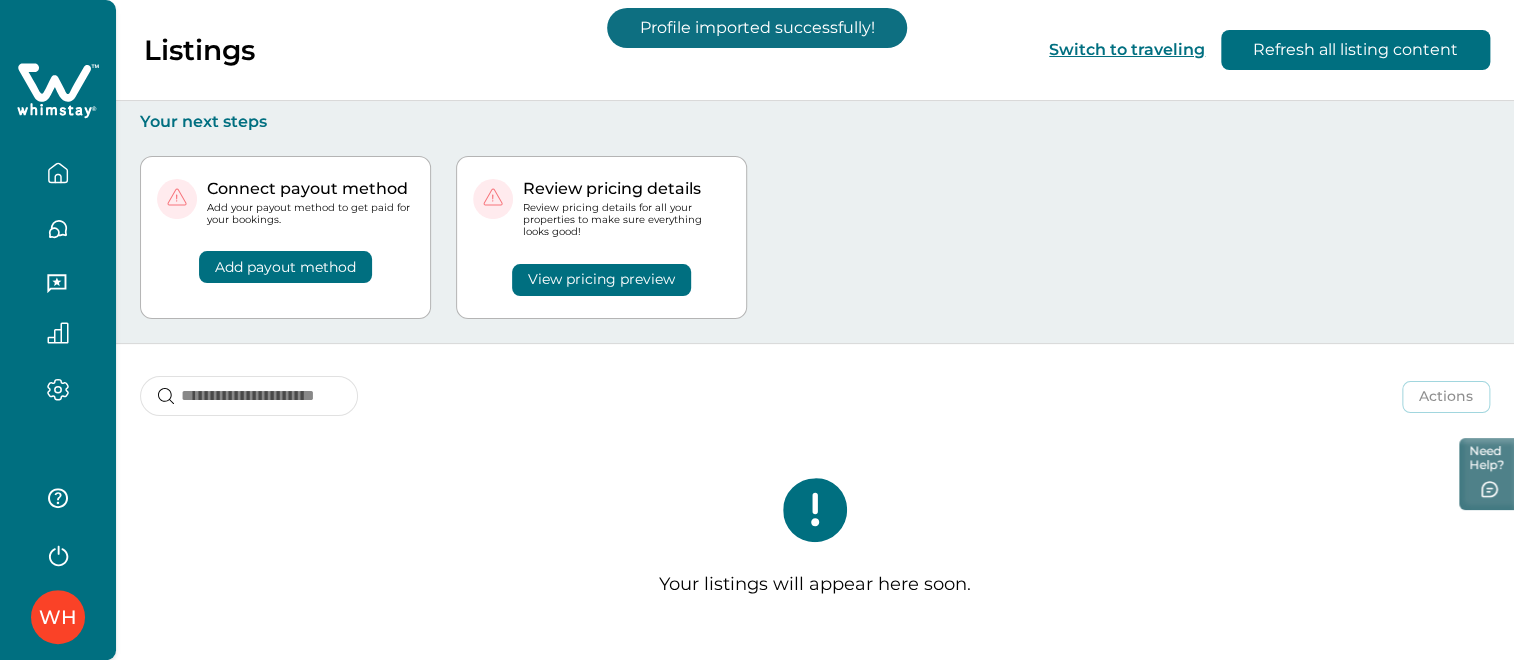 scroll, scrollTop: 0, scrollLeft: 0, axis: both 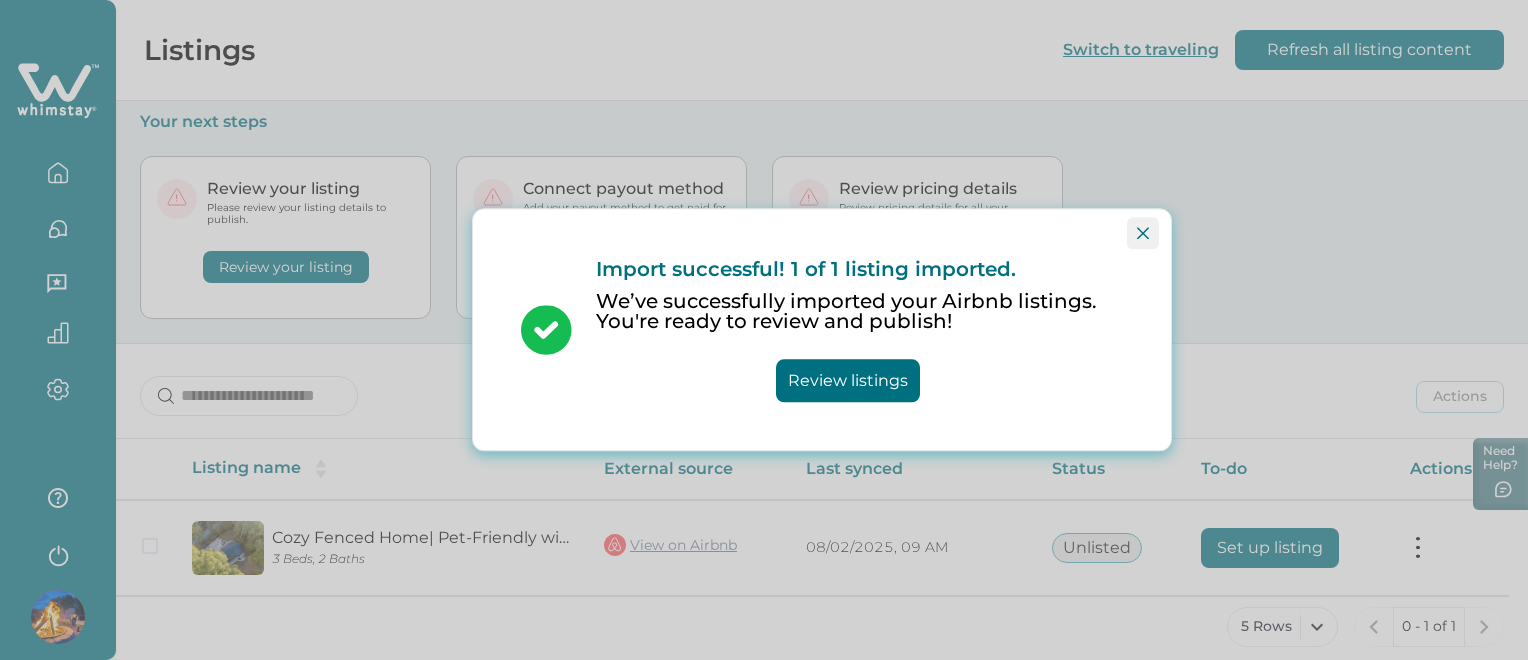 click at bounding box center (1143, 233) 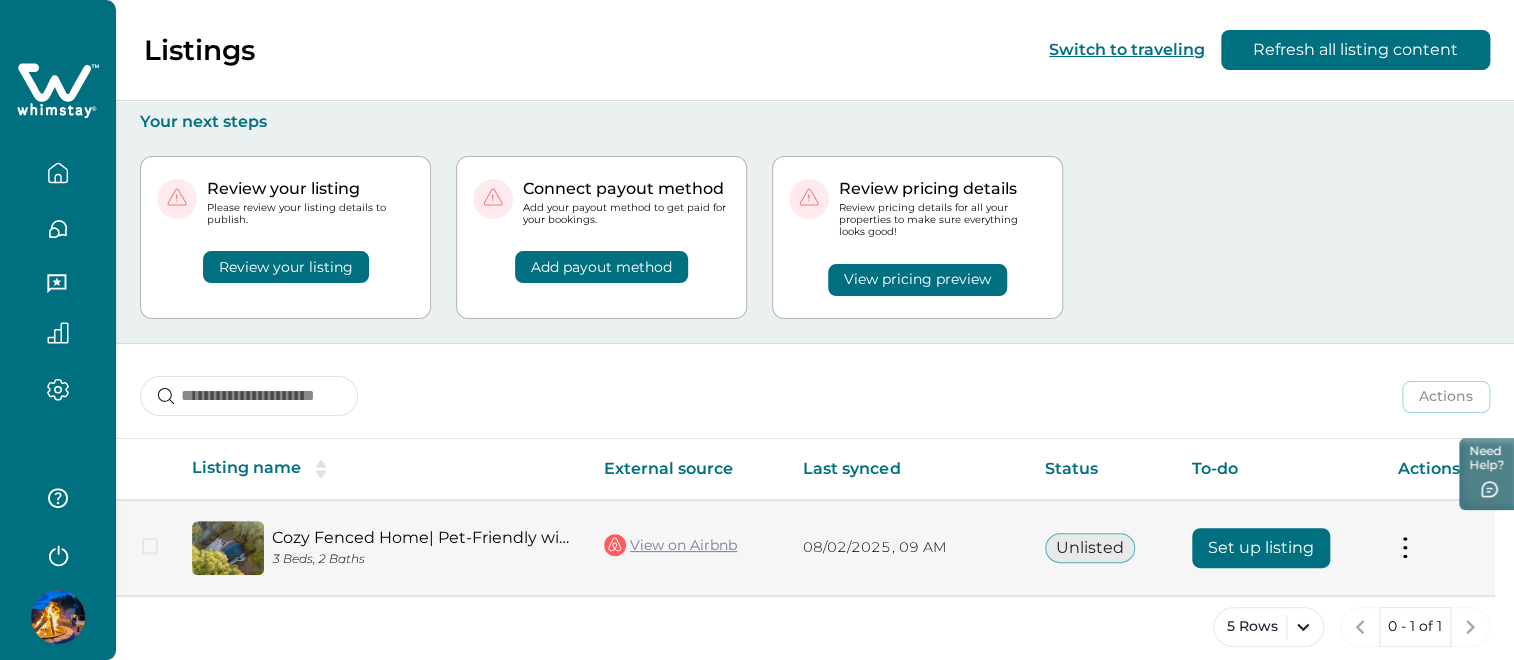 click on "Set up listing" at bounding box center (1261, 548) 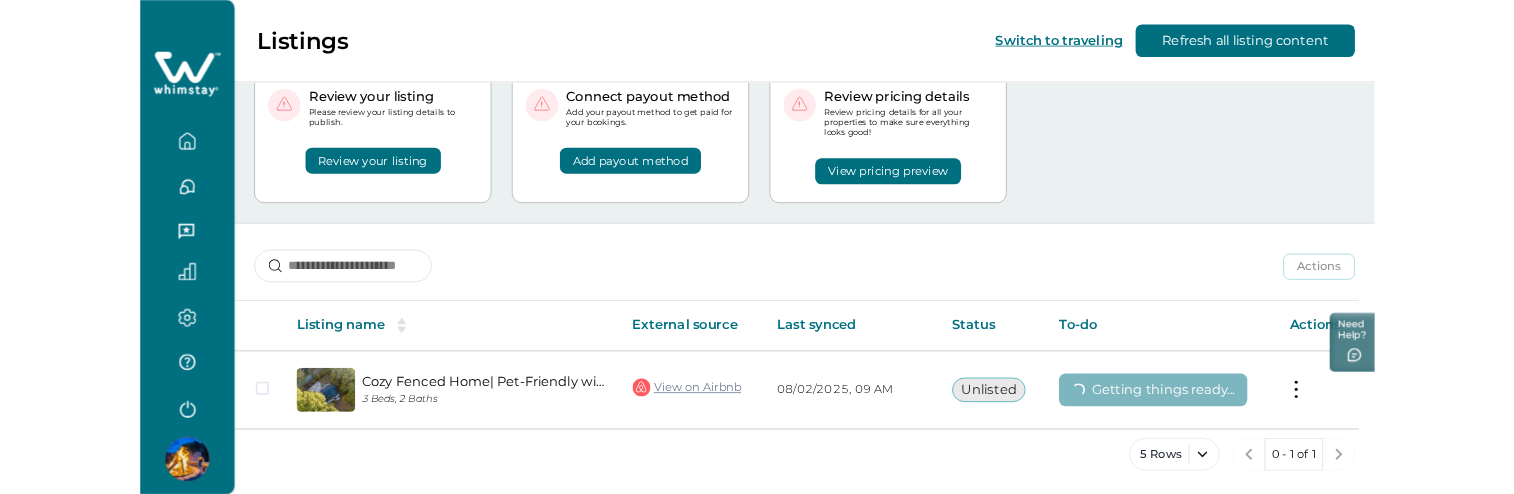 scroll, scrollTop: 68, scrollLeft: 0, axis: vertical 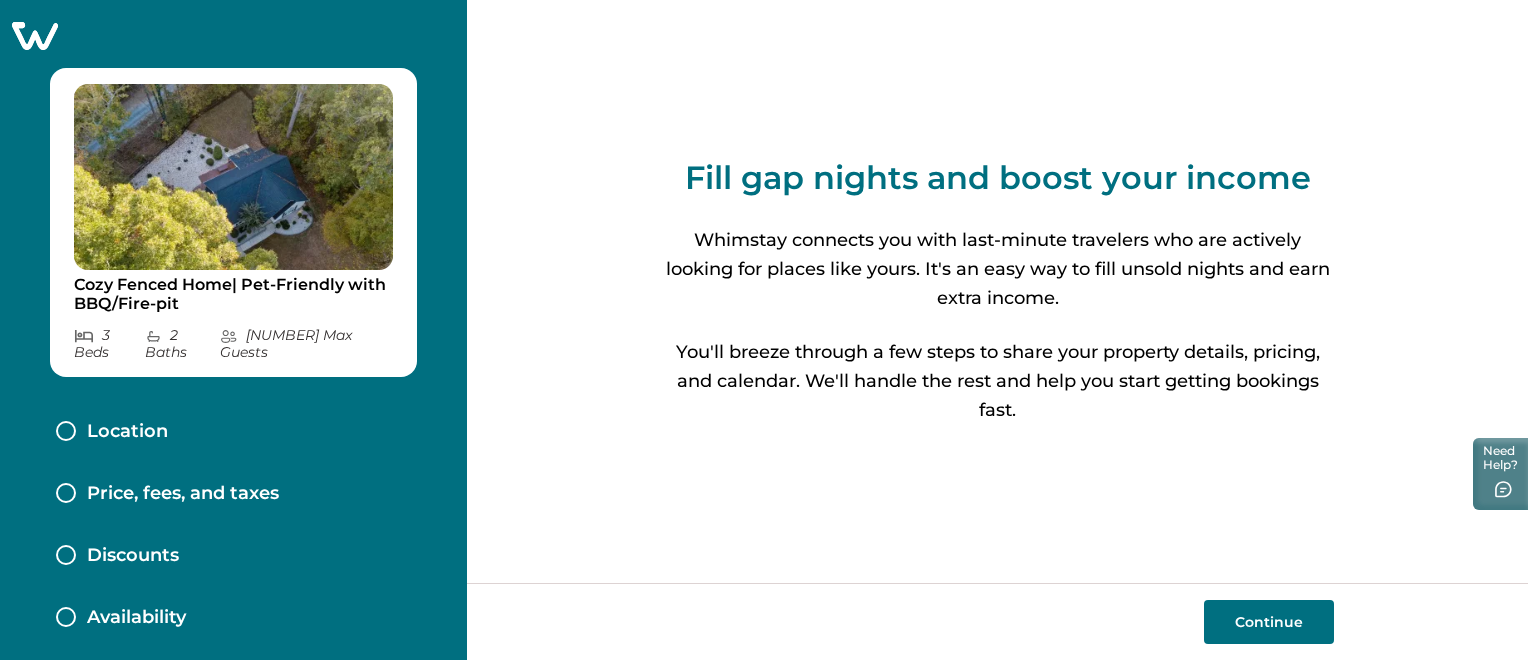 click on "Continue" at bounding box center [1269, 622] 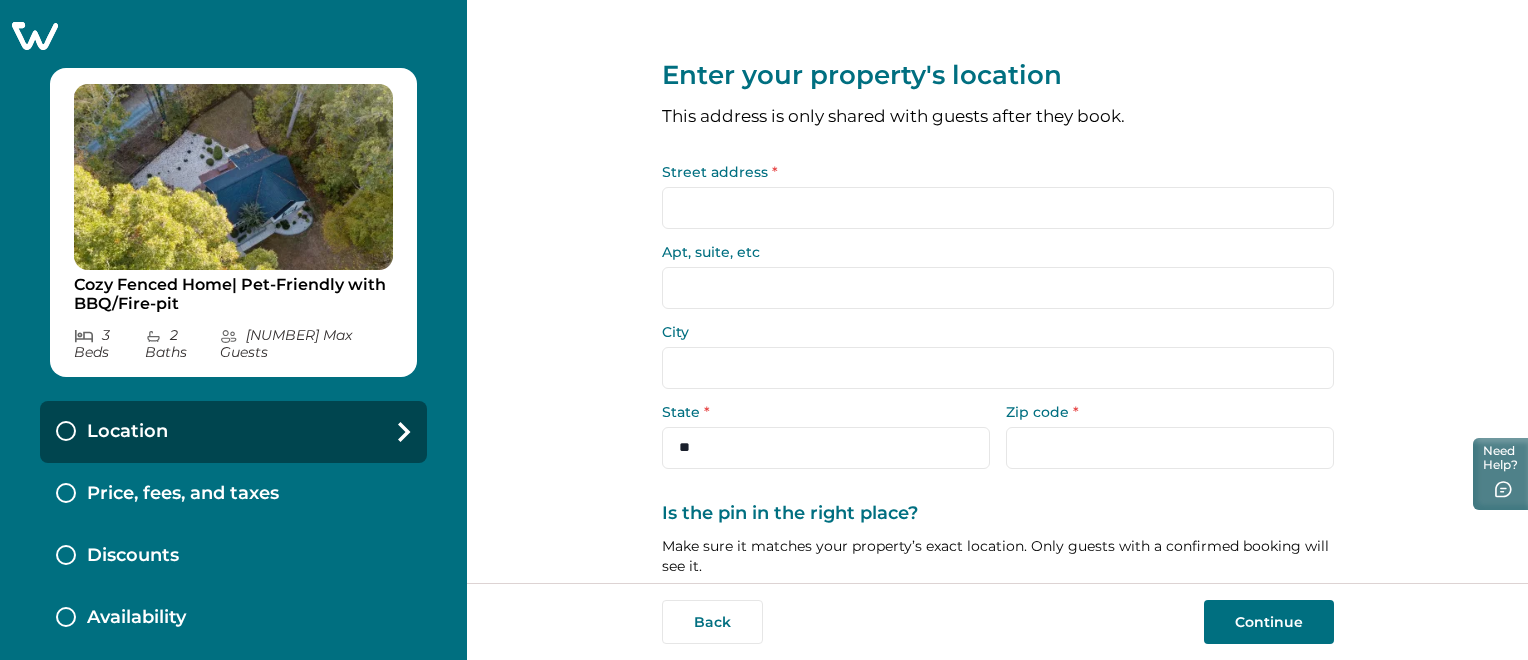 click on "Price, fees, and taxes" at bounding box center [233, 494] 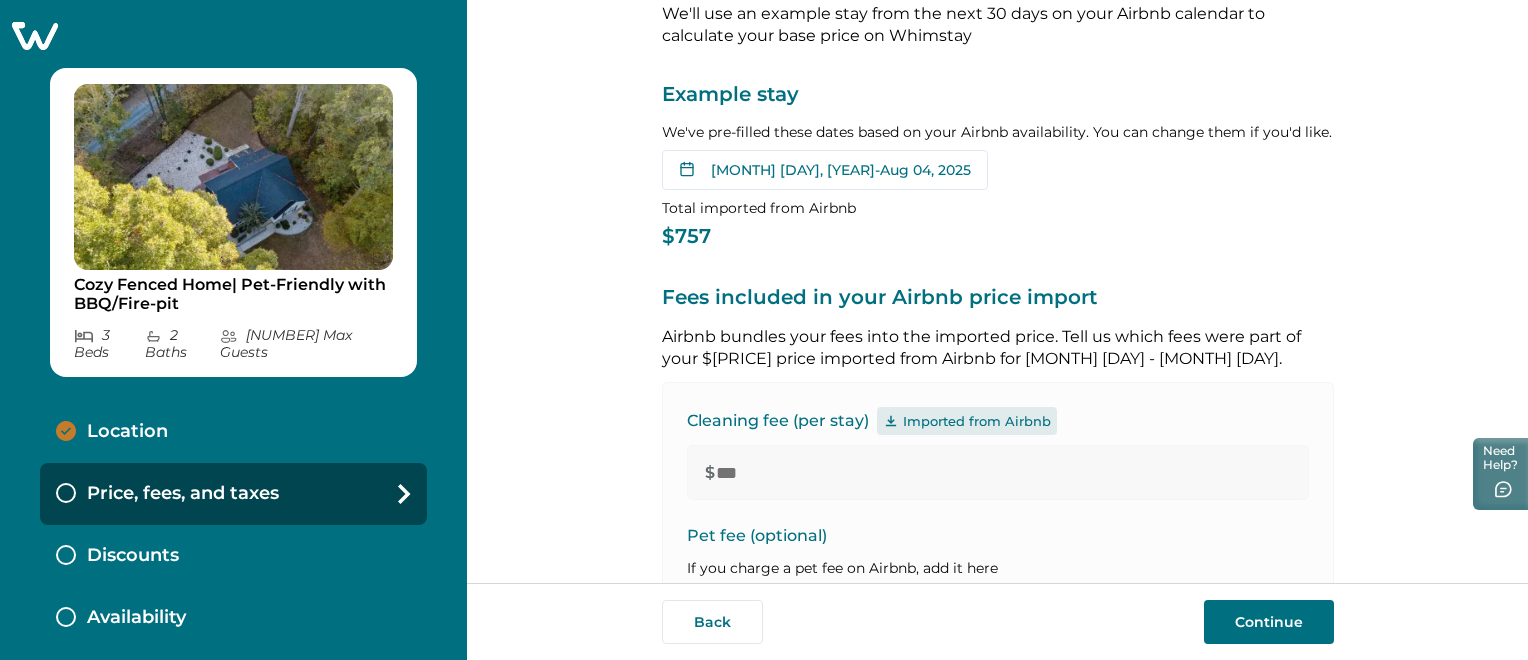 scroll, scrollTop: 273, scrollLeft: 0, axis: vertical 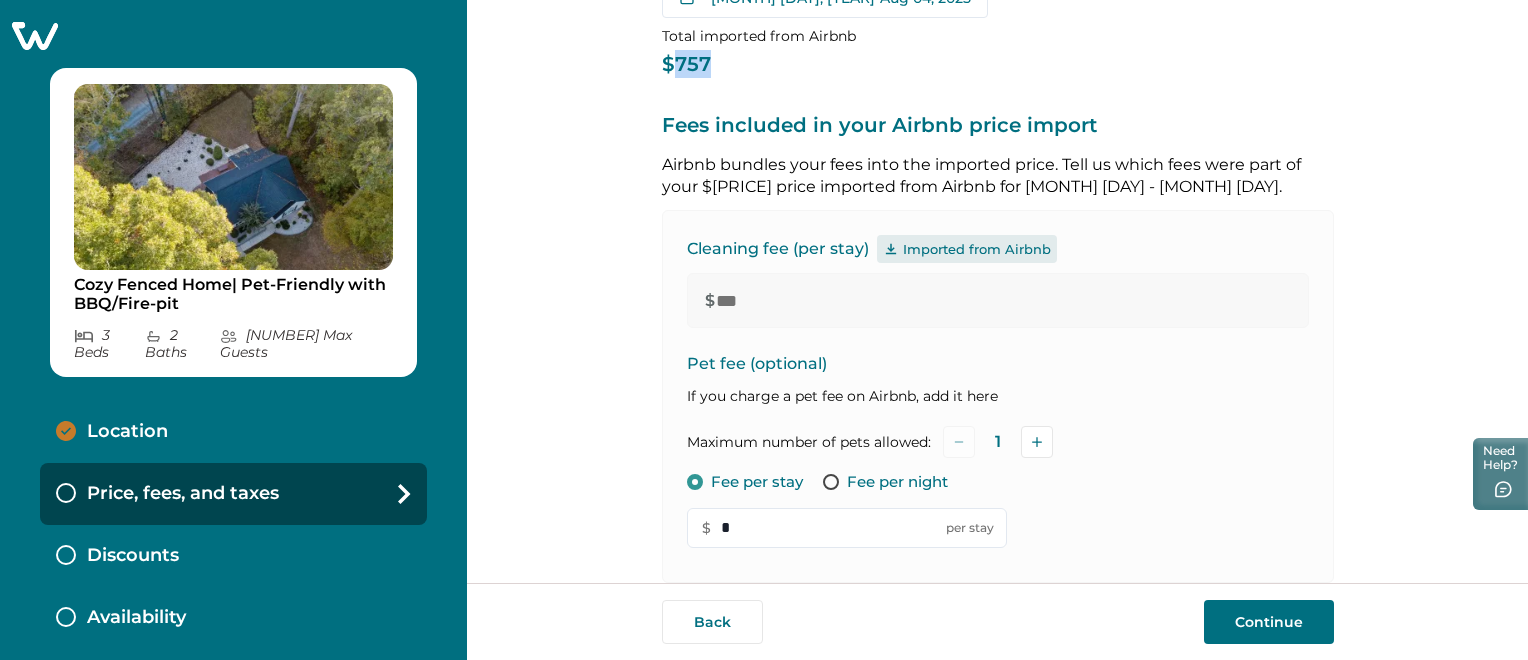 drag, startPoint x: 667, startPoint y: 58, endPoint x: 724, endPoint y: 60, distance: 57.035076 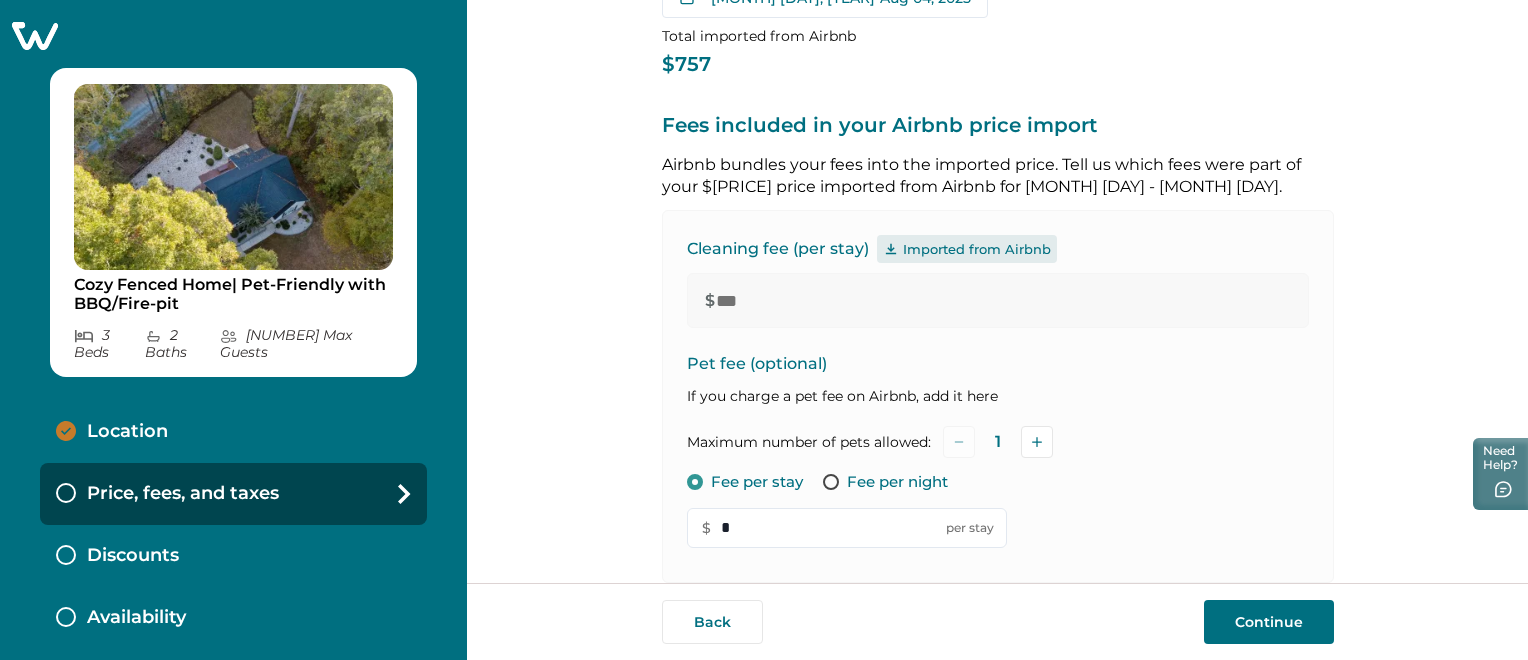 drag, startPoint x: 707, startPoint y: 302, endPoint x: 621, endPoint y: 322, distance: 88.29496 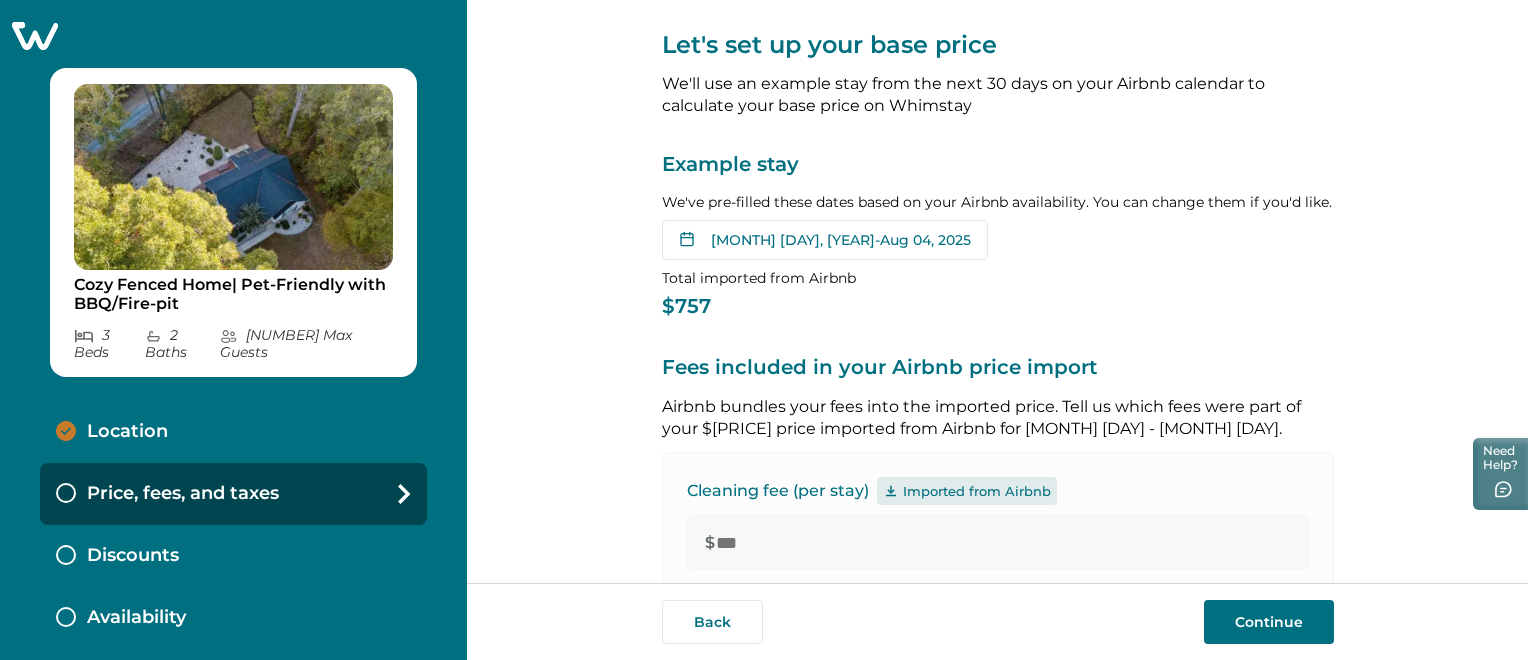 scroll, scrollTop: 0, scrollLeft: 0, axis: both 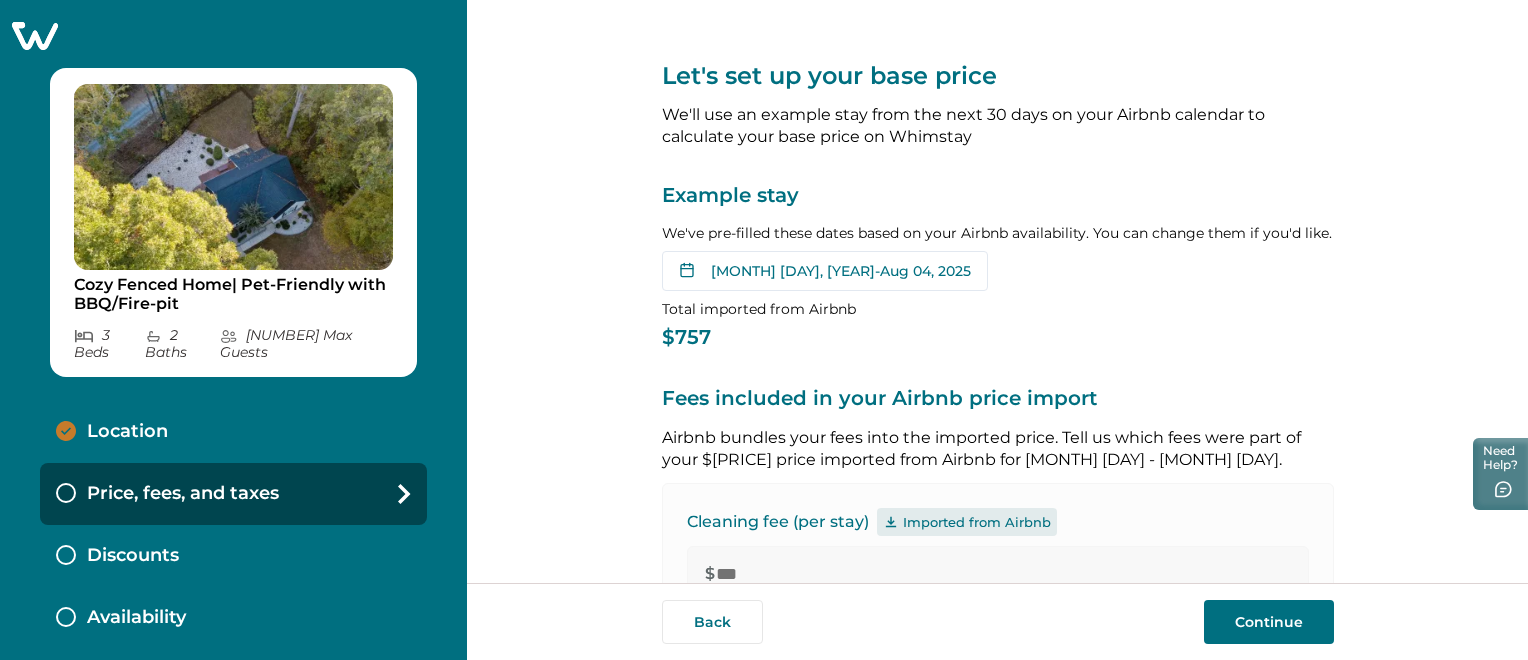 click on "Location" at bounding box center [233, 432] 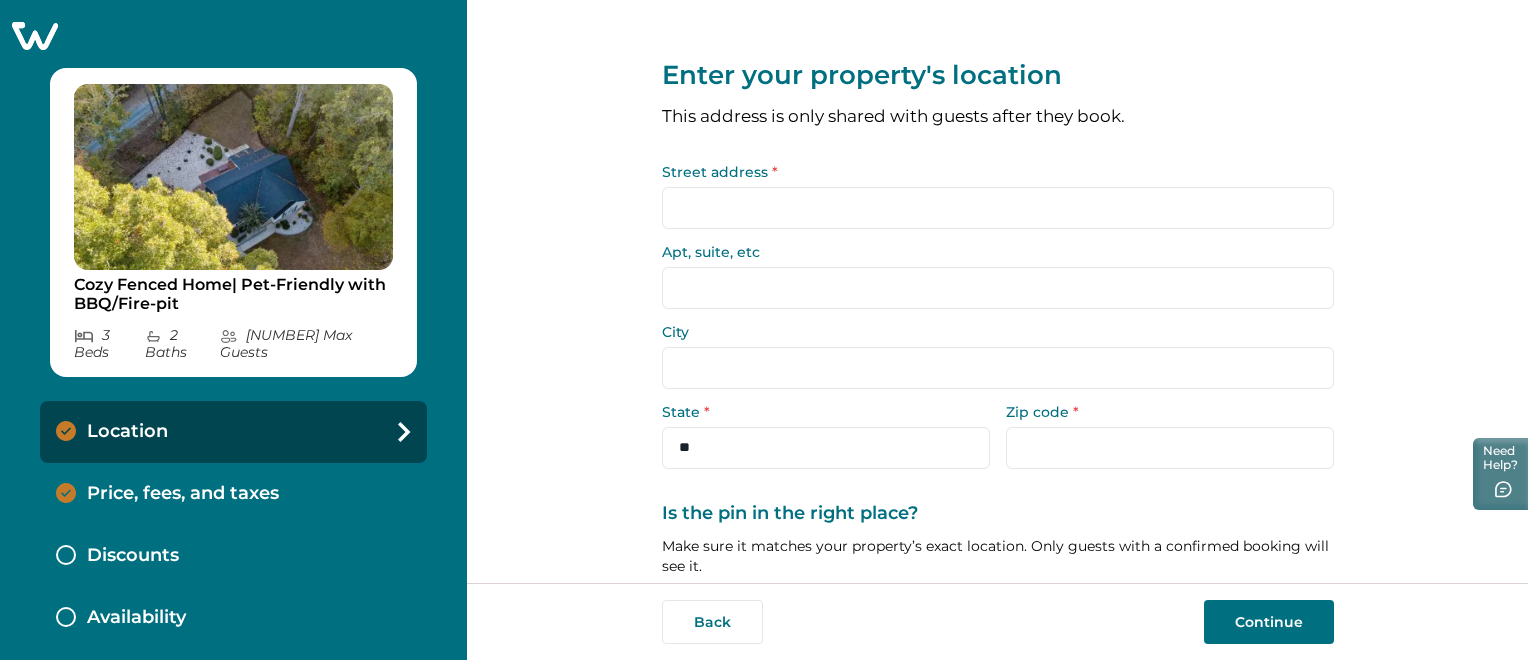 click on "Street address *" at bounding box center [998, 208] 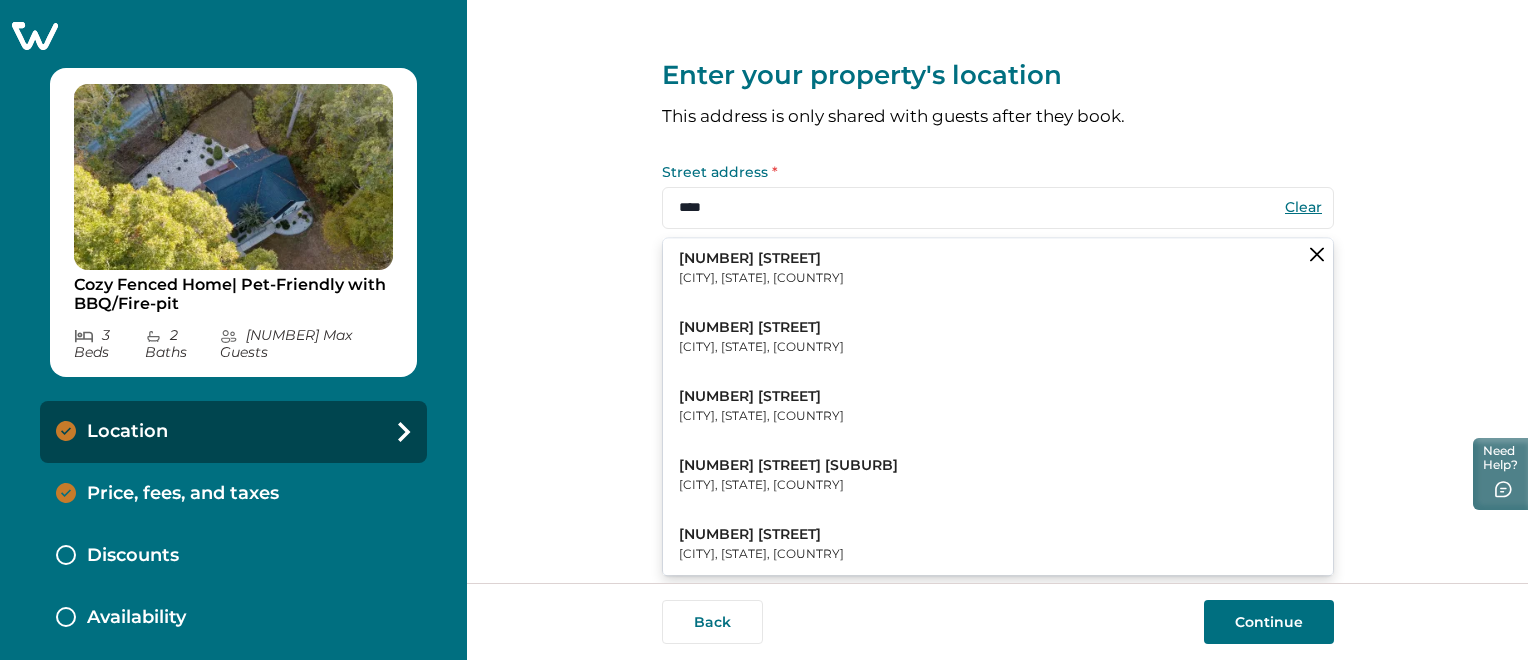 click on "1245 Wilshire Boulevard Los Angeles, CA, USA" at bounding box center (998, 268) 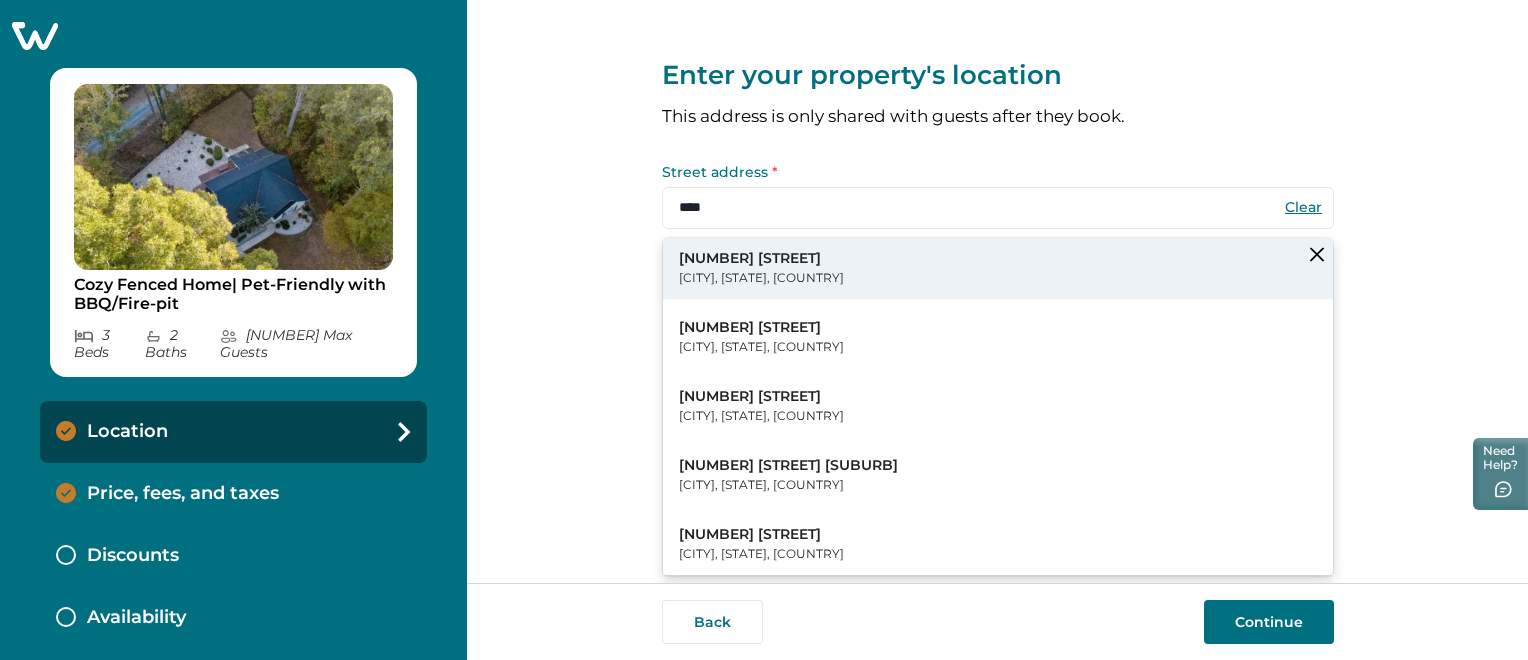 type on "**********" 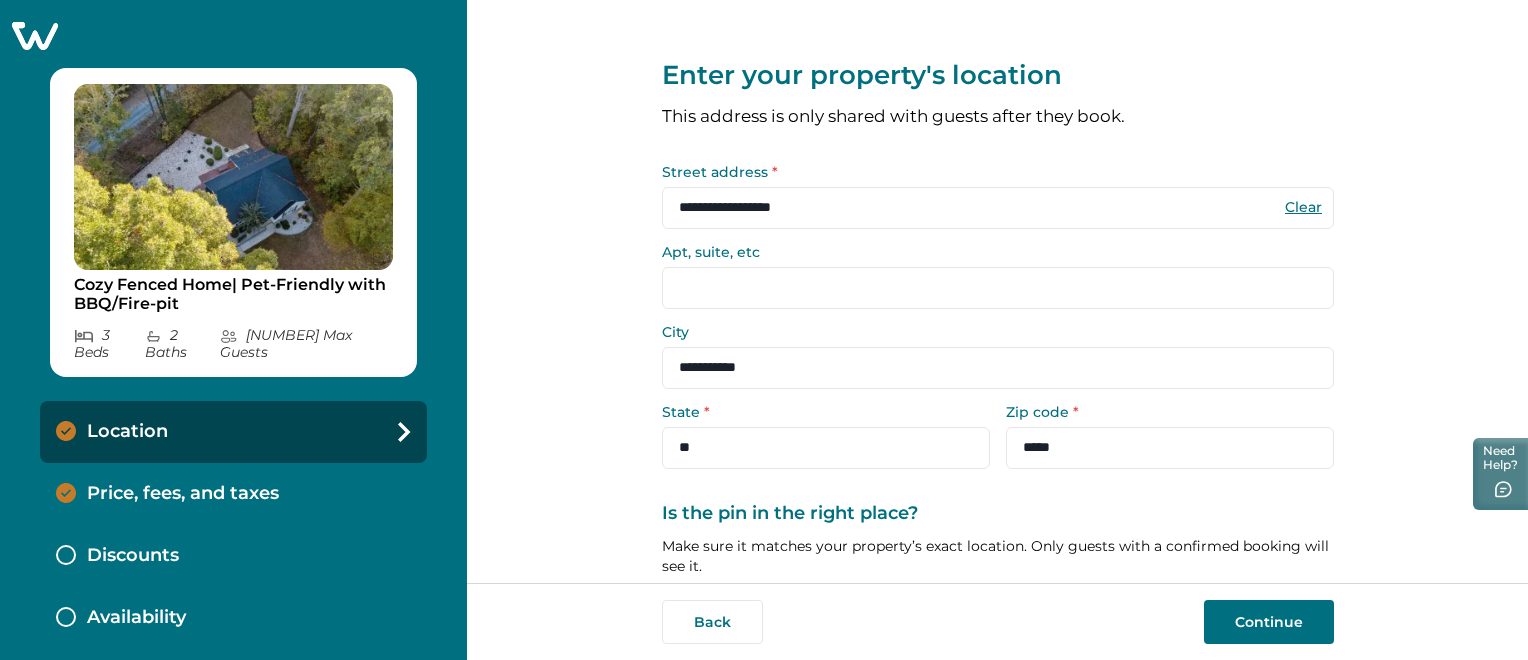 click on "Continue" at bounding box center [1269, 622] 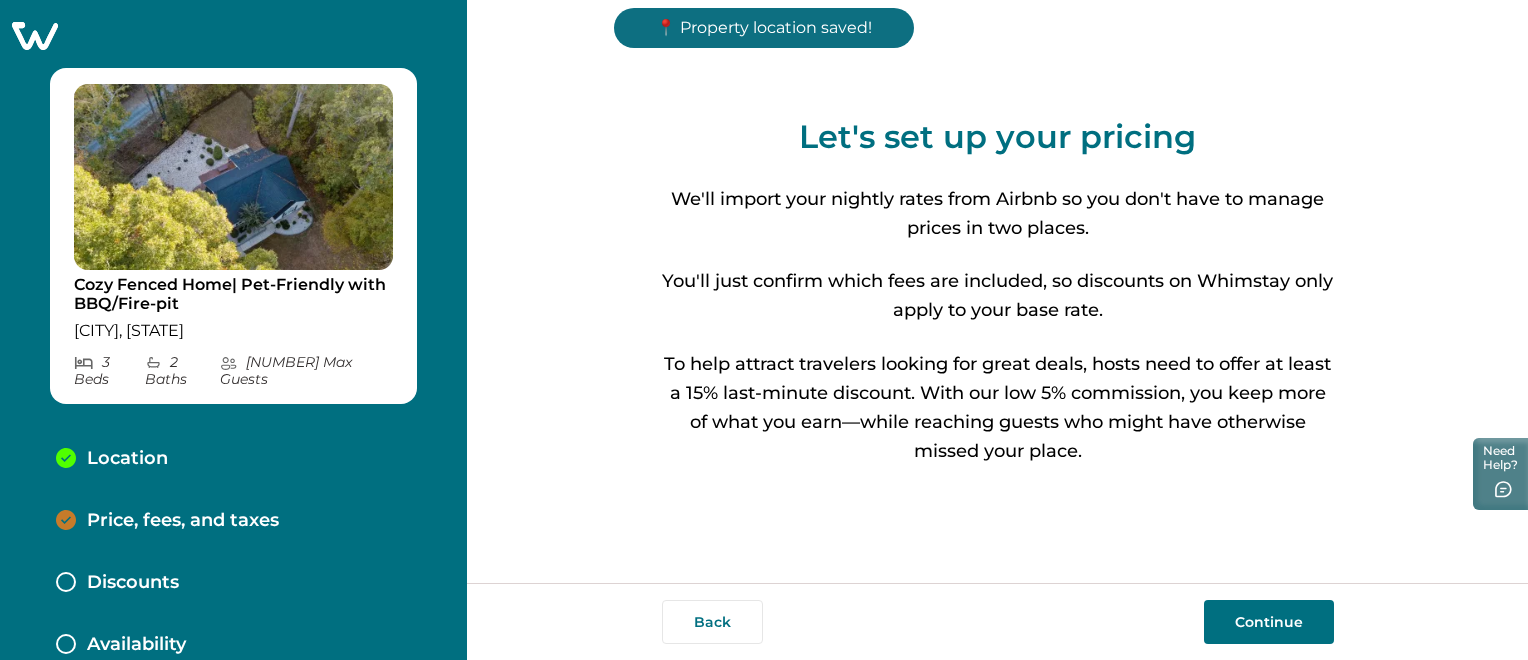 click on "Continue" at bounding box center [1269, 622] 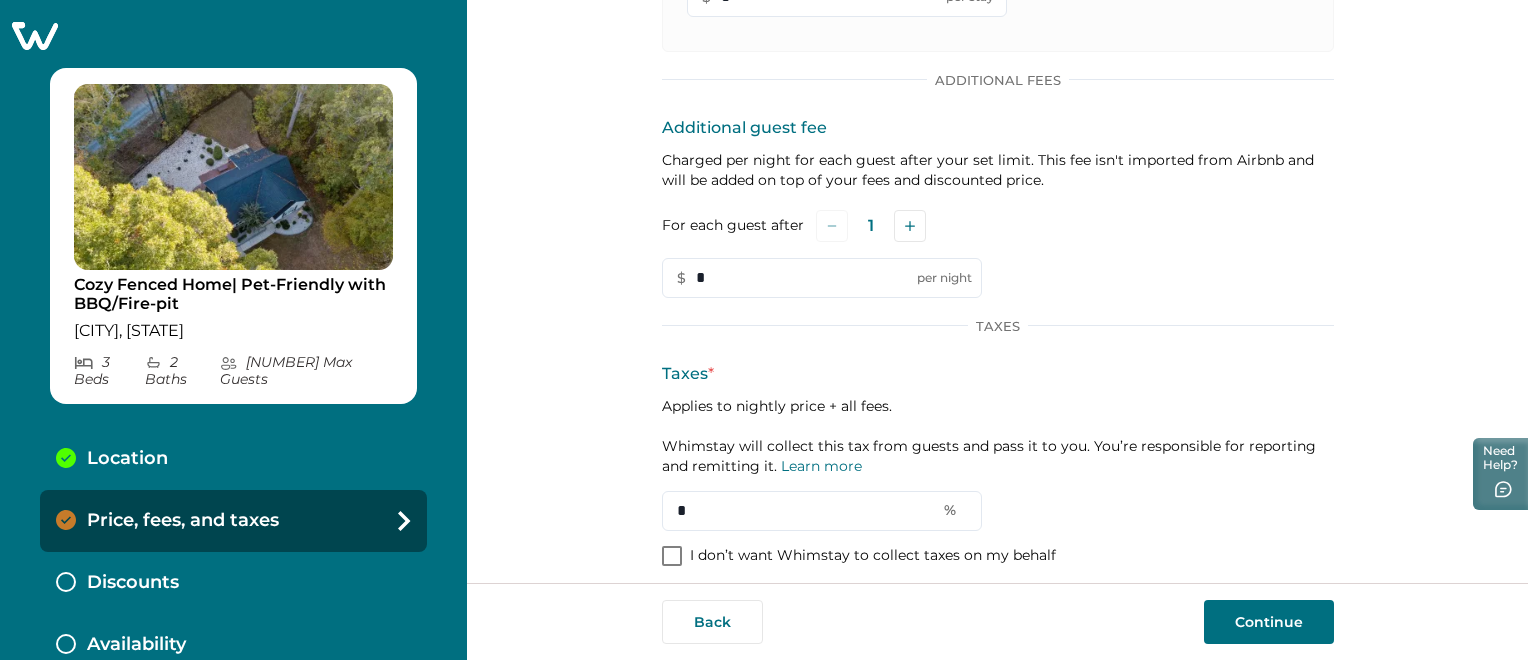 scroll, scrollTop: 817, scrollLeft: 0, axis: vertical 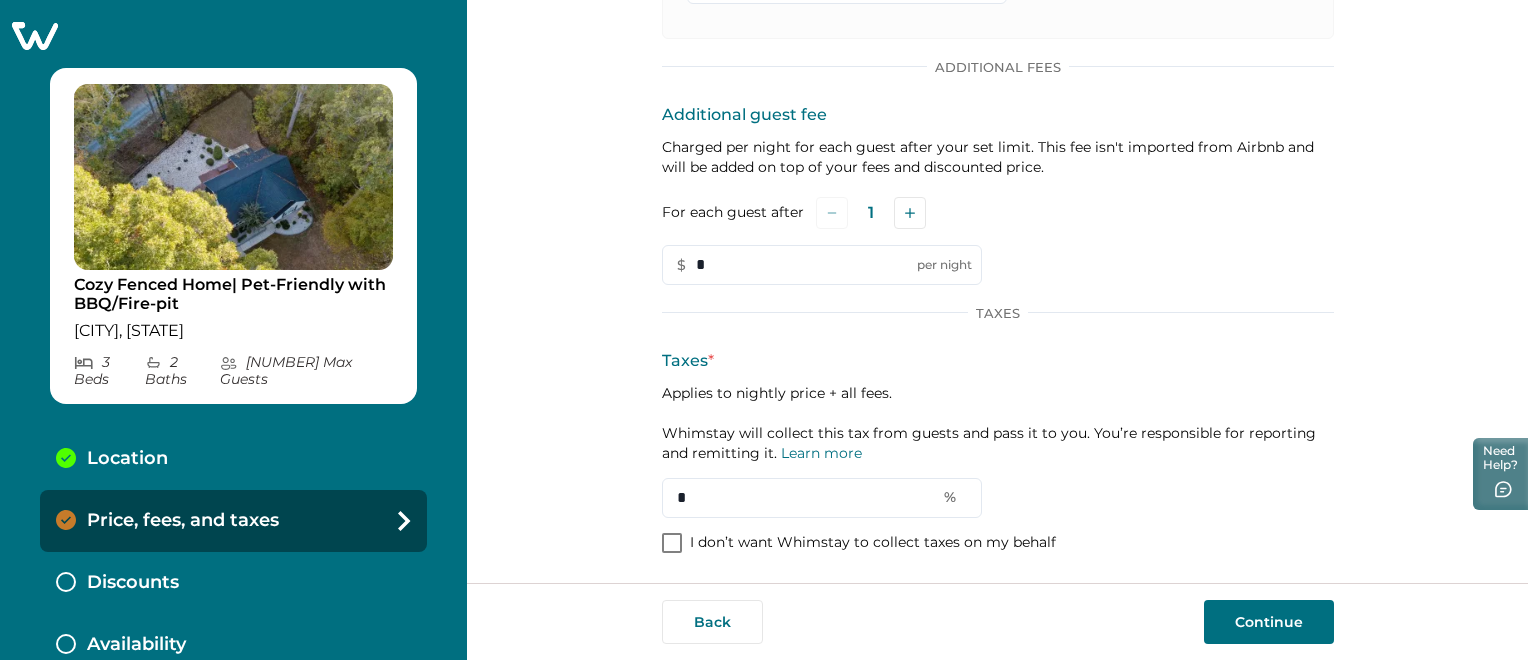 click at bounding box center [672, 543] 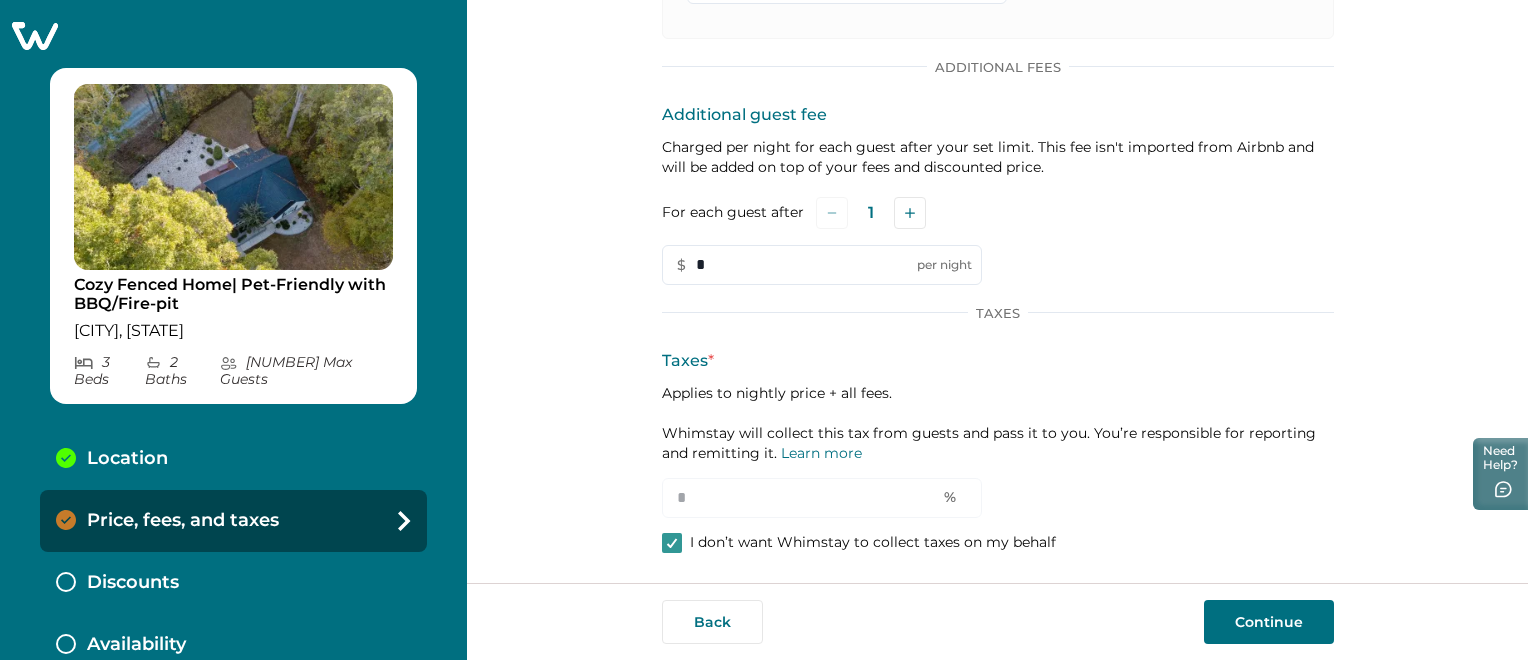 click on "Continue" at bounding box center [1269, 622] 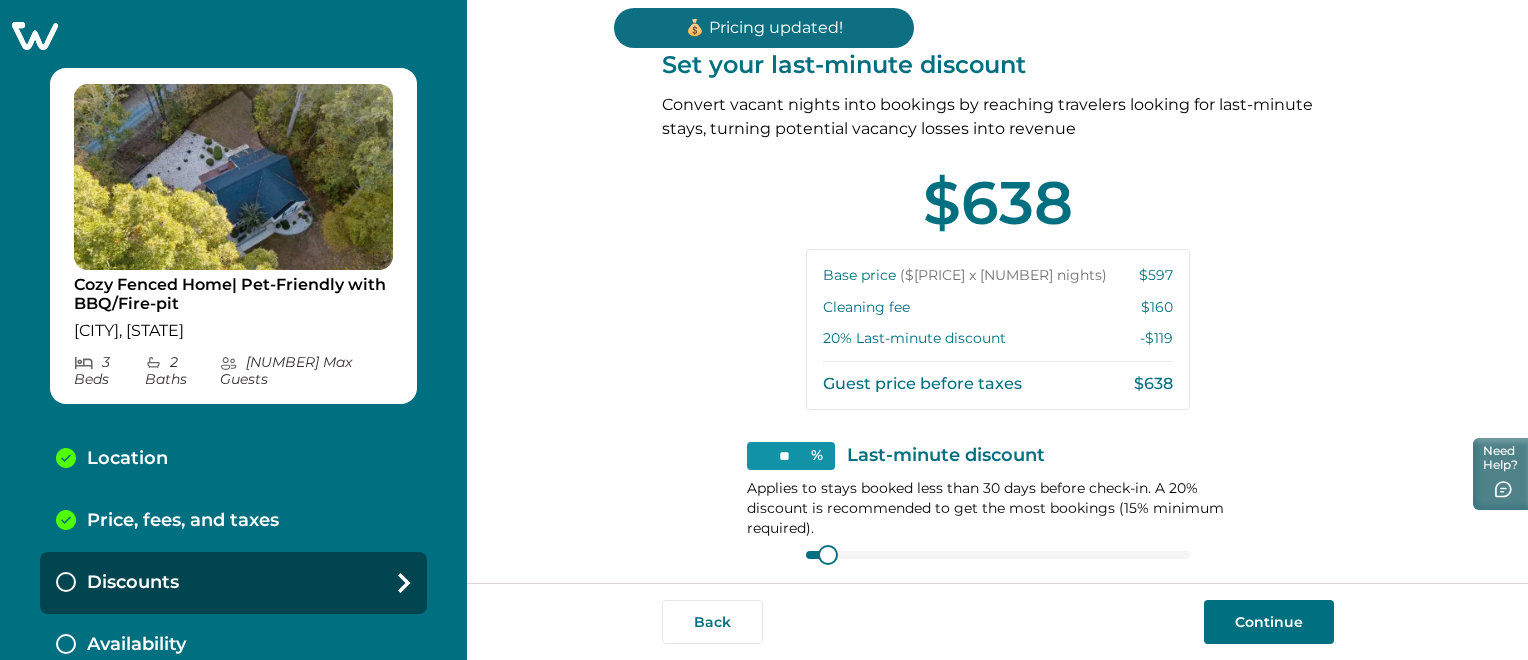 scroll, scrollTop: 200, scrollLeft: 0, axis: vertical 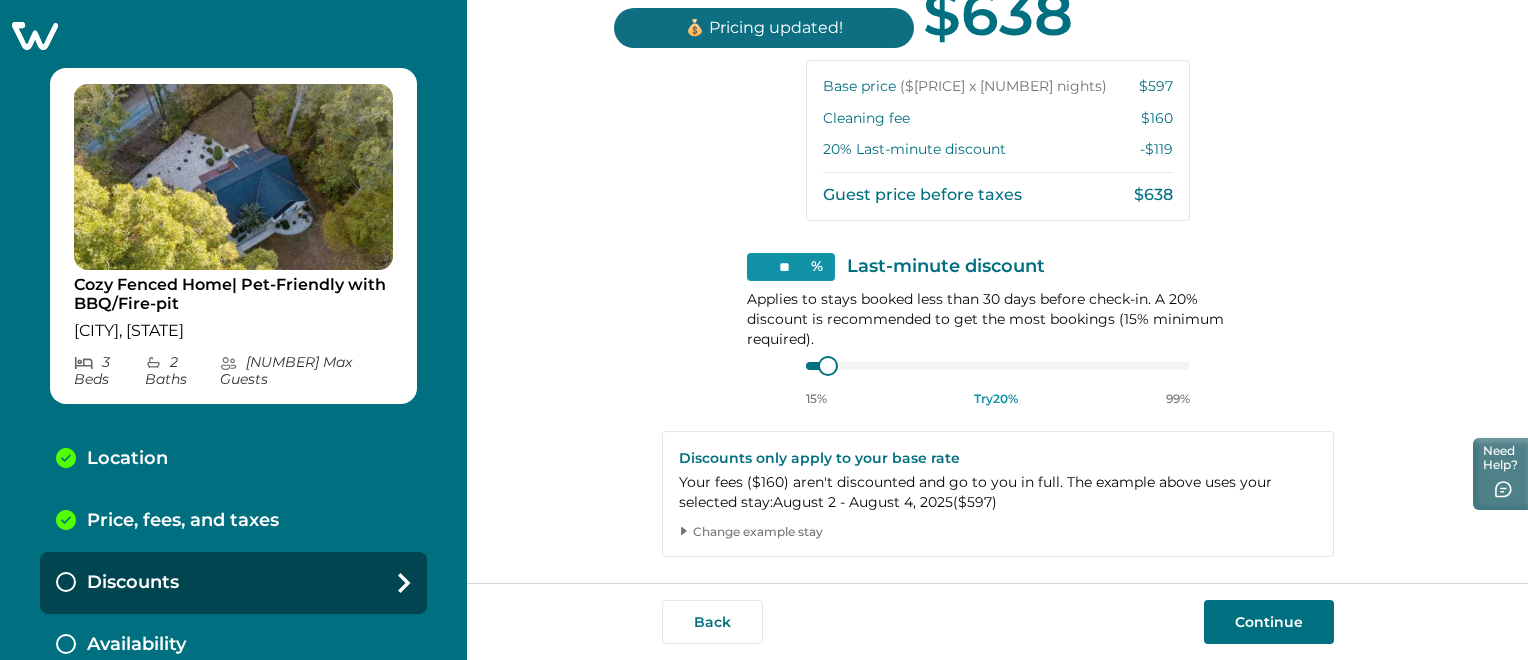 click on "Continue" at bounding box center [1269, 622] 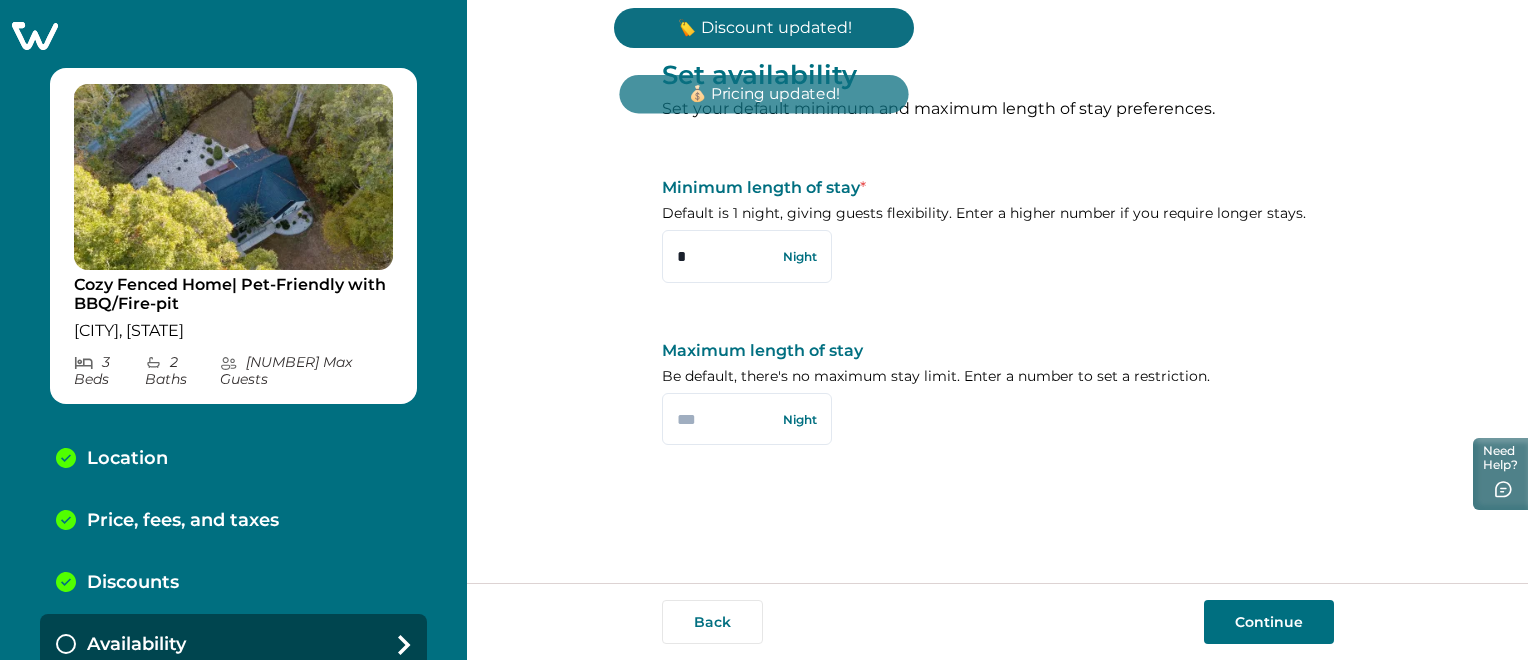 scroll, scrollTop: 0, scrollLeft: 0, axis: both 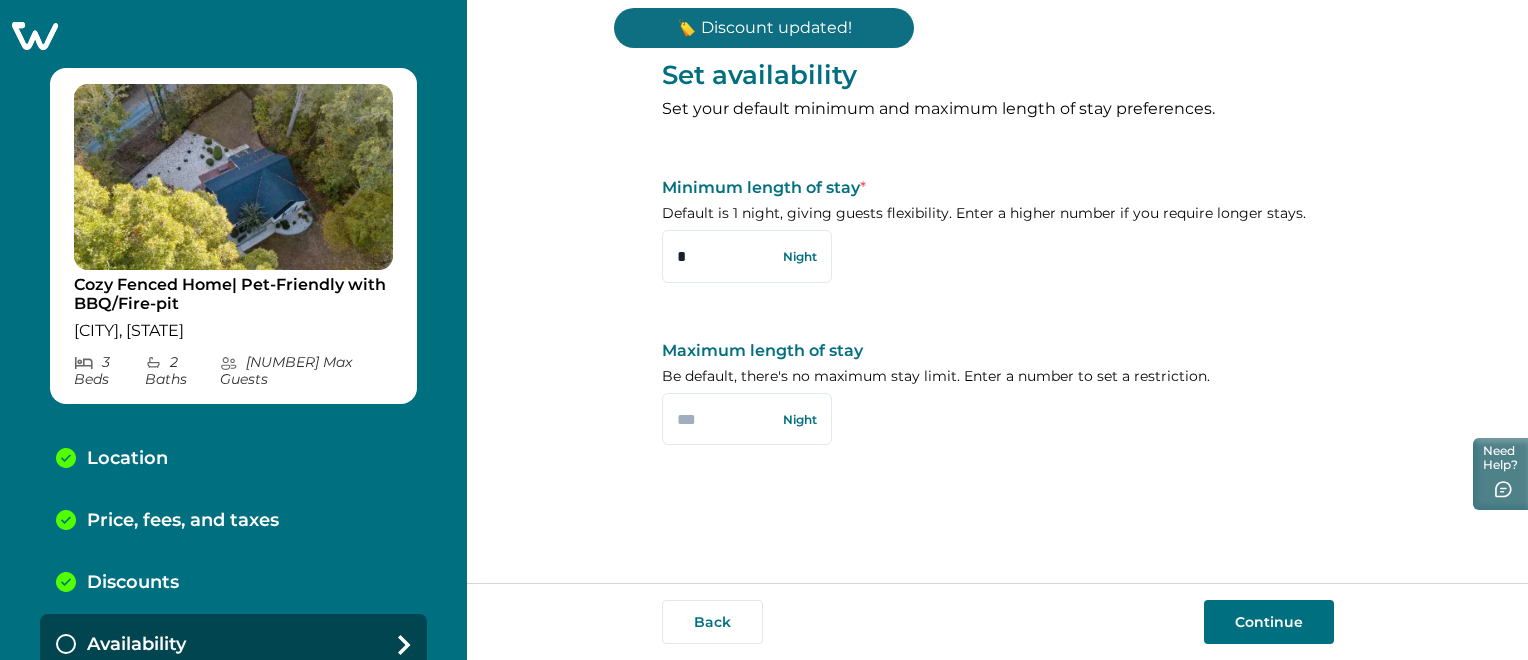 click on "Continue" at bounding box center [1269, 622] 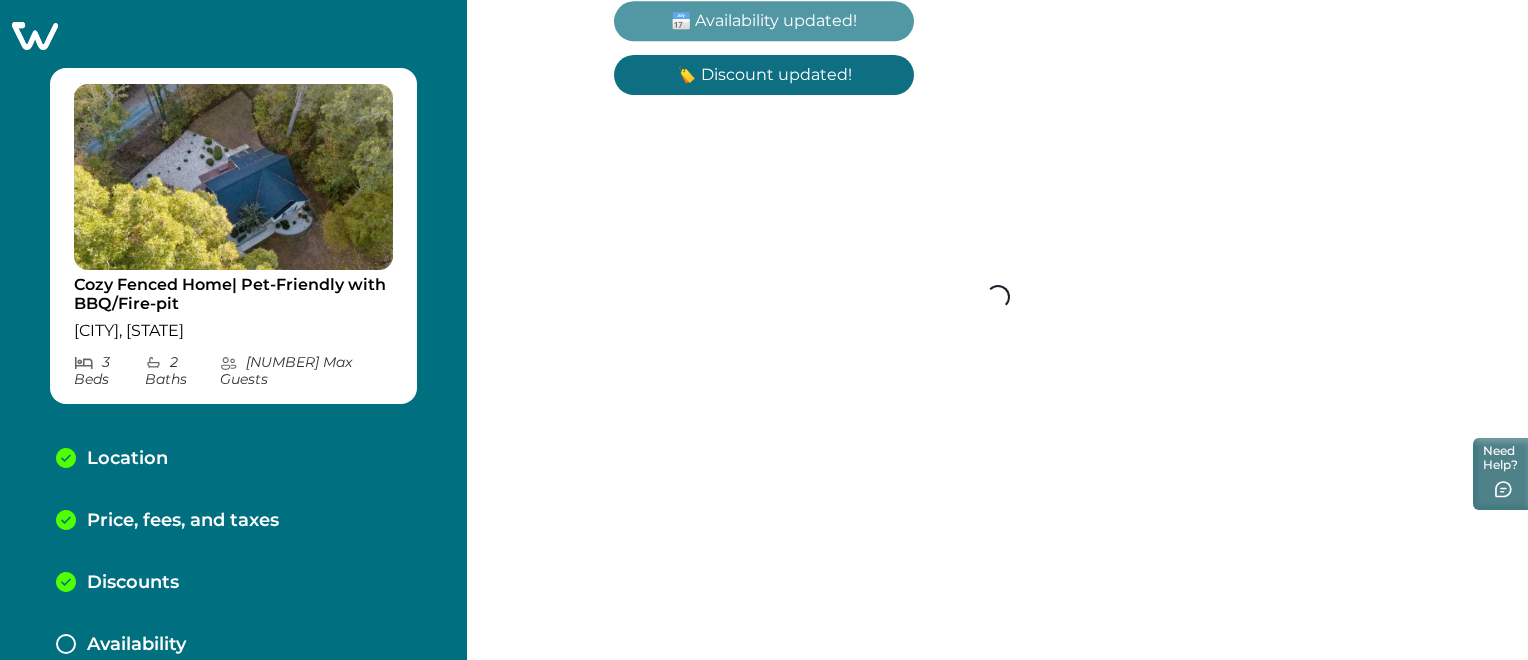 scroll, scrollTop: 60, scrollLeft: 0, axis: vertical 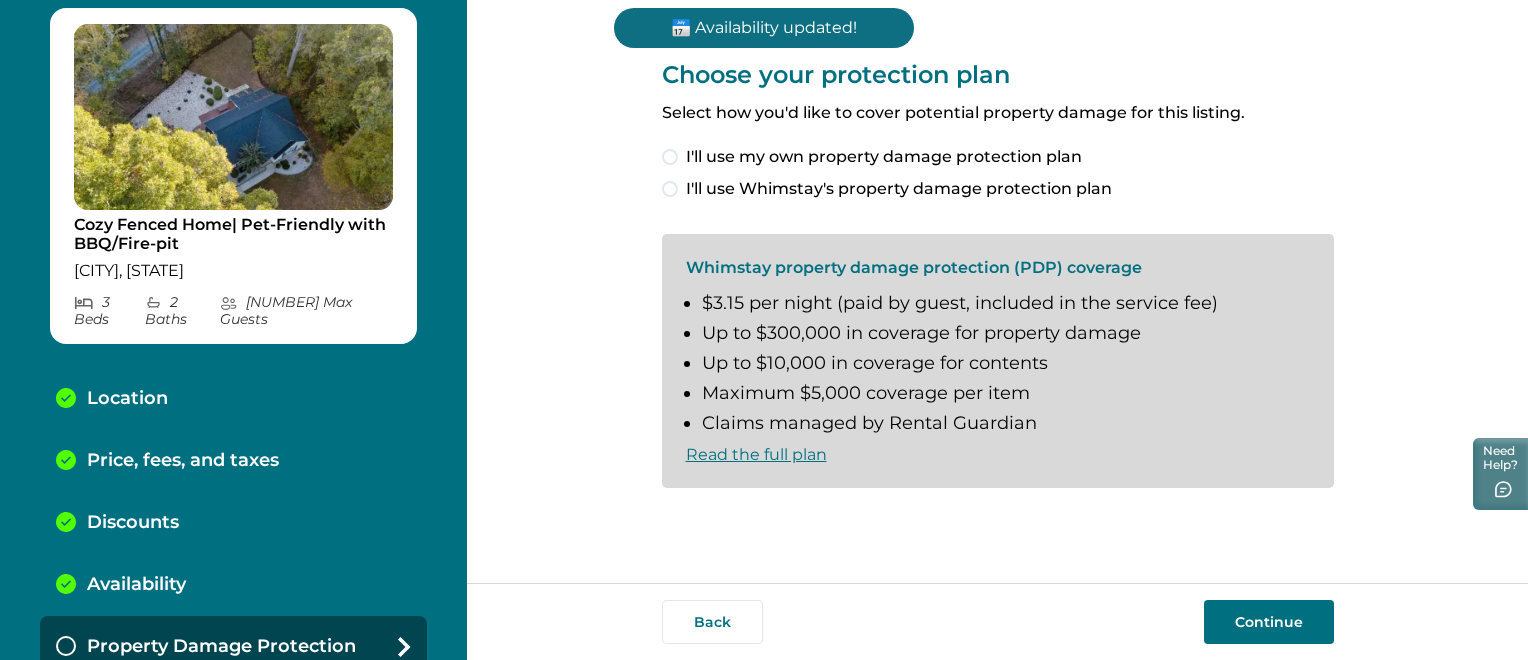 click on "I'll use my own property damage protection plan" at bounding box center (884, 157) 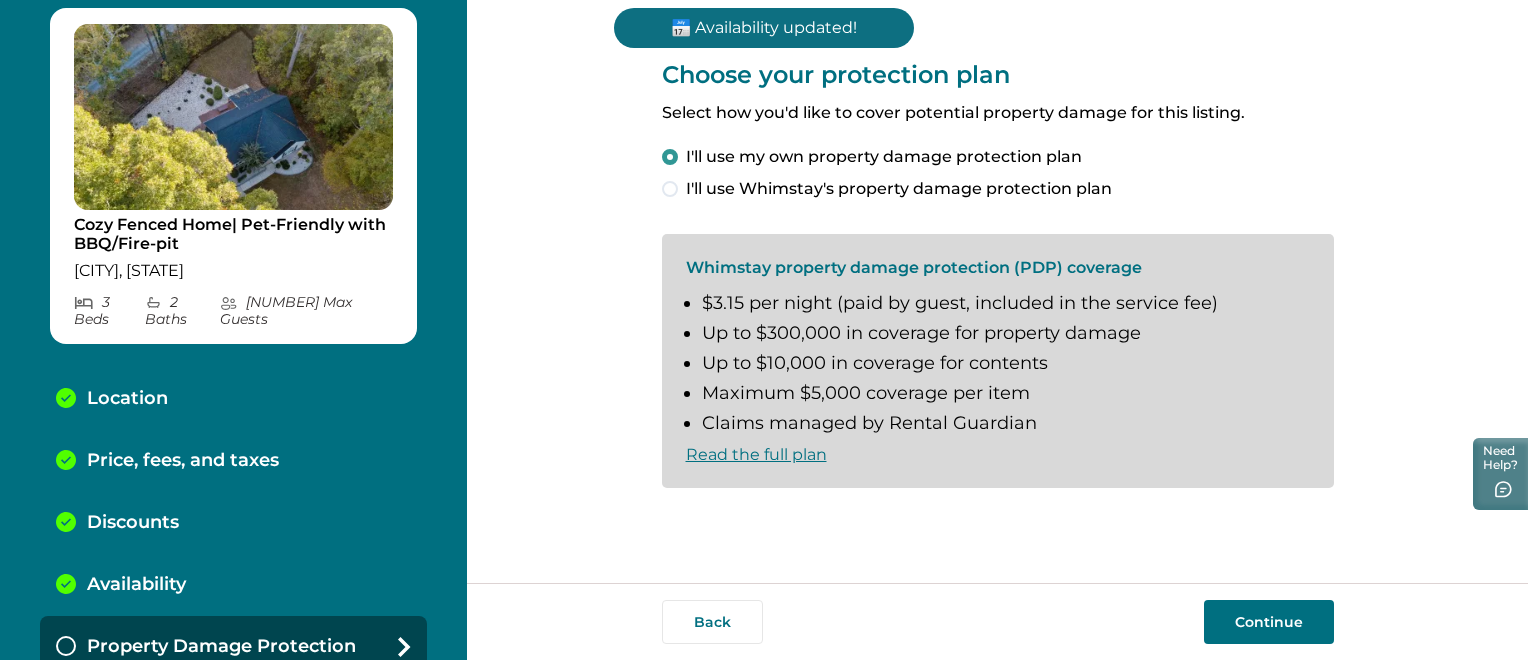 click on "Continue" at bounding box center [1269, 622] 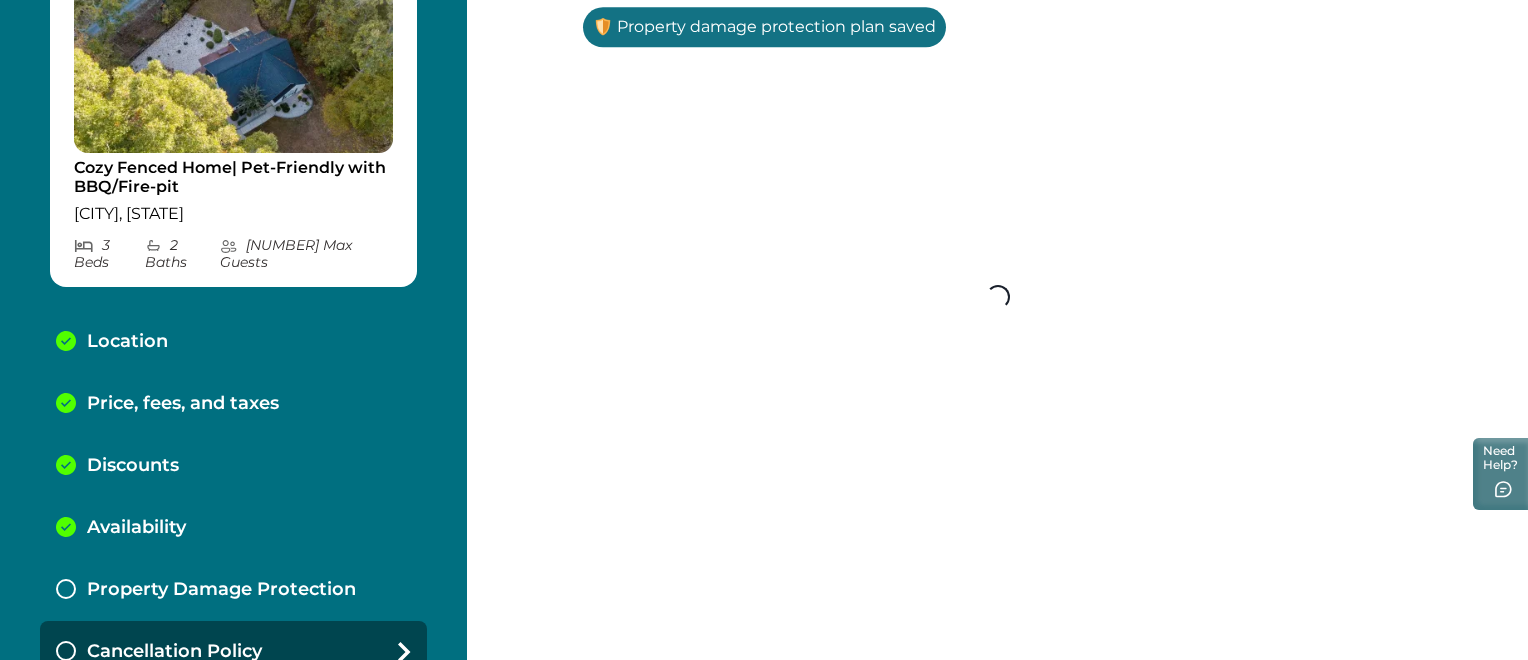 scroll, scrollTop: 122, scrollLeft: 0, axis: vertical 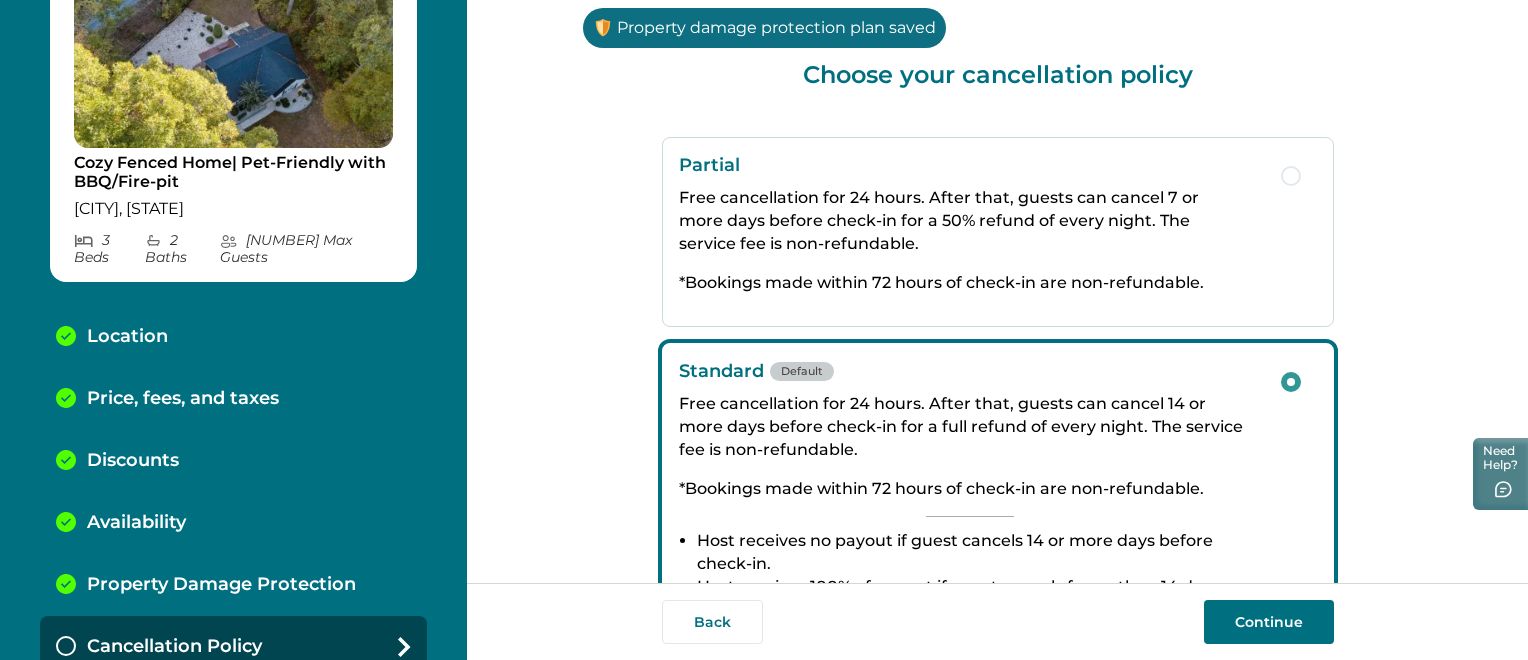 click on "Continue" at bounding box center (1269, 622) 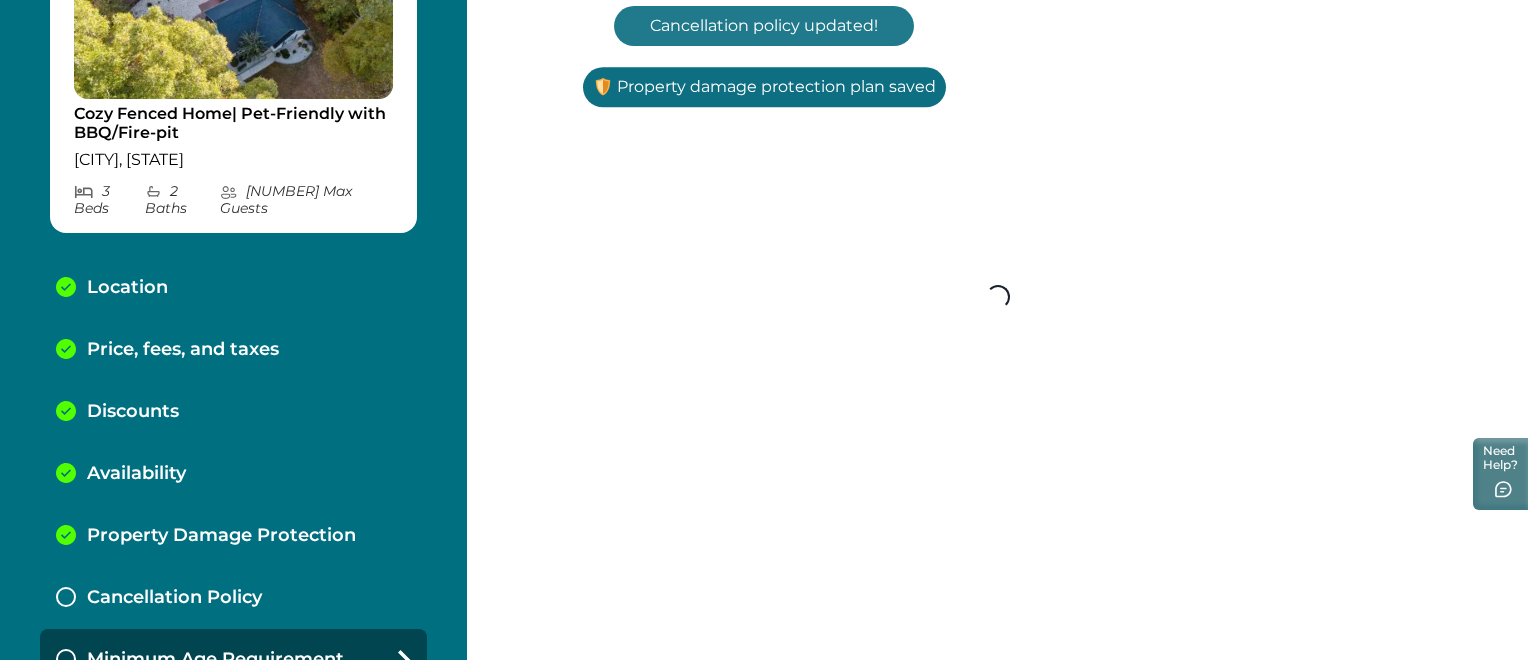 scroll, scrollTop: 184, scrollLeft: 0, axis: vertical 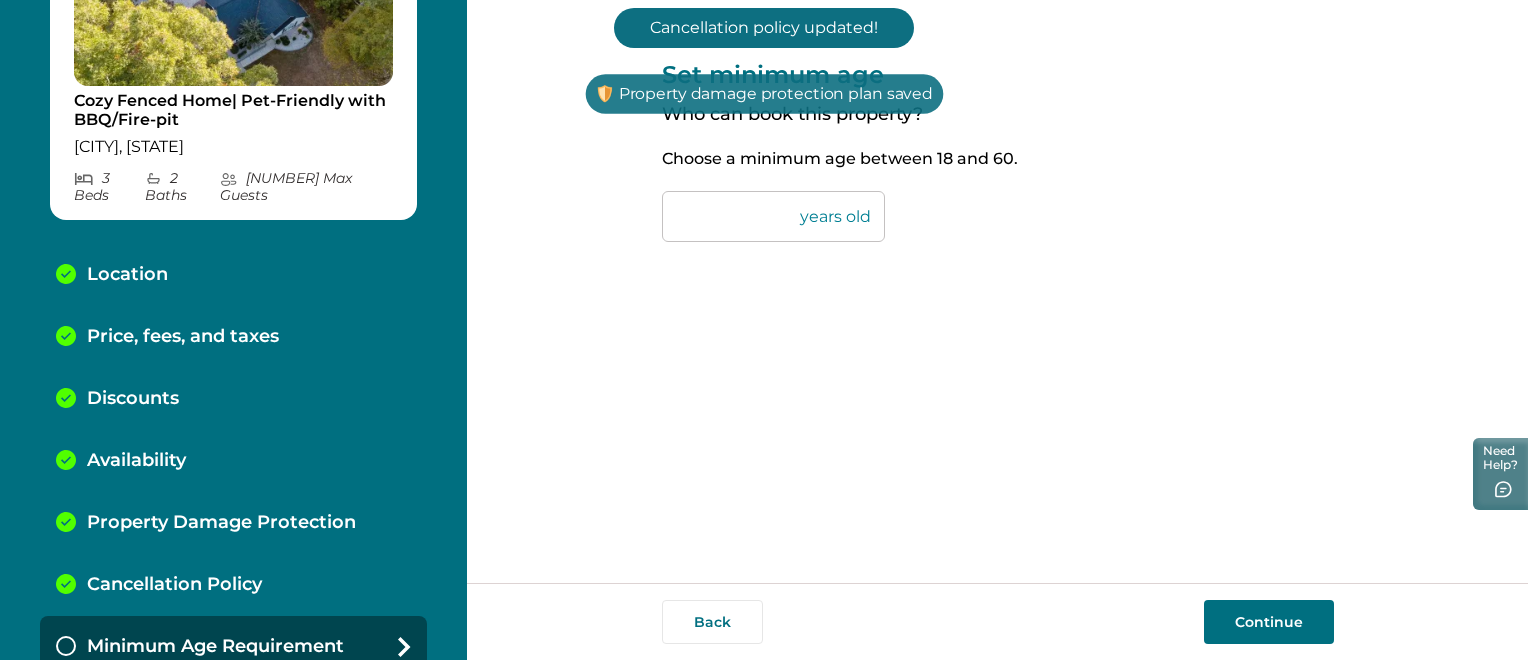 click on "Continue" at bounding box center [1269, 622] 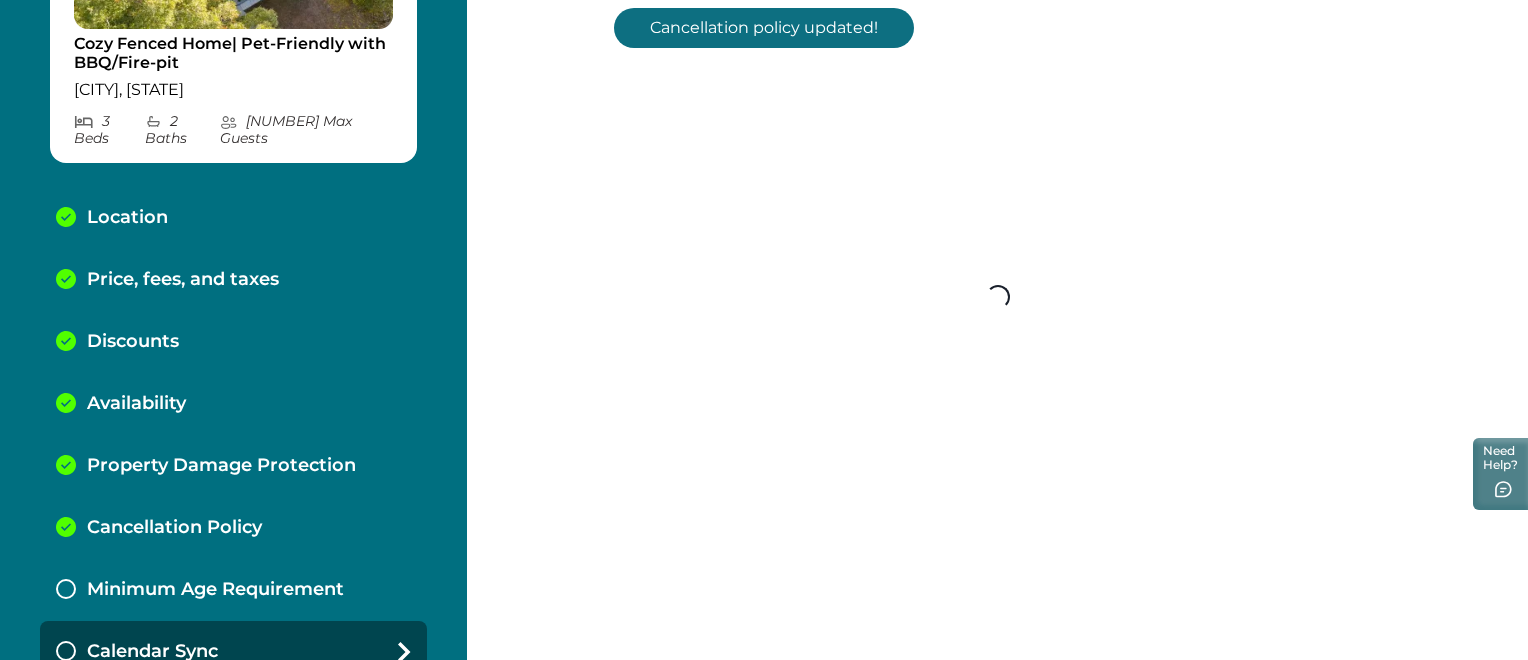 scroll, scrollTop: 246, scrollLeft: 0, axis: vertical 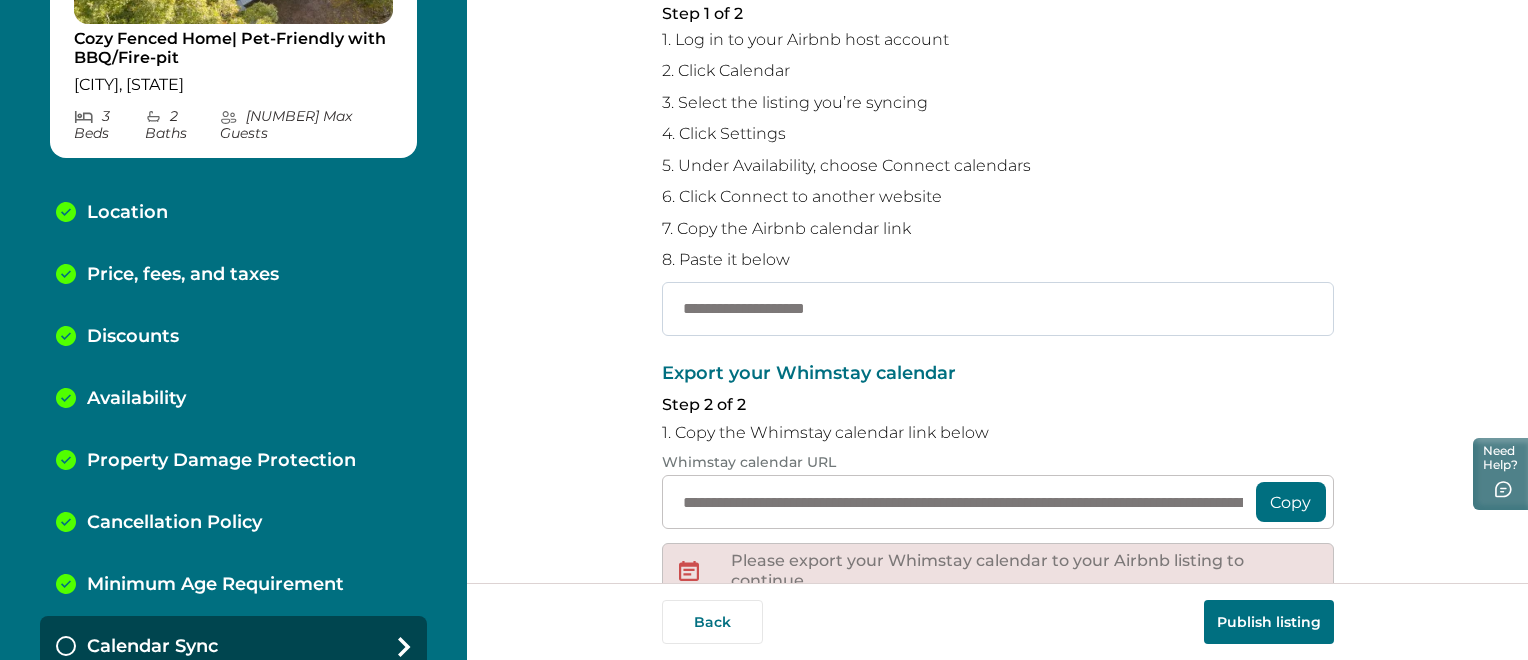 click at bounding box center [998, 309] 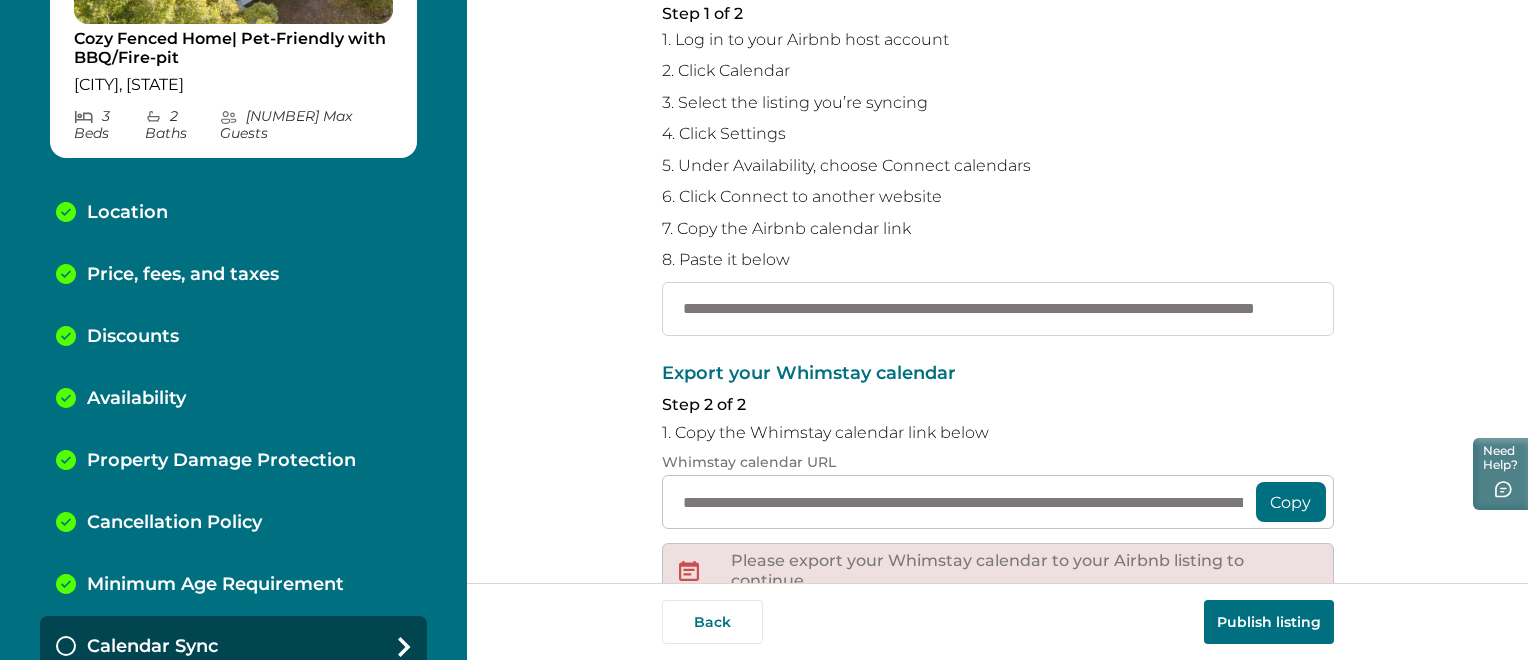 scroll, scrollTop: 0, scrollLeft: 208, axis: horizontal 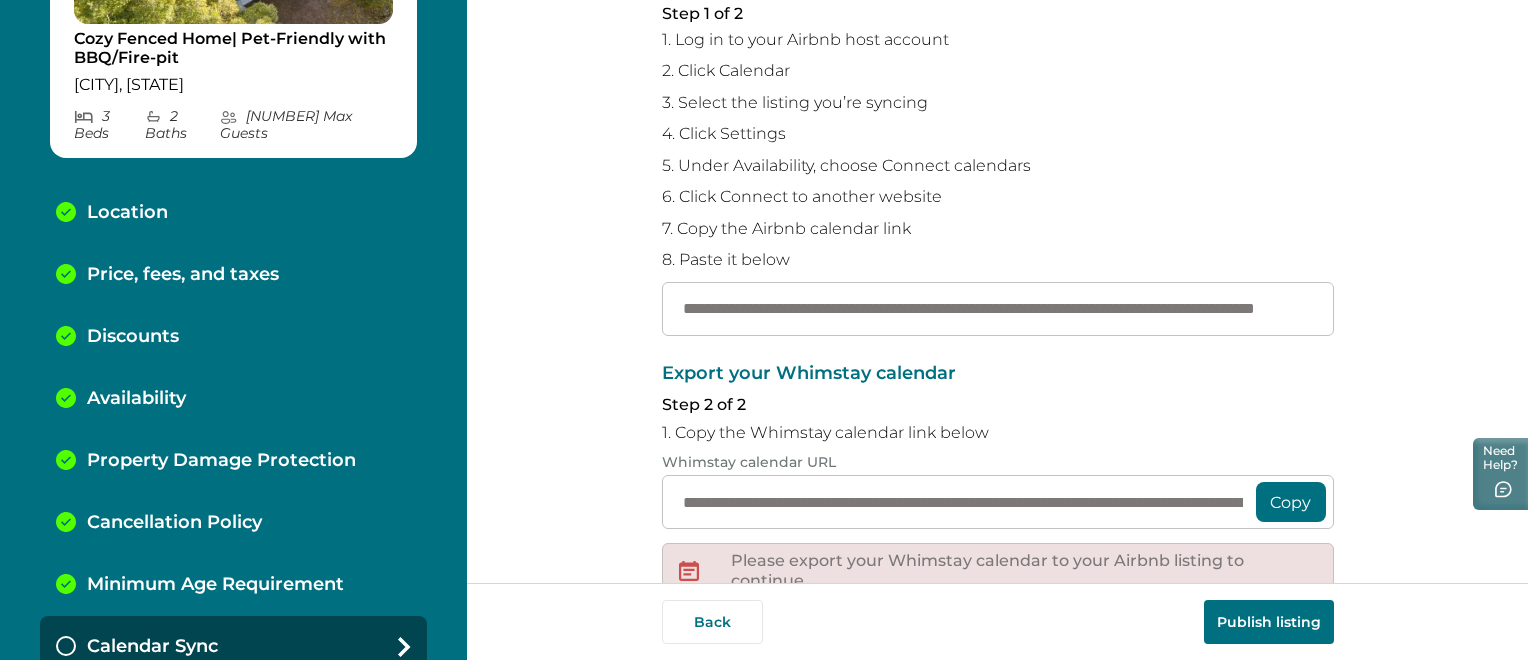 type on "**********" 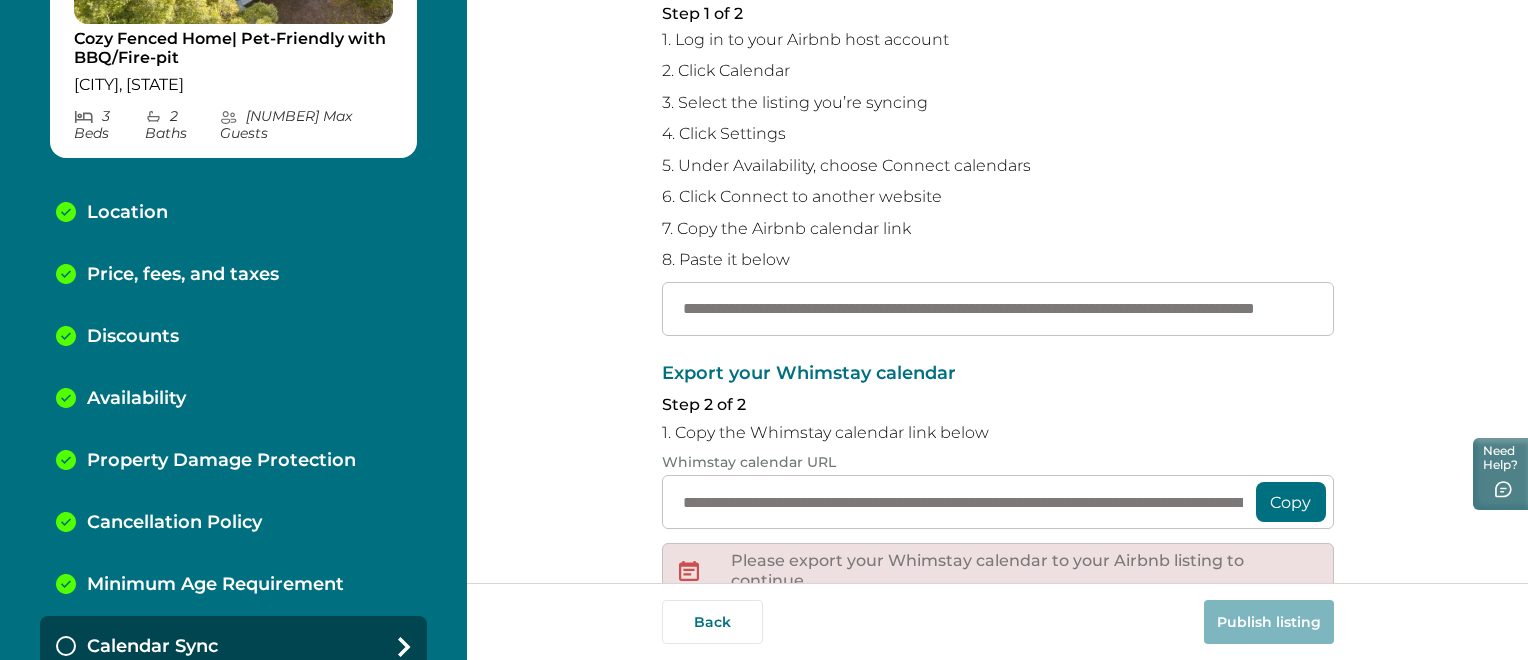 scroll, scrollTop: 266, scrollLeft: 0, axis: vertical 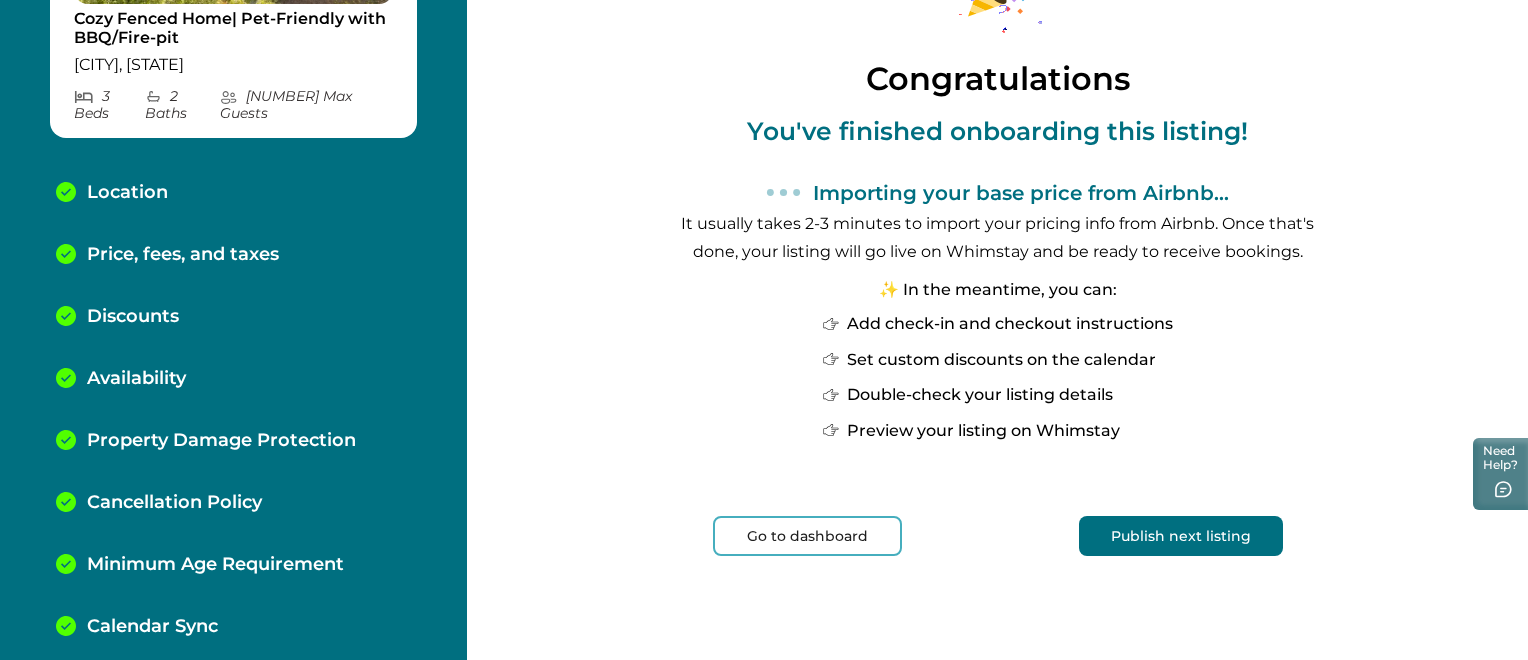 click on "Go to dashboard" at bounding box center [807, 536] 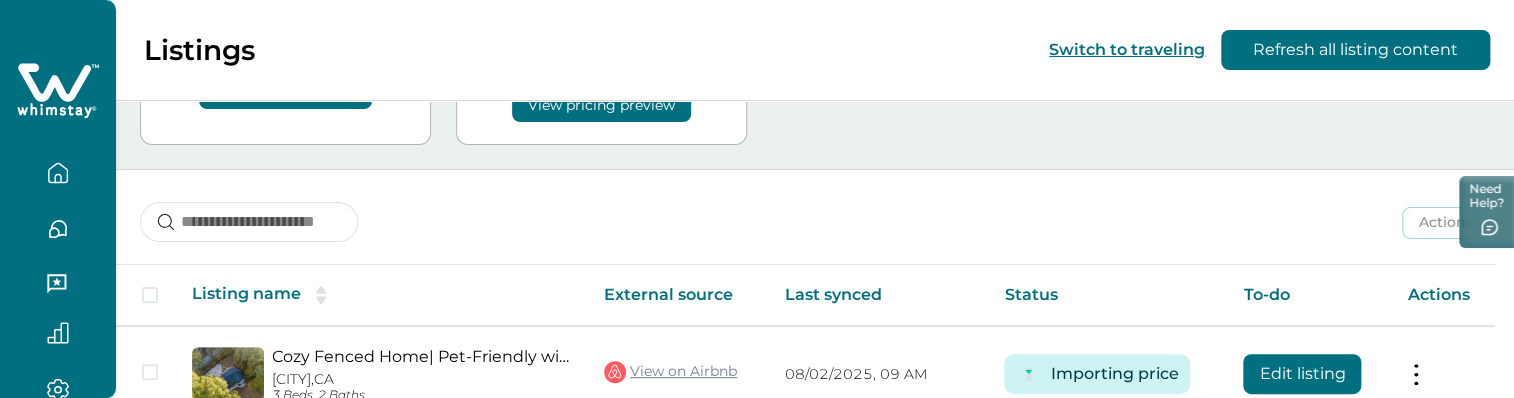 scroll, scrollTop: 280, scrollLeft: 0, axis: vertical 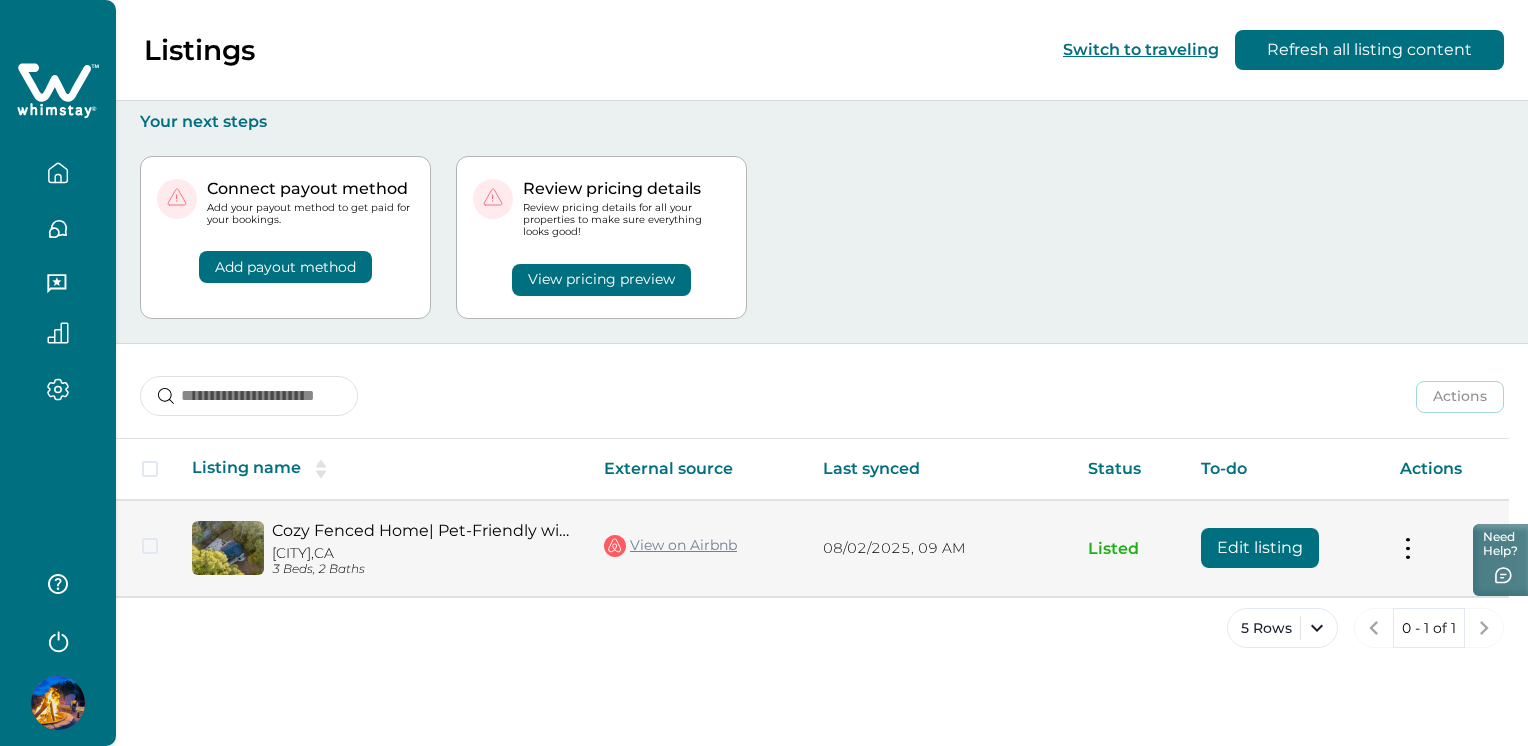 click on "Edit listing" at bounding box center [1260, 548] 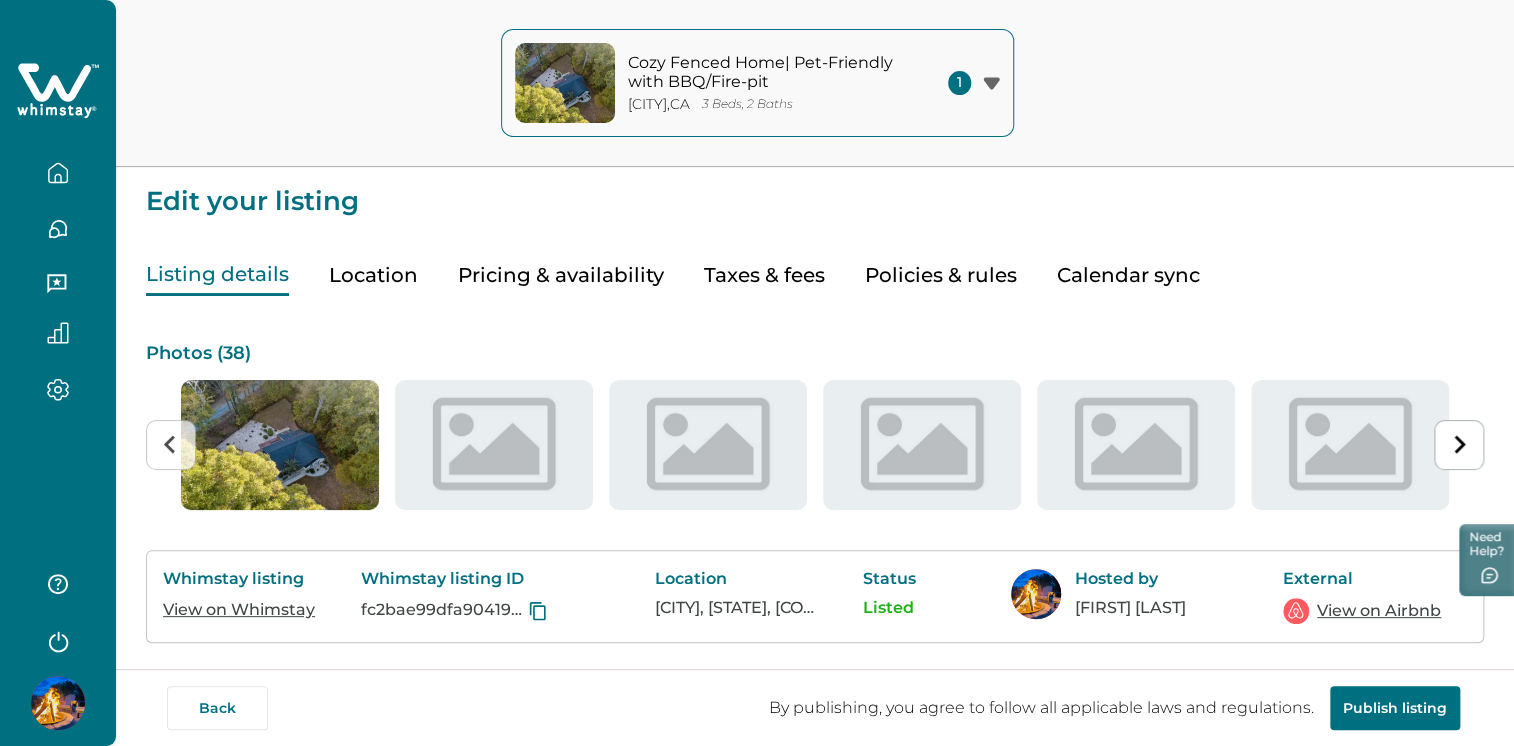 click on "Pricing & availability" at bounding box center (561, 275) 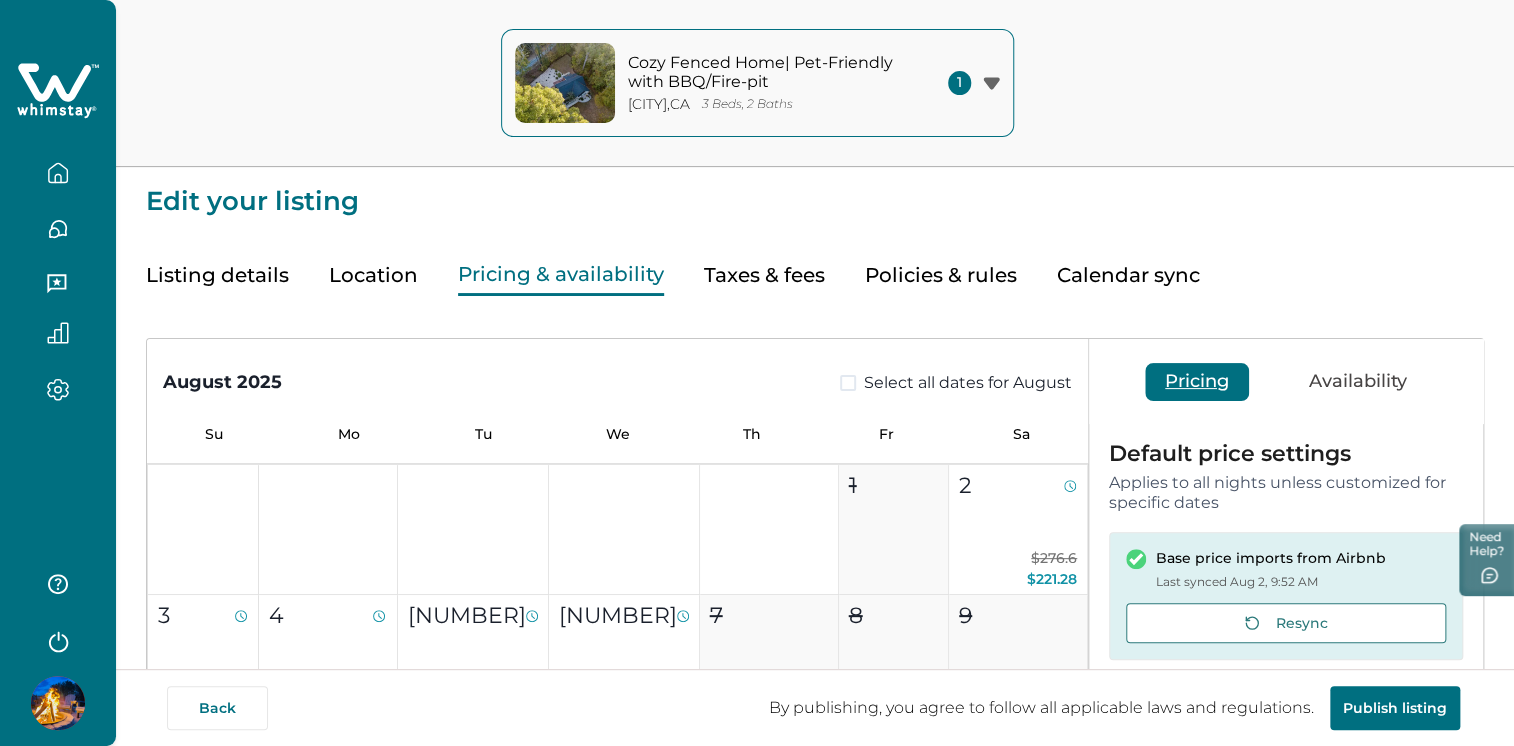 click on "Taxes & fees" at bounding box center (764, 275) 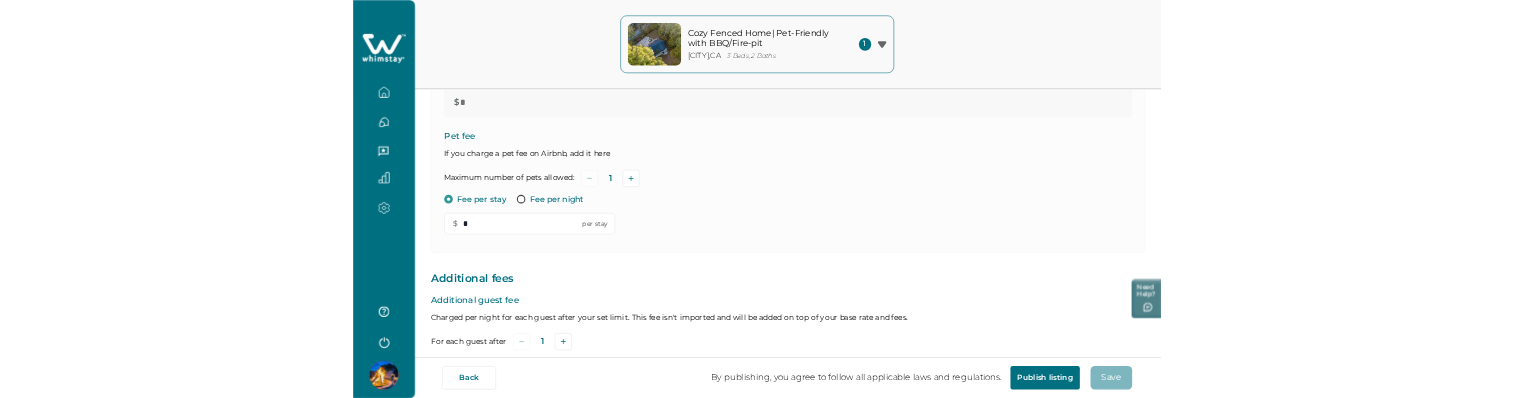 scroll, scrollTop: 340, scrollLeft: 0, axis: vertical 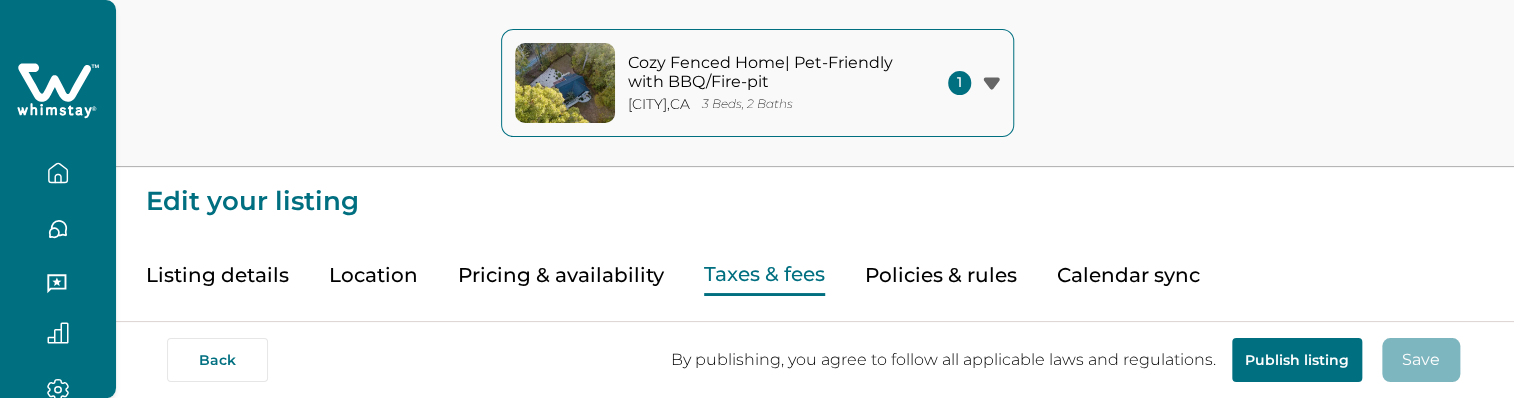 type on "*" 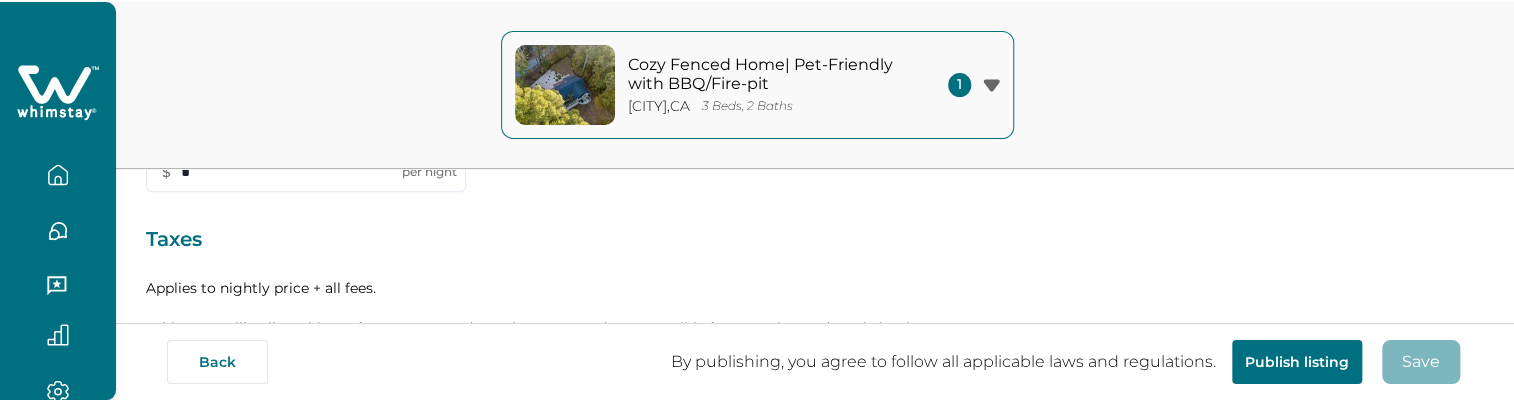 scroll, scrollTop: 0, scrollLeft: 0, axis: both 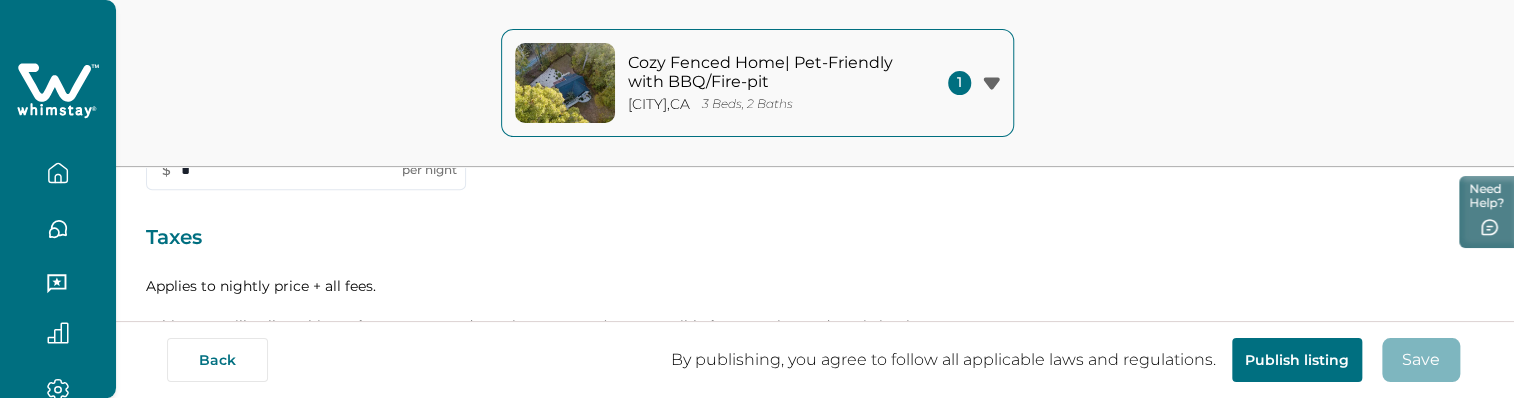 click on "Back By publishing, you agree to follow all applicable laws and regulations. Publish listing Save By publishing, you agree to follow all applicable laws and regulations." at bounding box center [757, 359] 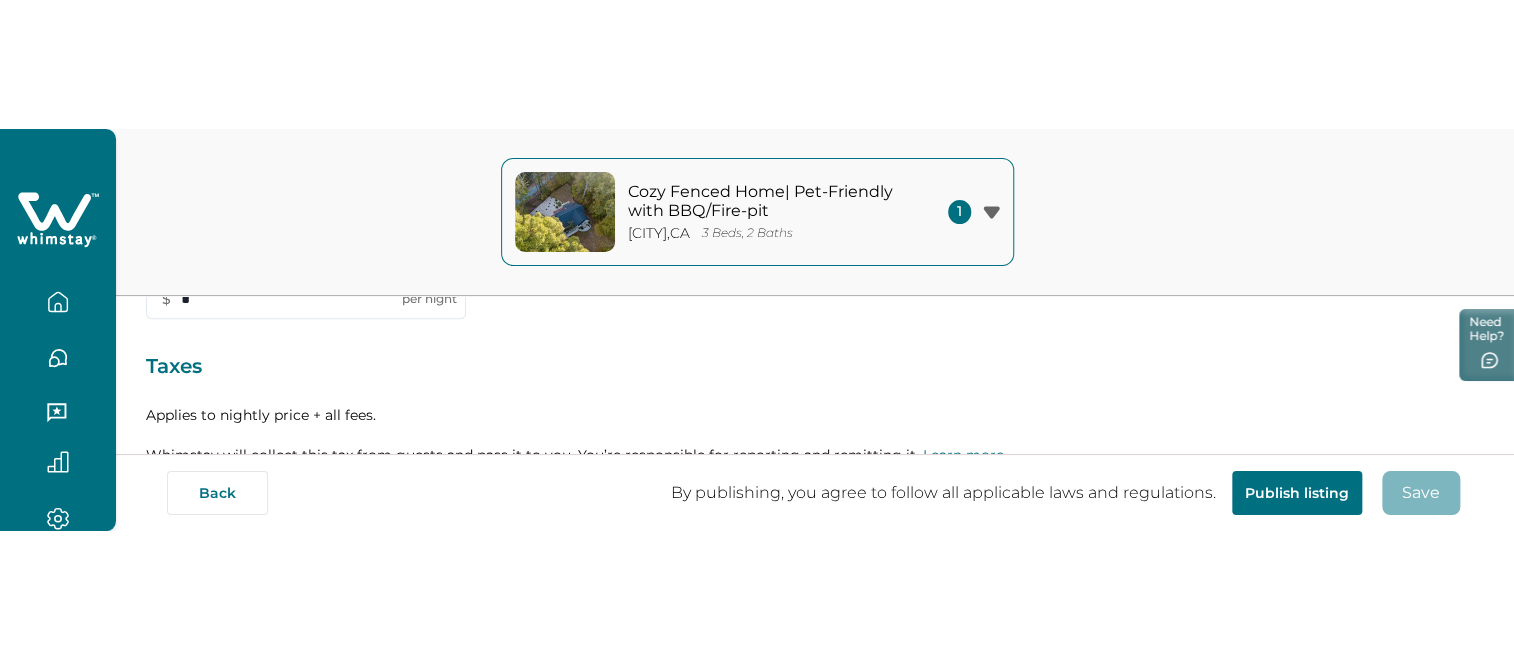 scroll, scrollTop: 736, scrollLeft: 0, axis: vertical 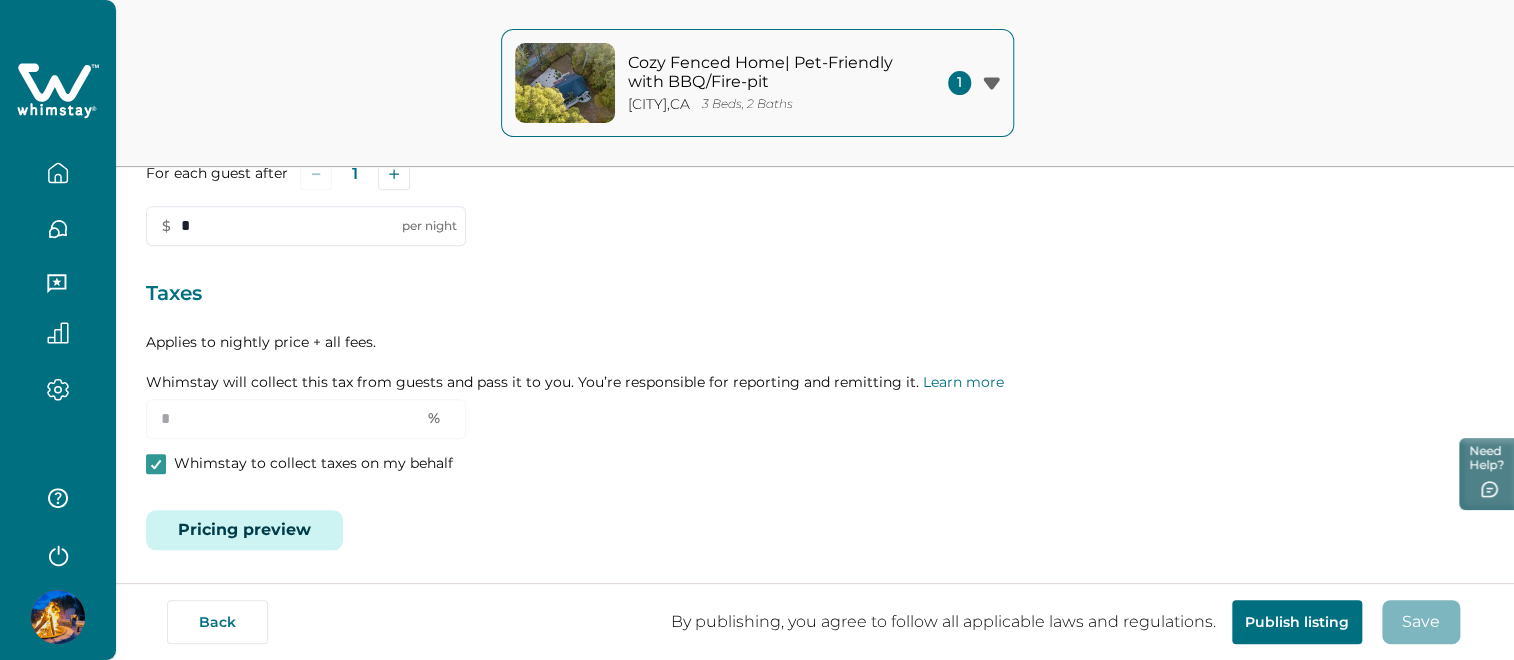 click at bounding box center (58, 330) 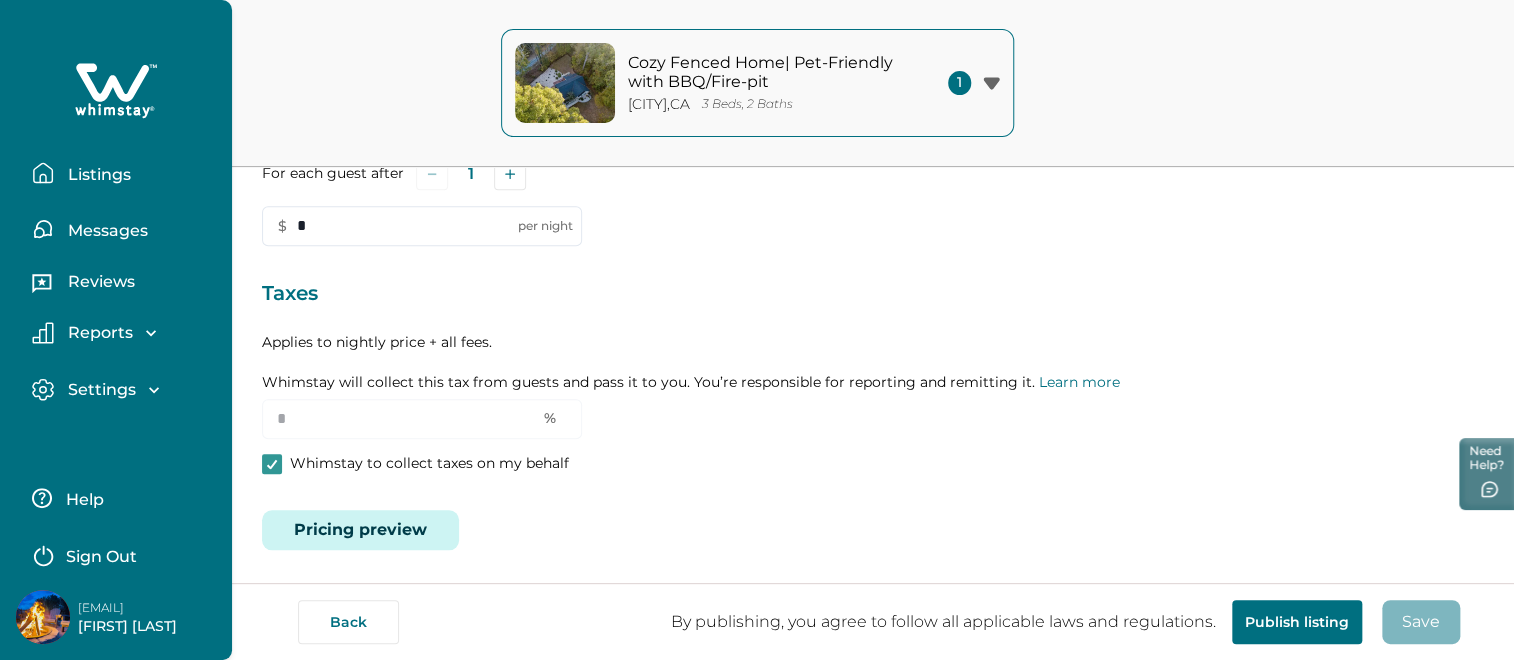 click on "[EMAIL]" at bounding box center [158, 608] 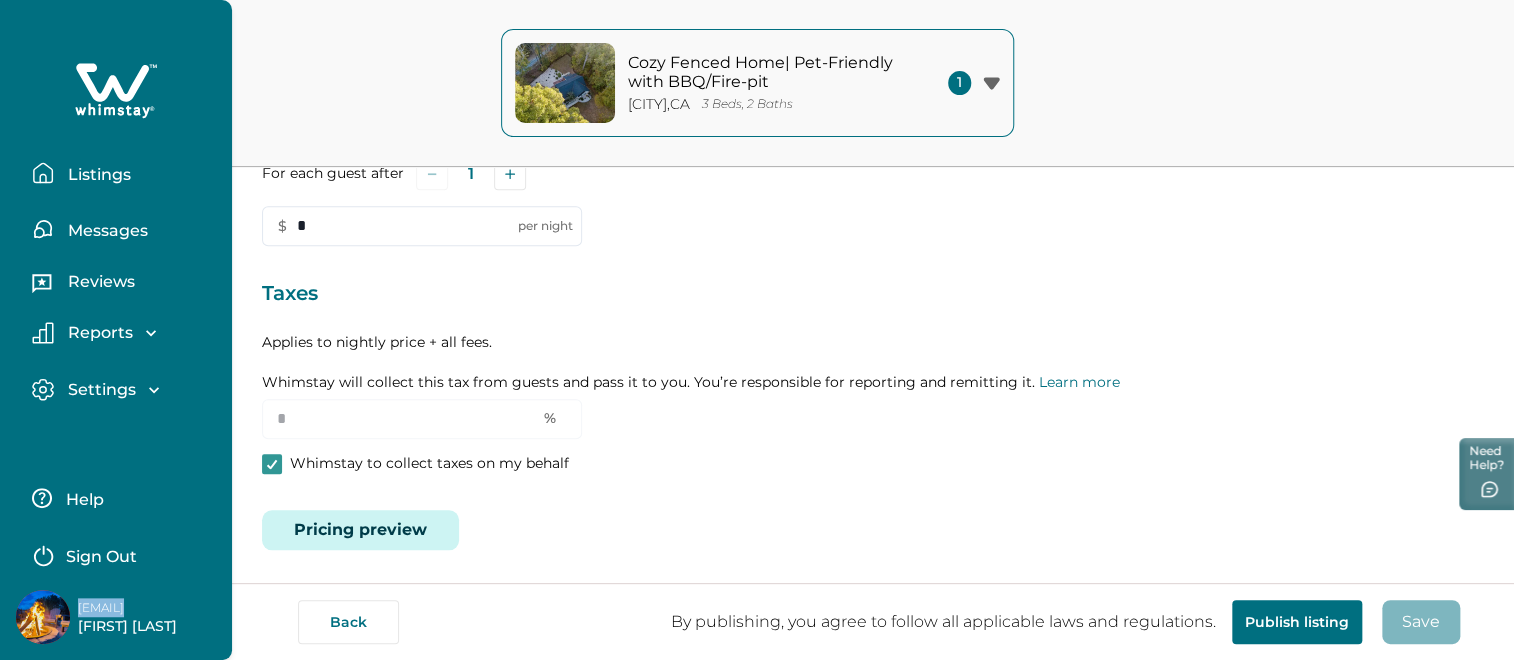 click on "[EMAIL]" at bounding box center [158, 608] 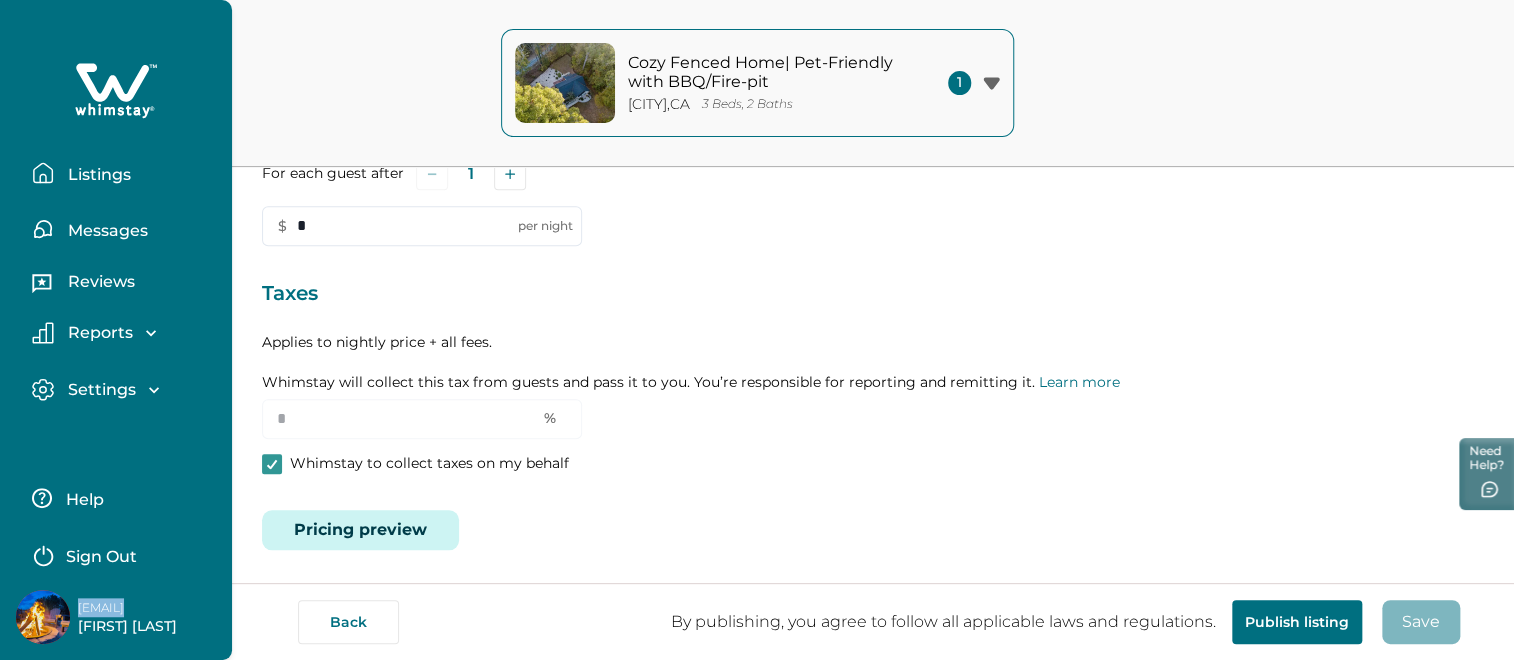 copy on "[EMAIL]" 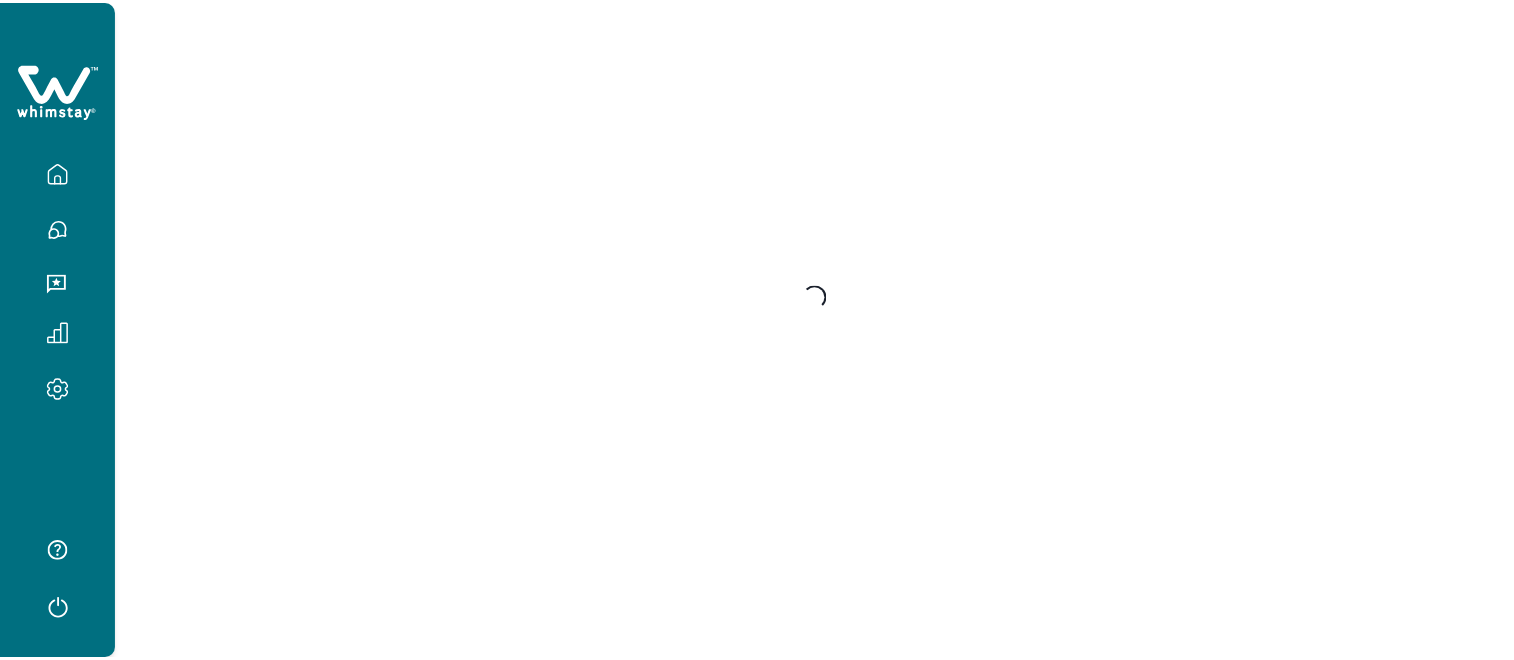 scroll, scrollTop: 0, scrollLeft: 0, axis: both 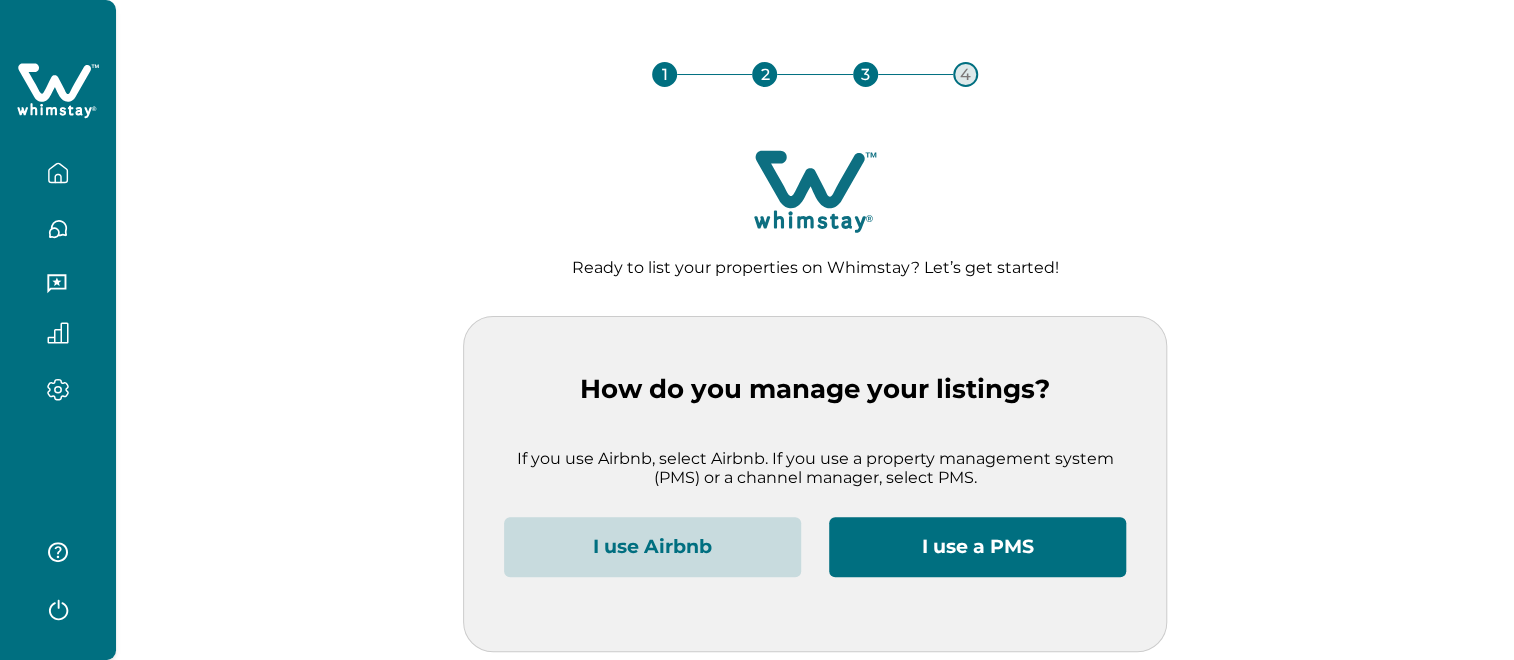 click on "I use Airbnb" at bounding box center (652, 547) 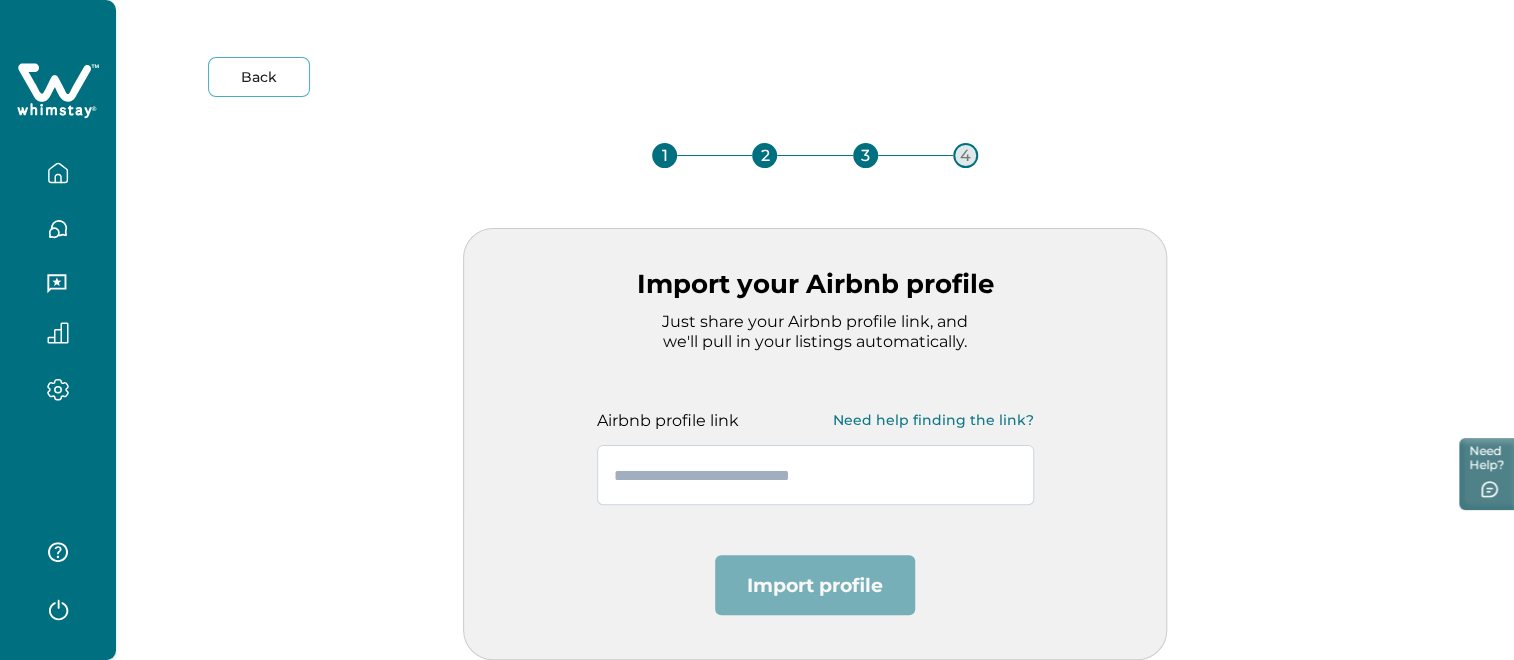 click at bounding box center (815, 475) 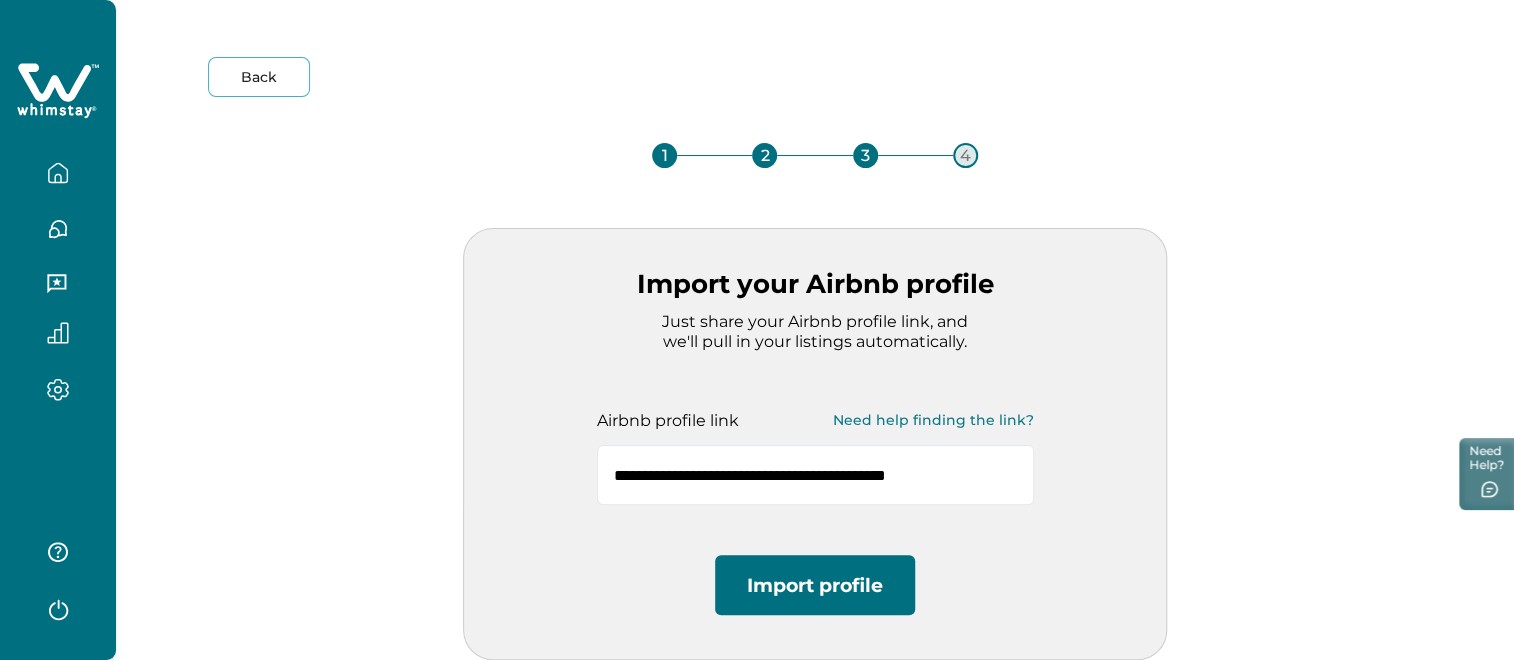 type on "**********" 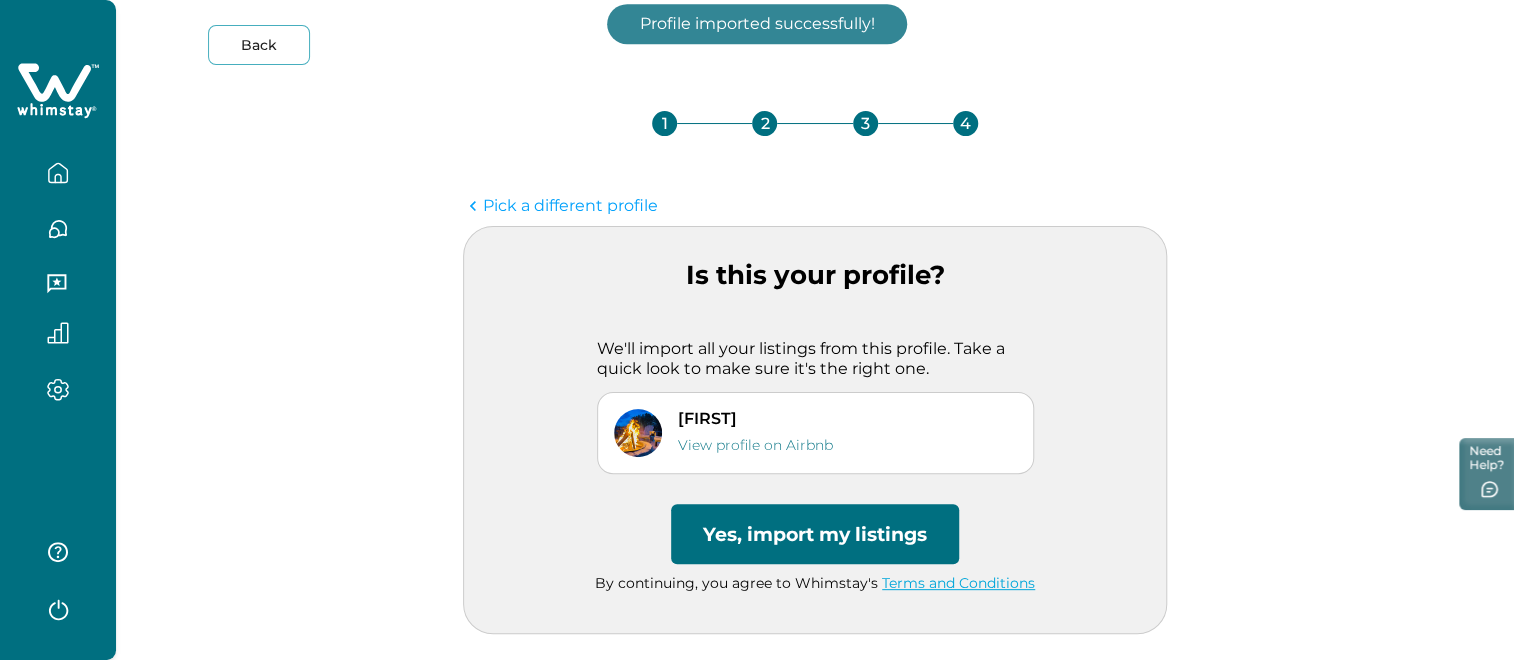 scroll, scrollTop: 36, scrollLeft: 0, axis: vertical 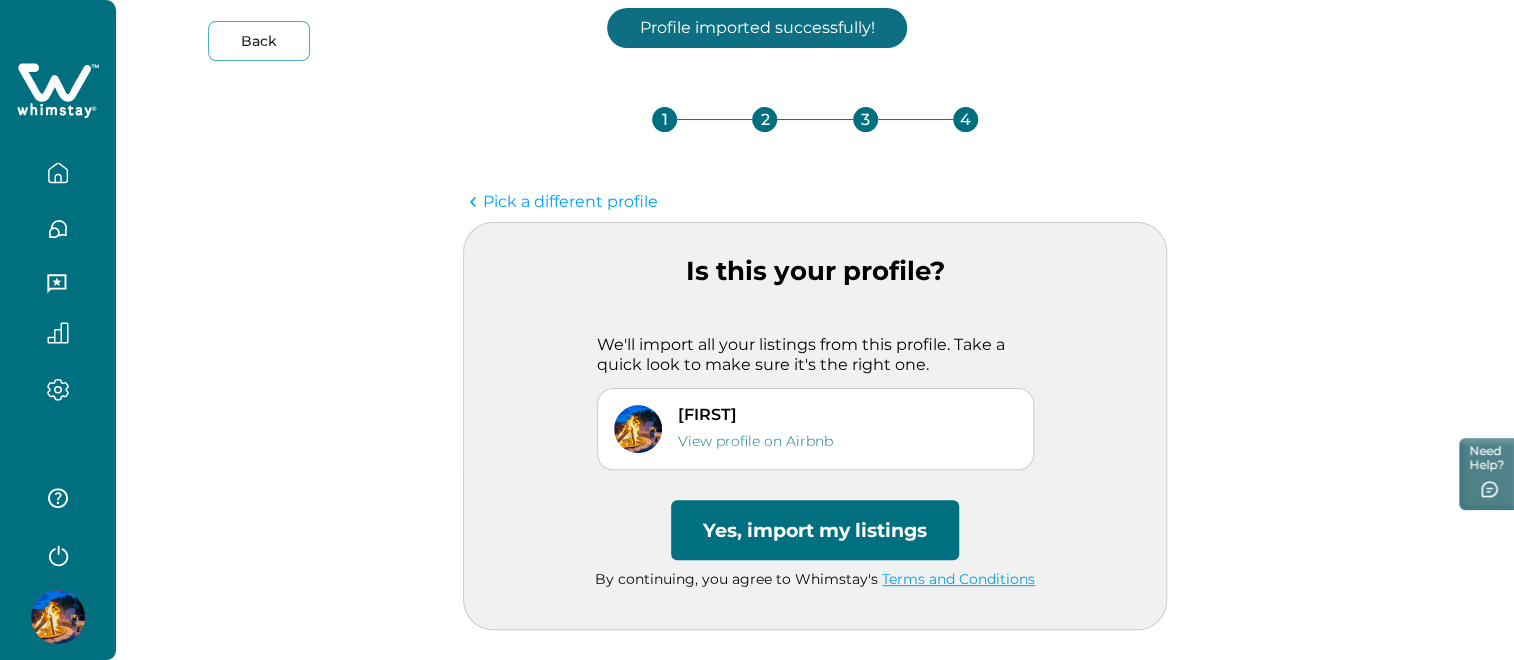 click on "Yes, import my listings" at bounding box center (815, 530) 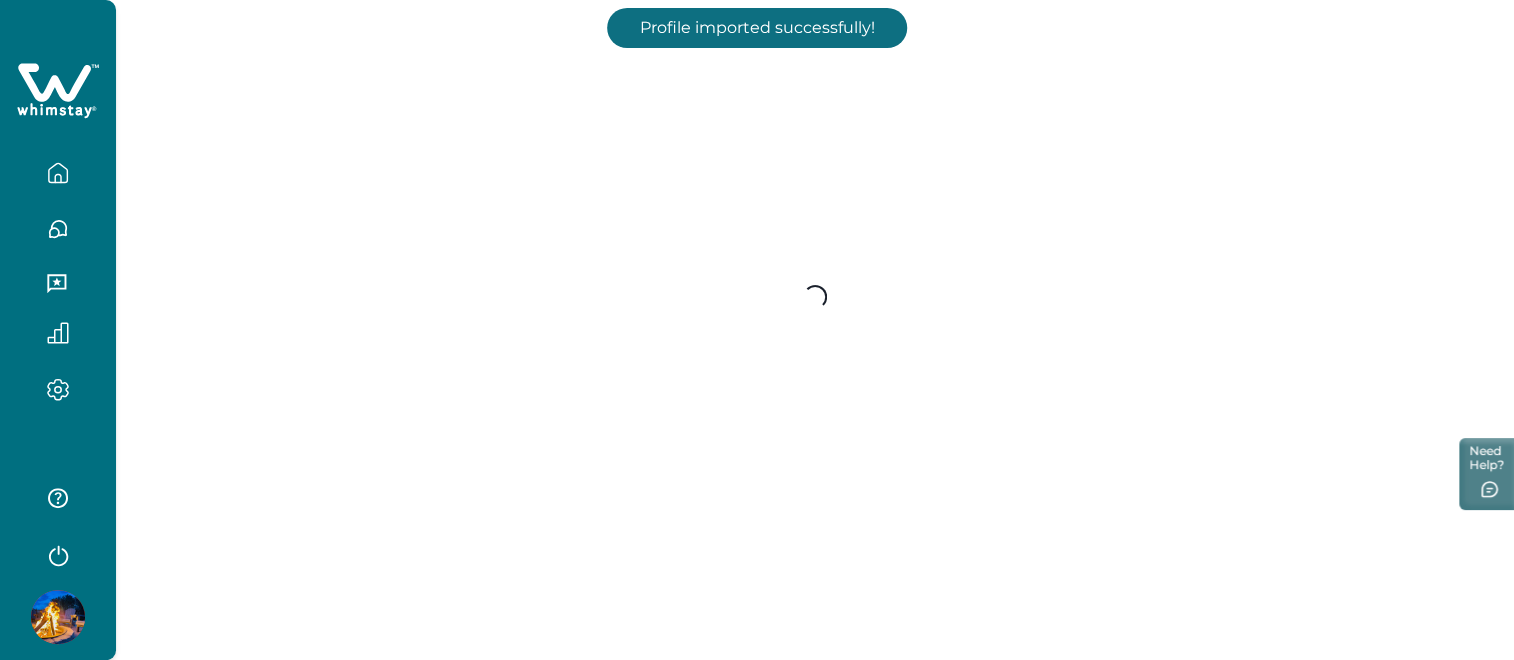 scroll, scrollTop: 0, scrollLeft: 0, axis: both 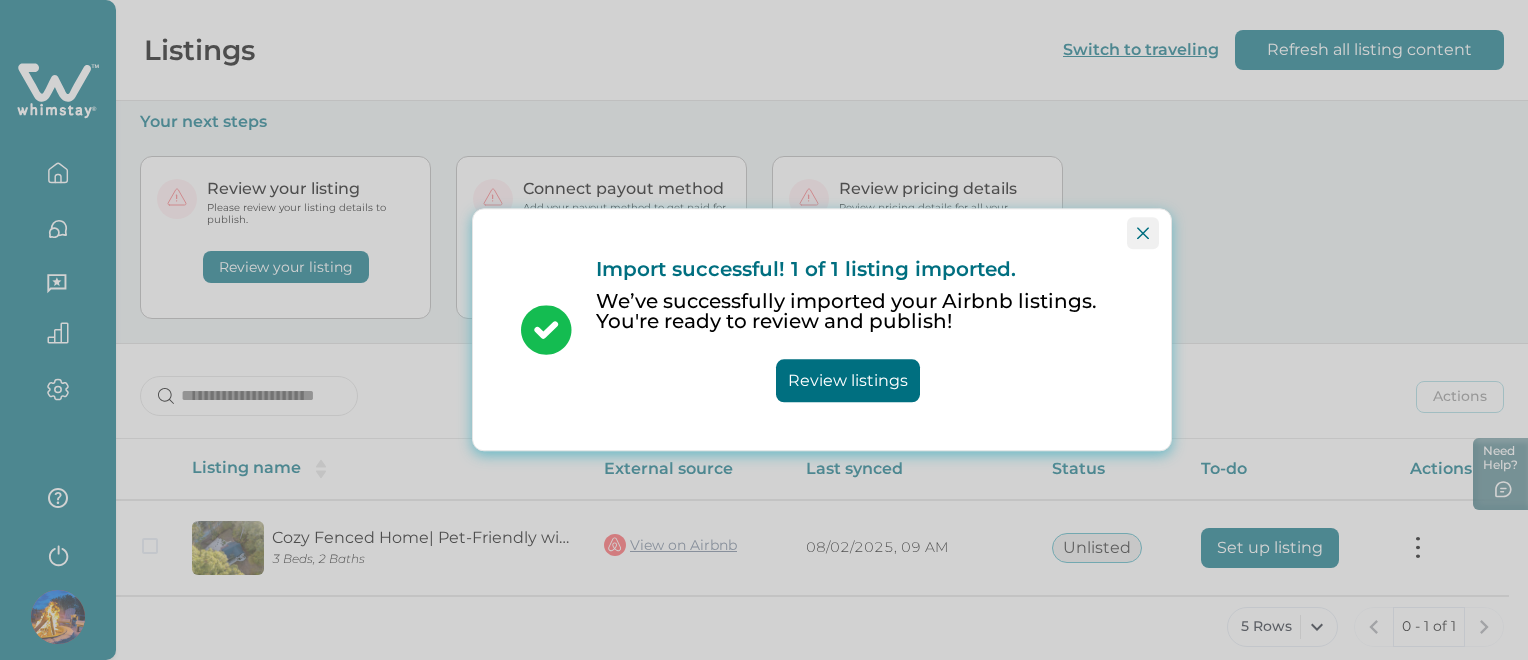 click at bounding box center (1143, 233) 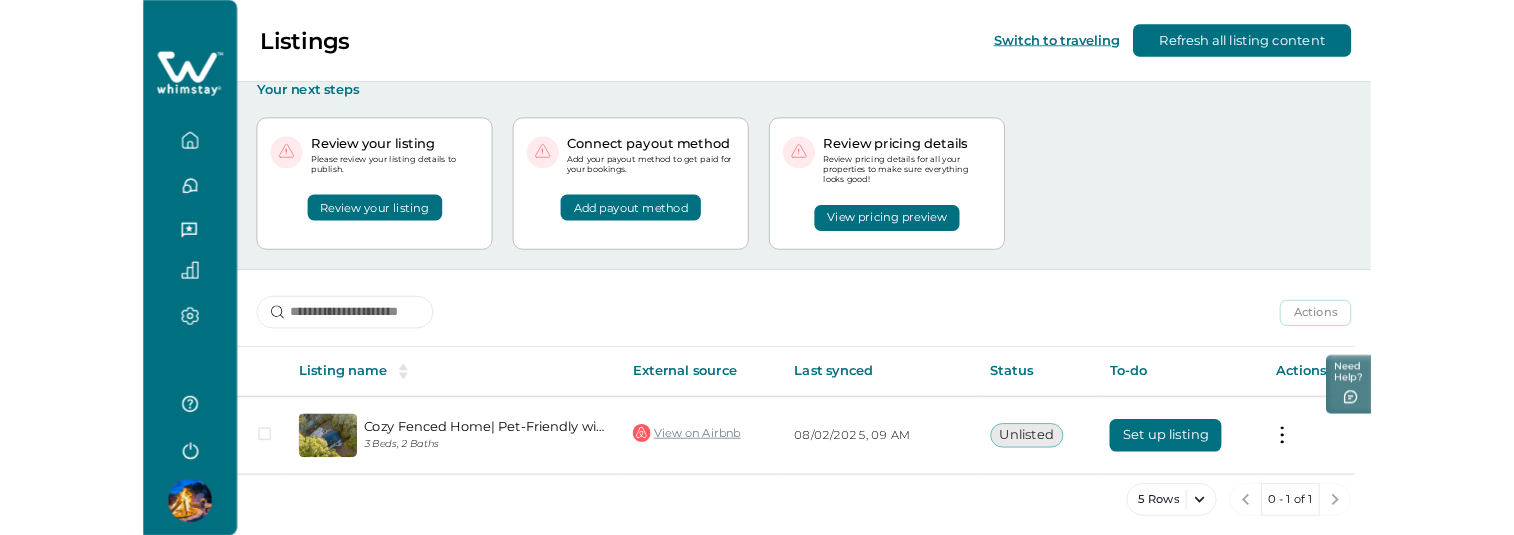 scroll, scrollTop: 16, scrollLeft: 0, axis: vertical 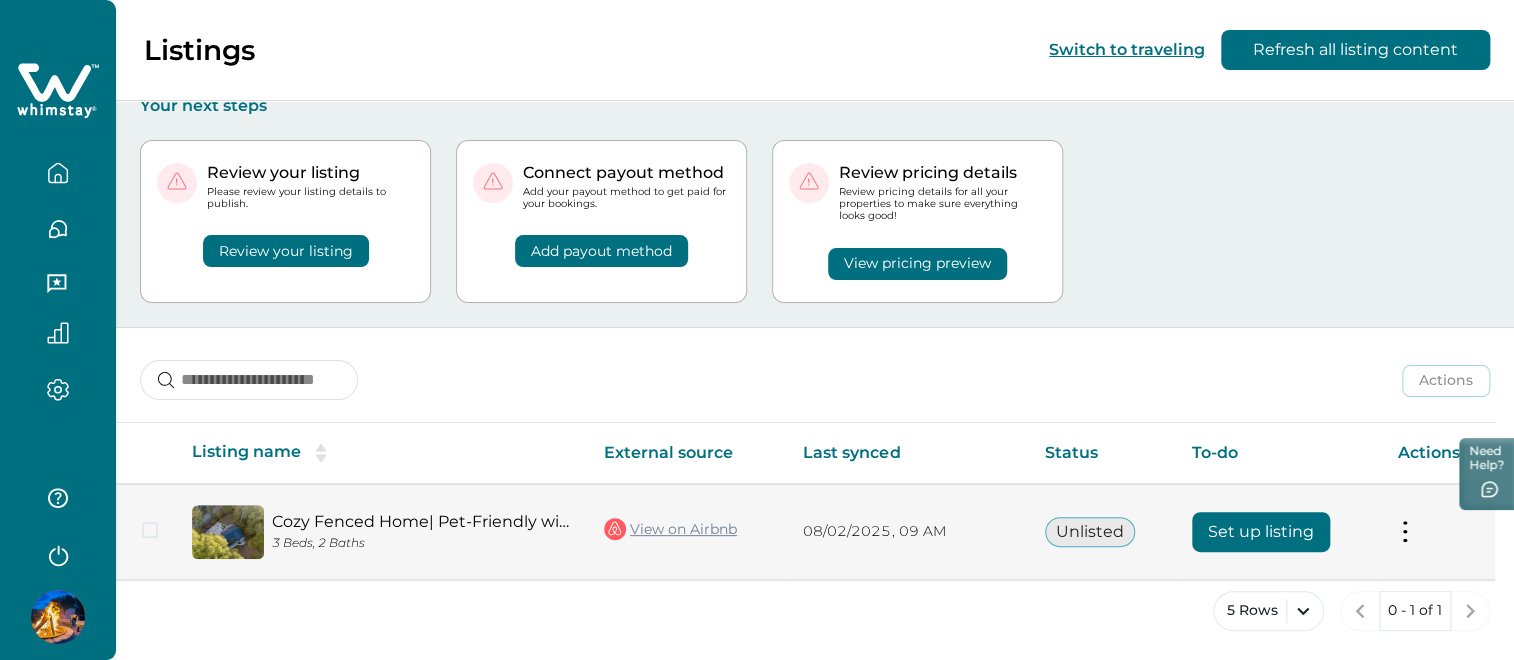 click on "Set up listing" at bounding box center [1261, 532] 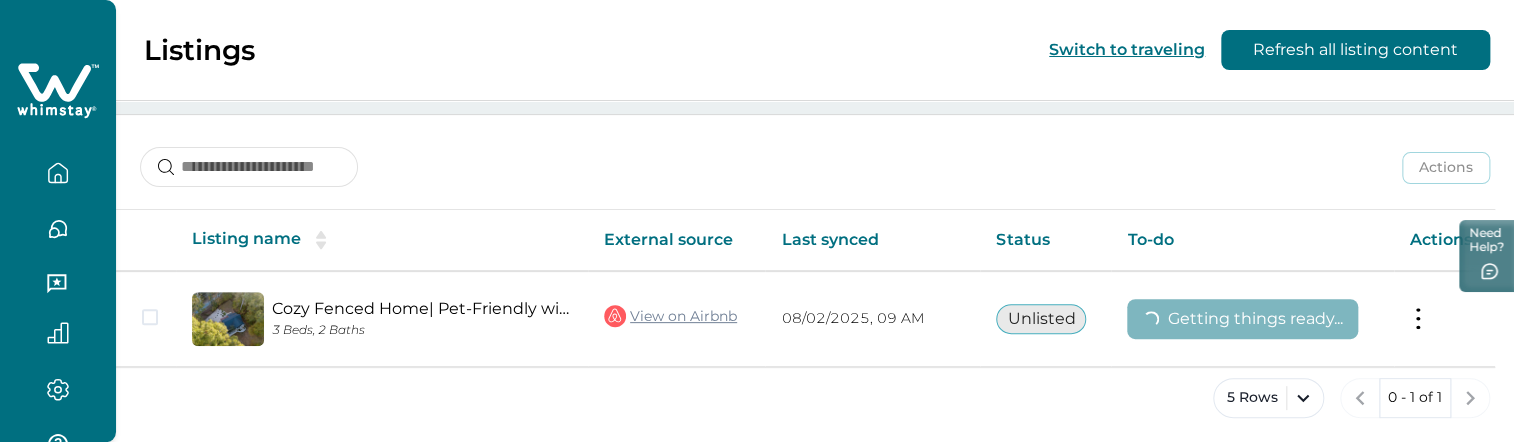 scroll, scrollTop: 235, scrollLeft: 0, axis: vertical 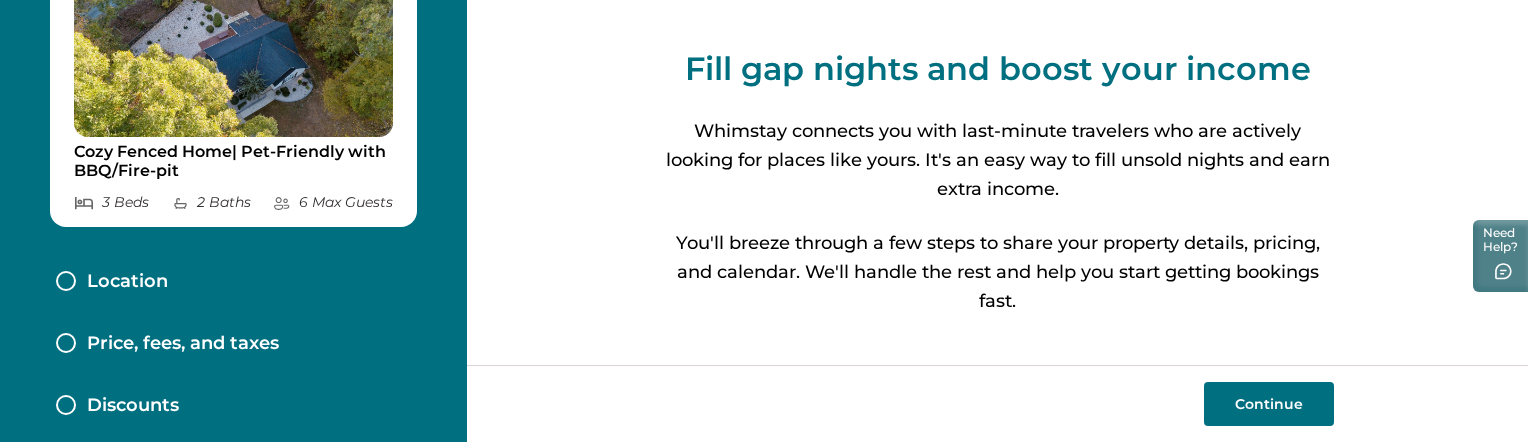 click on "Price, fees, and taxes" at bounding box center (183, 344) 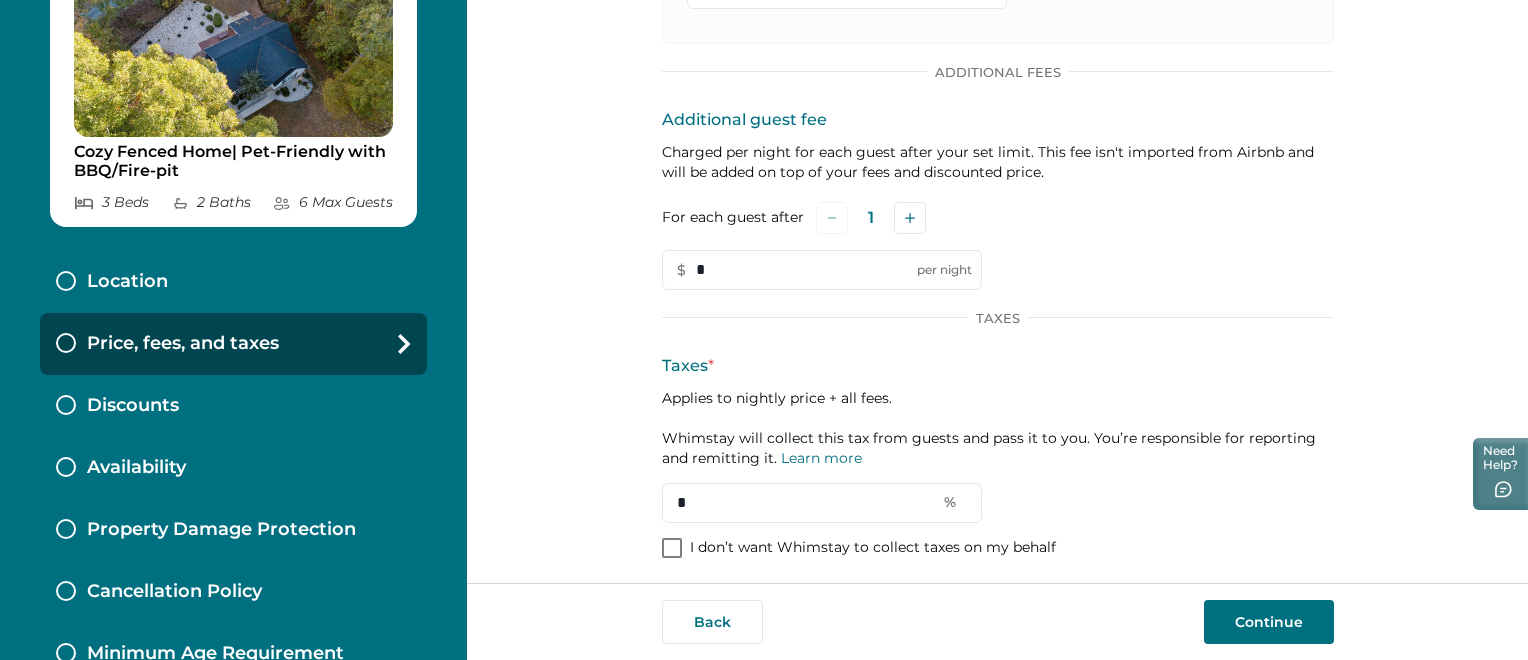 scroll, scrollTop: 811, scrollLeft: 0, axis: vertical 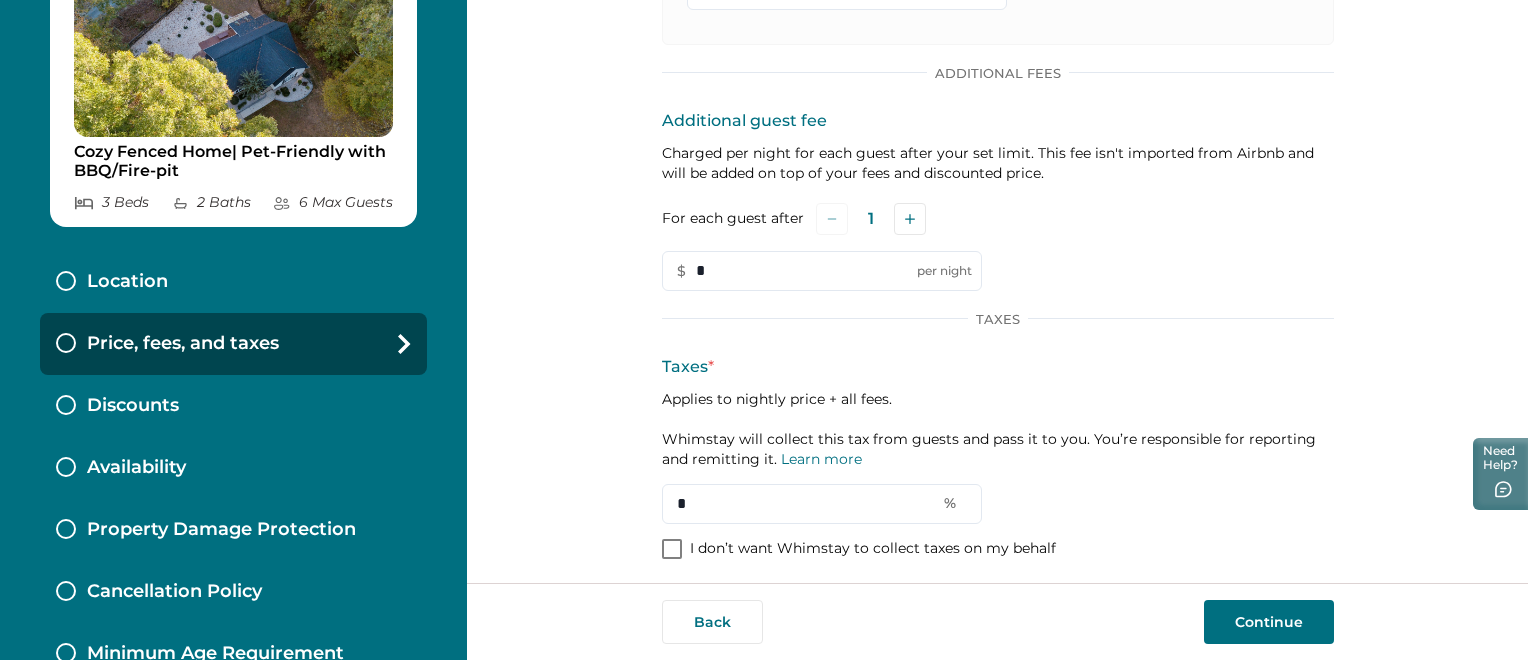 click at bounding box center (672, 549) 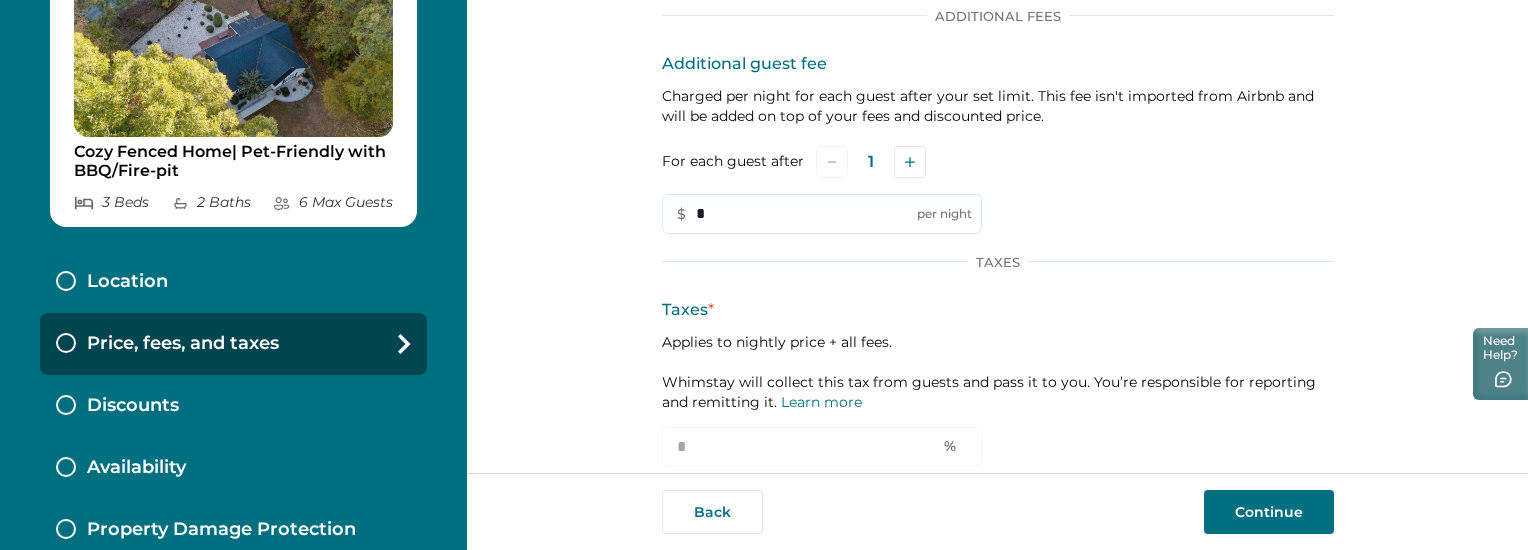 scroll, scrollTop: 928, scrollLeft: 0, axis: vertical 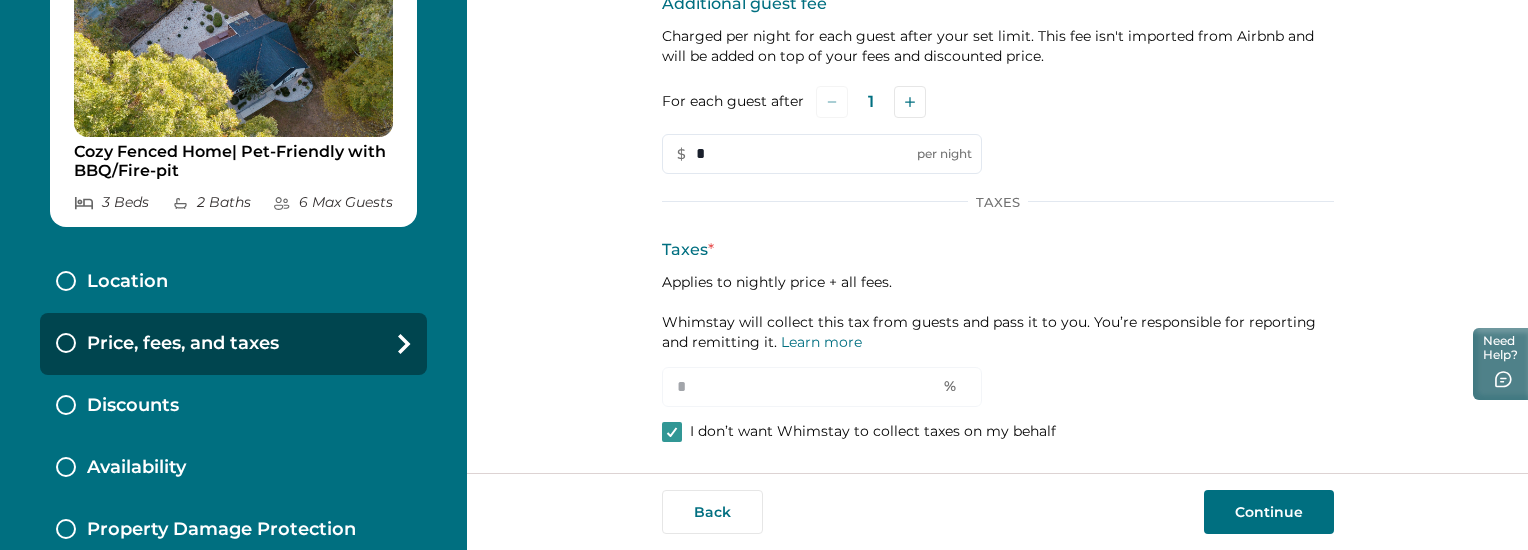 click on "Continue" at bounding box center (1269, 512) 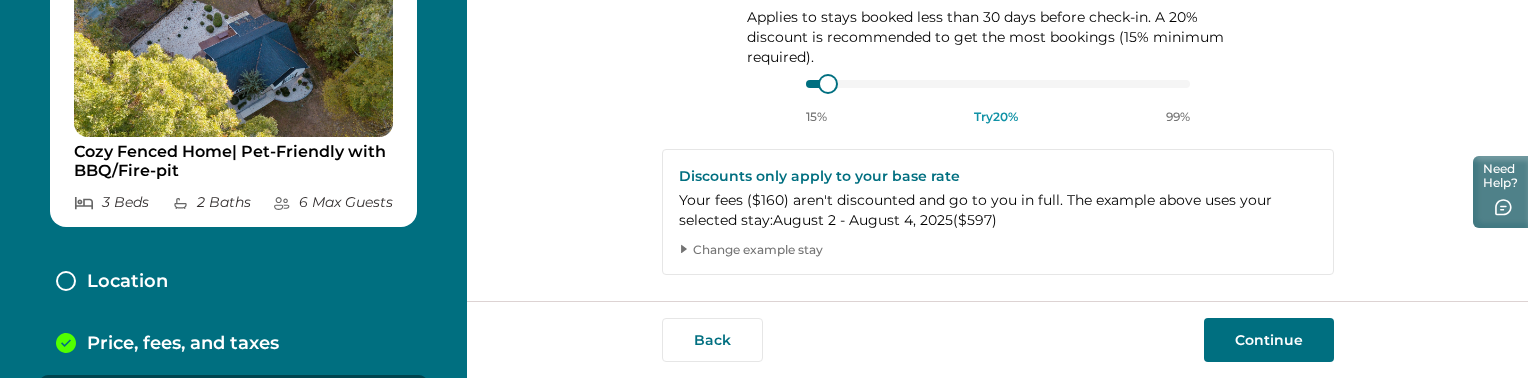 scroll, scrollTop: 482, scrollLeft: 0, axis: vertical 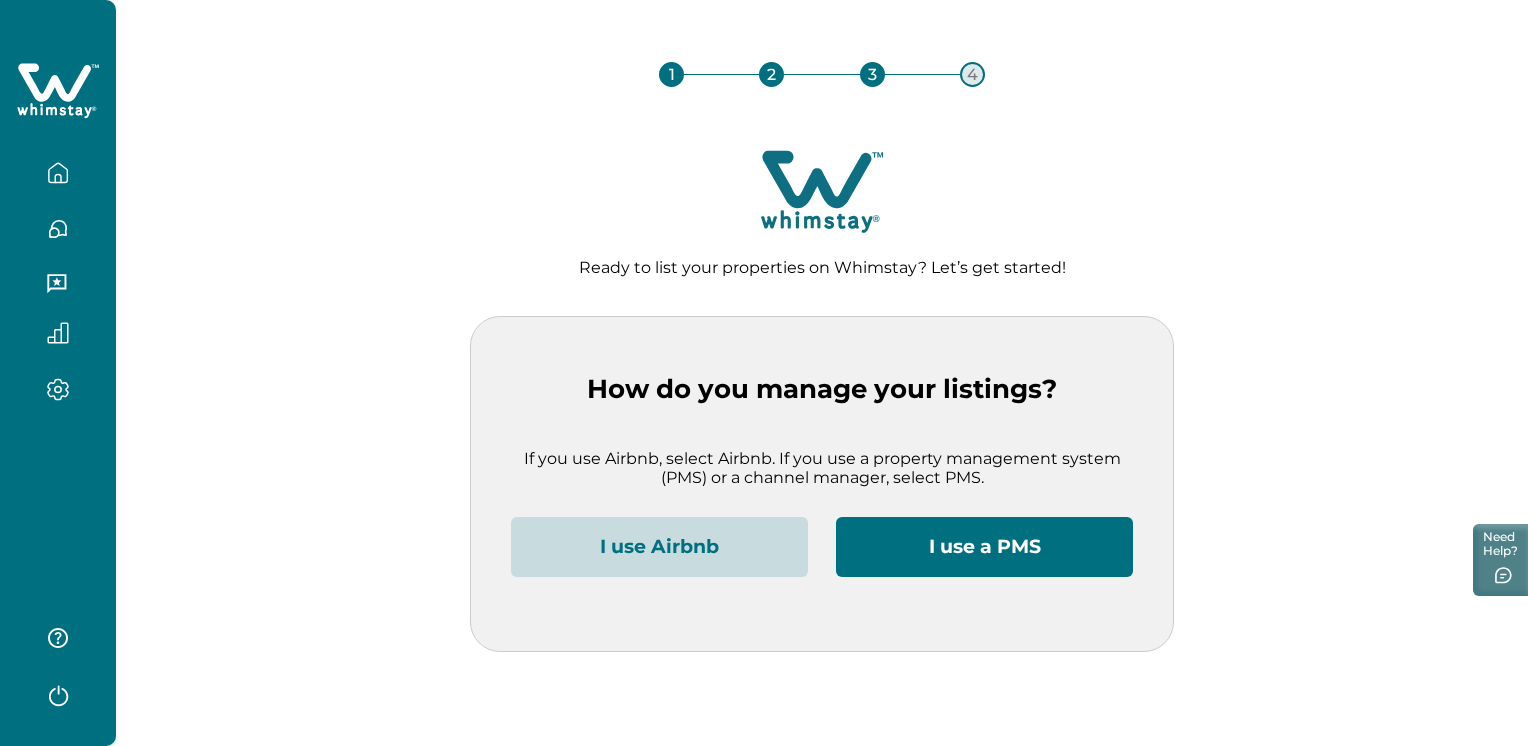 click on "Ready to list your properties on Whimstay? Let’s get started!" at bounding box center [822, 268] 